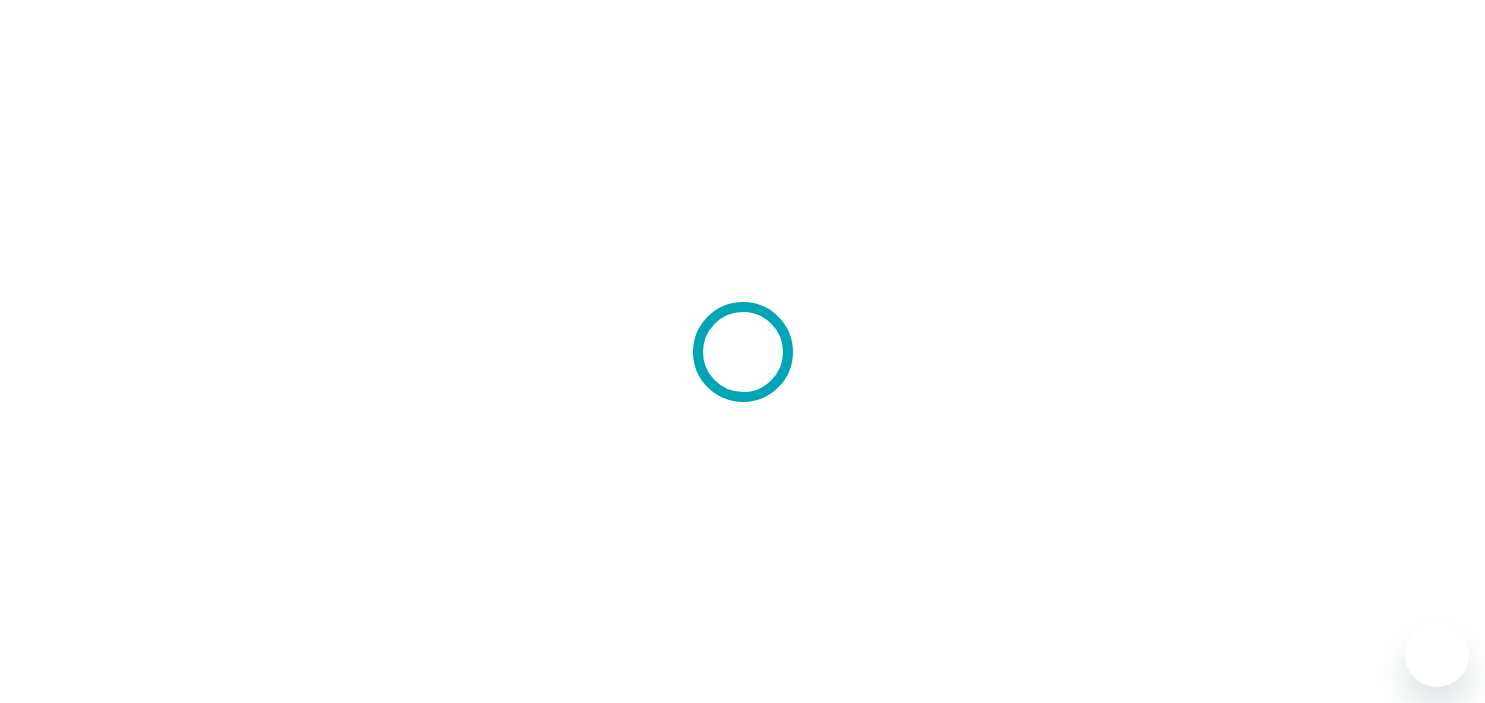 scroll, scrollTop: 0, scrollLeft: 0, axis: both 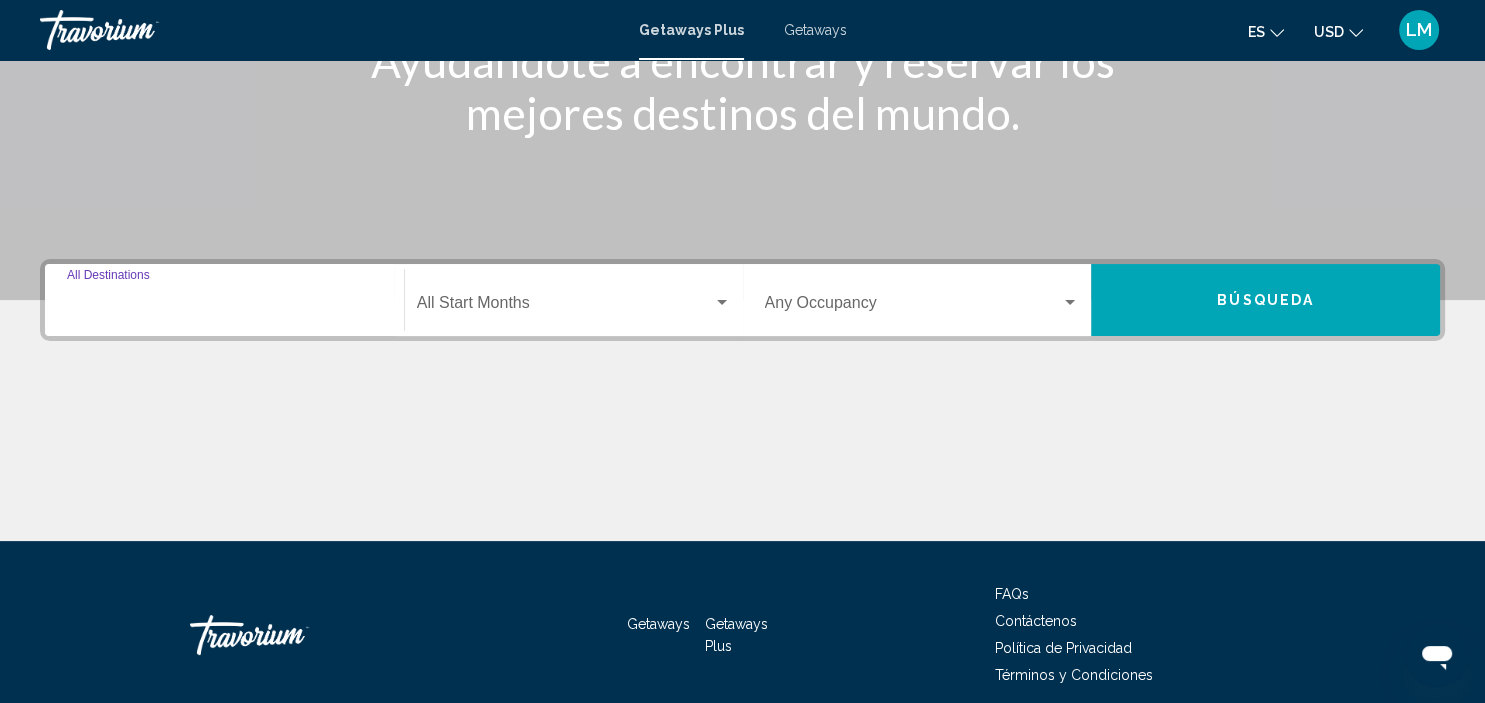 click on "Destination All Destinations" at bounding box center [224, 307] 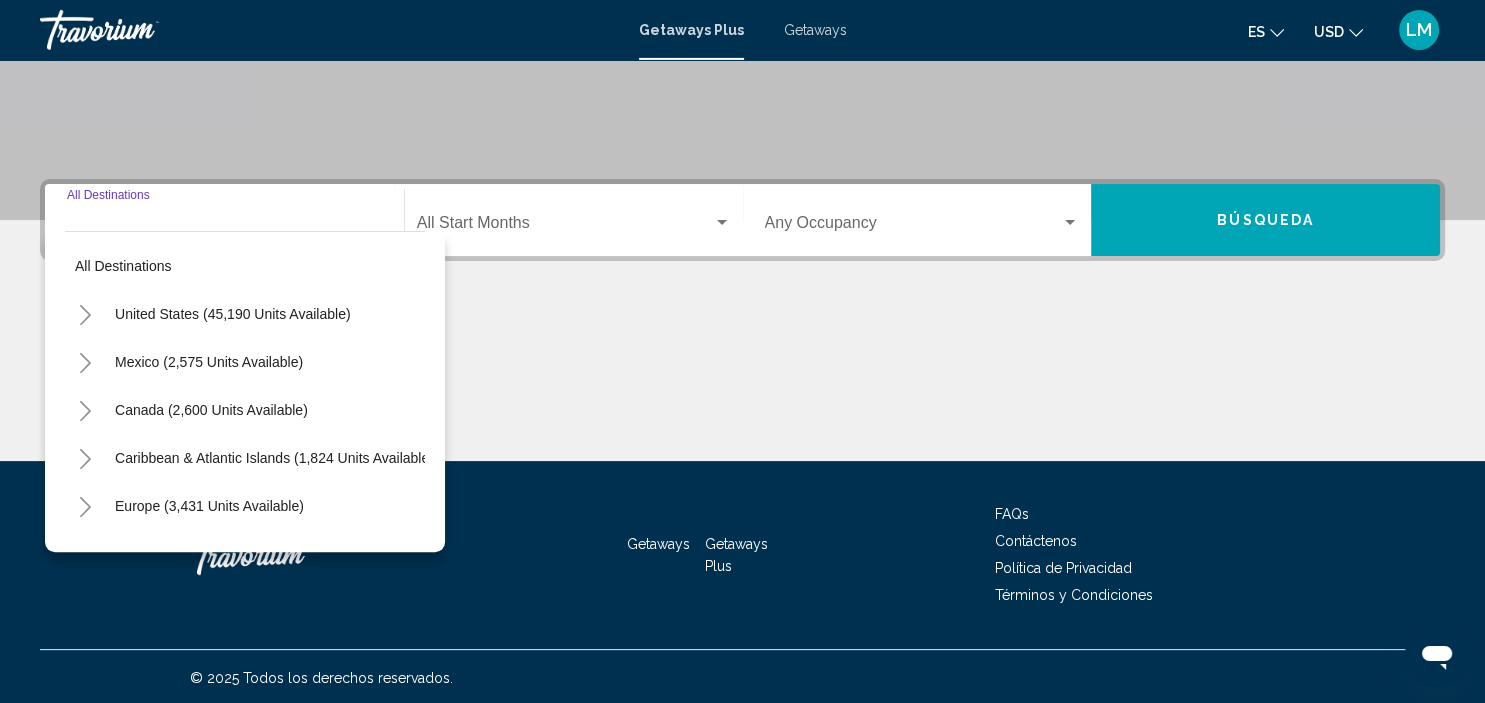 scroll, scrollTop: 382, scrollLeft: 0, axis: vertical 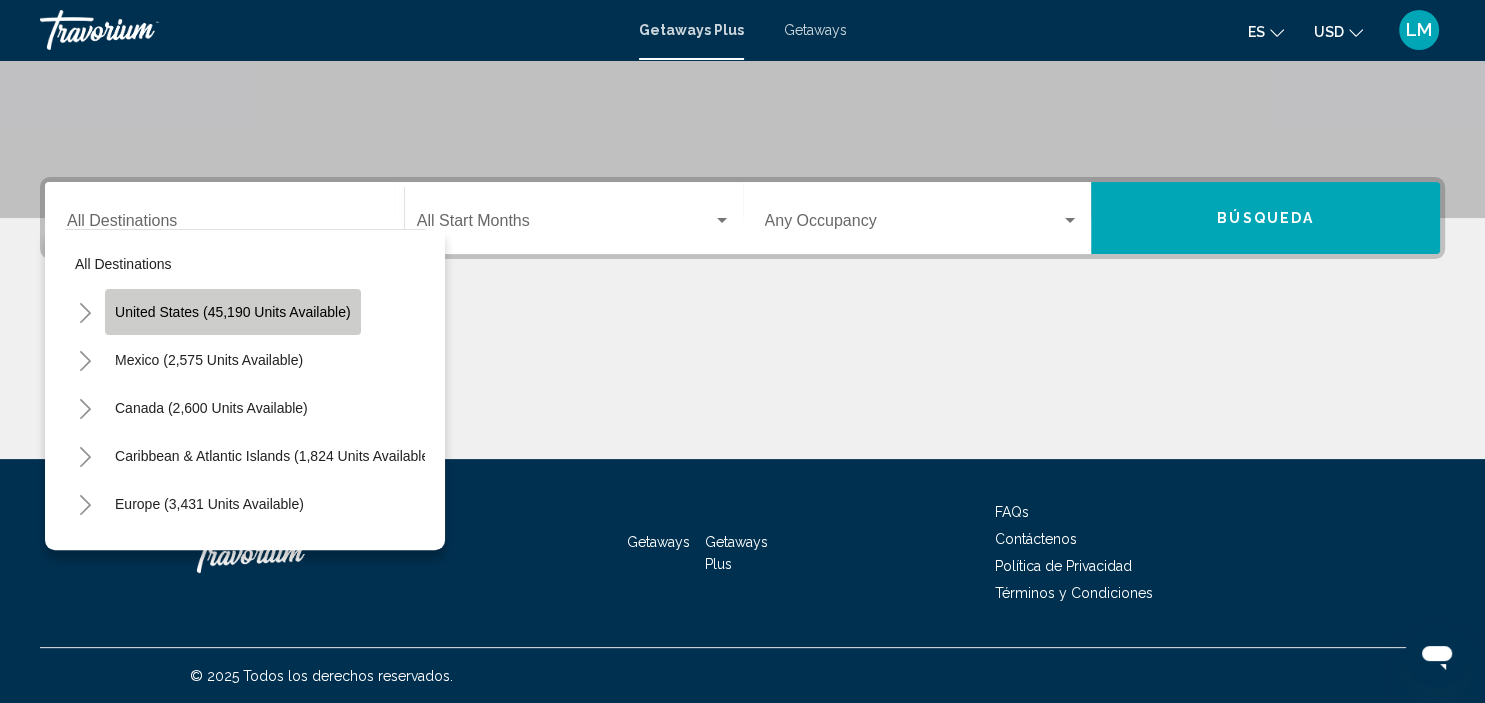 click on "United States (45,190 units available)" 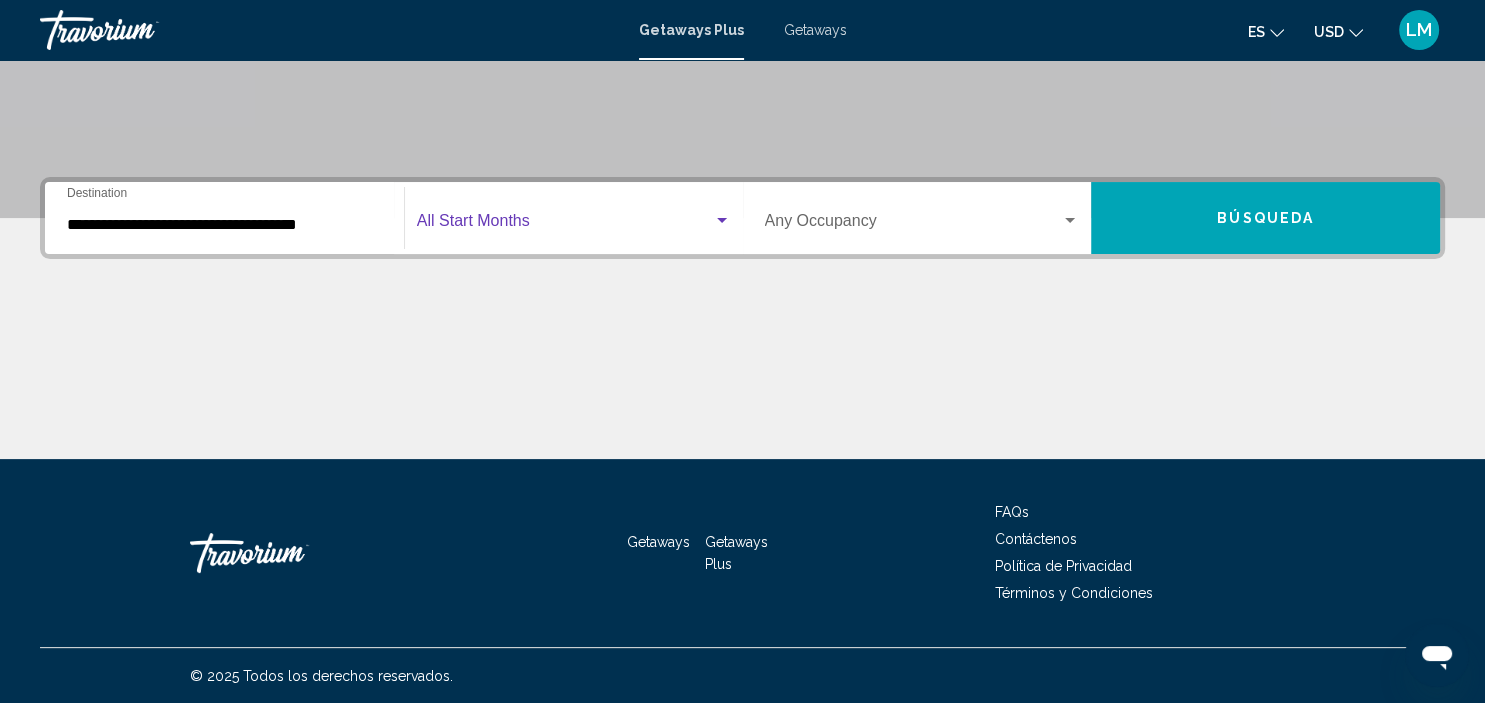 click at bounding box center (722, 221) 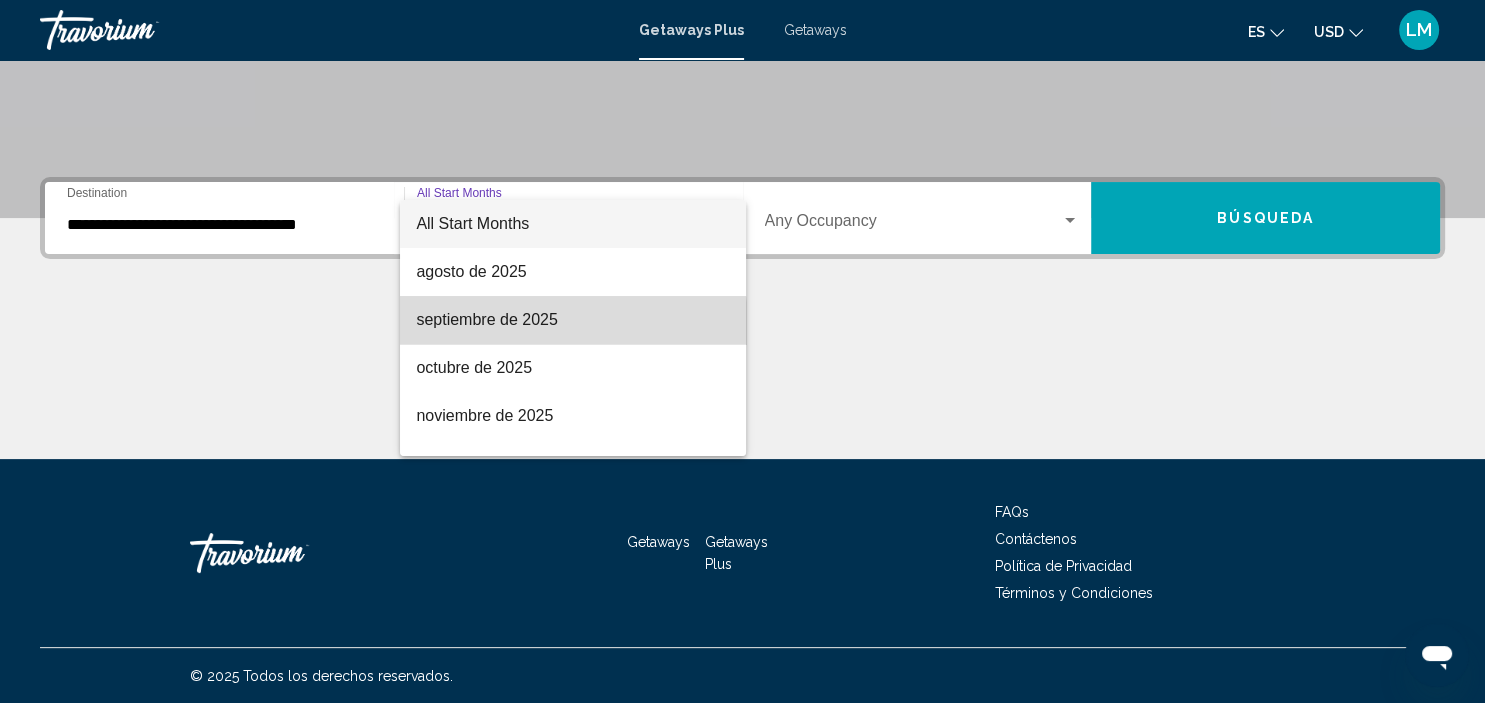 click on "septiembre de 2025" at bounding box center [573, 320] 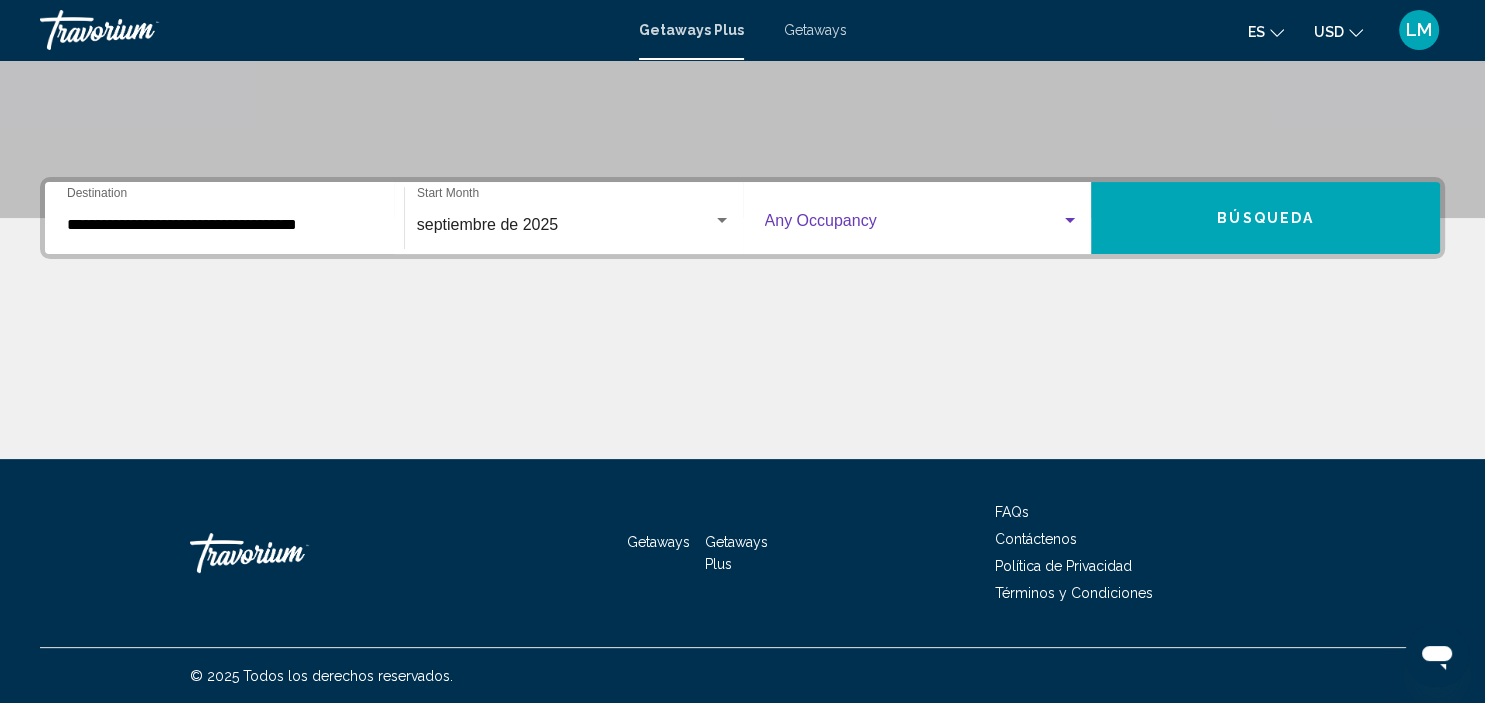 click at bounding box center (913, 225) 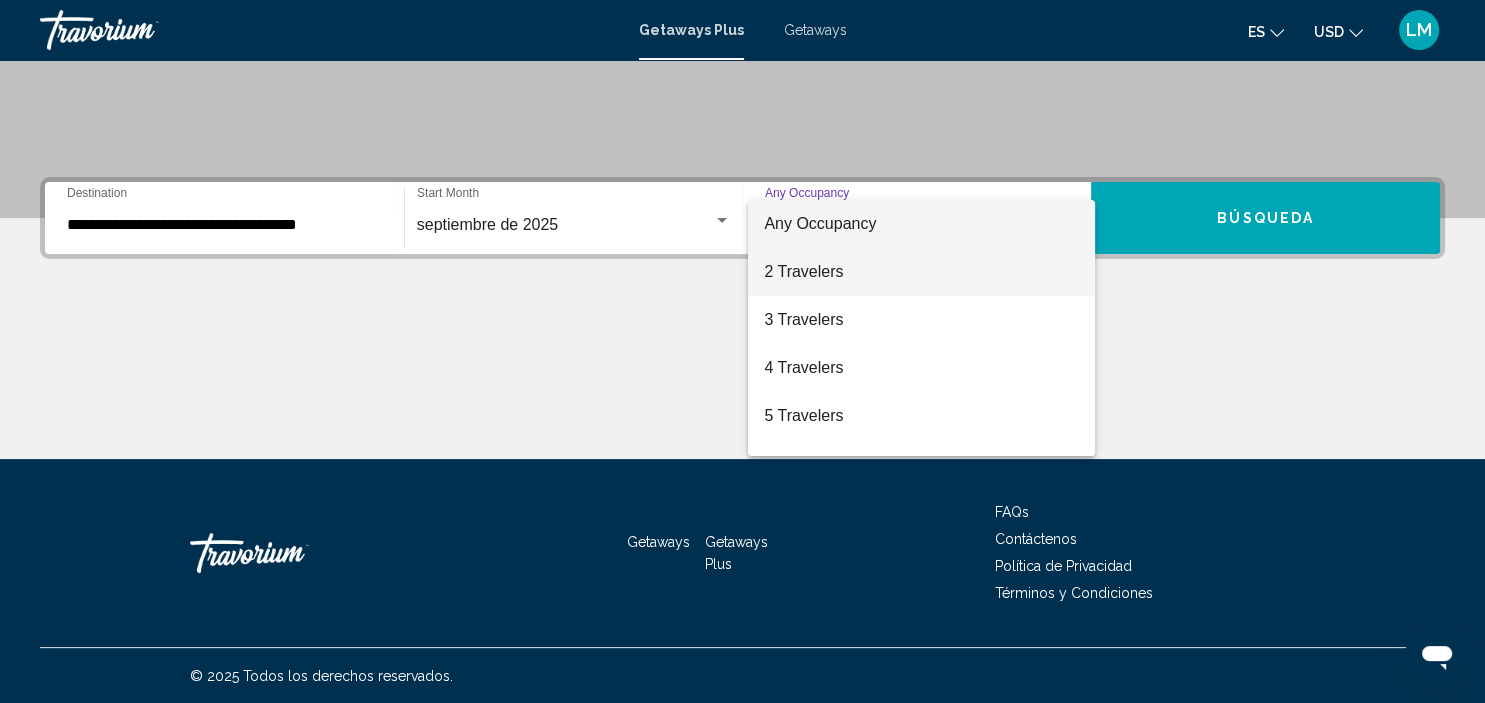 click on "2 Travelers" at bounding box center (921, 272) 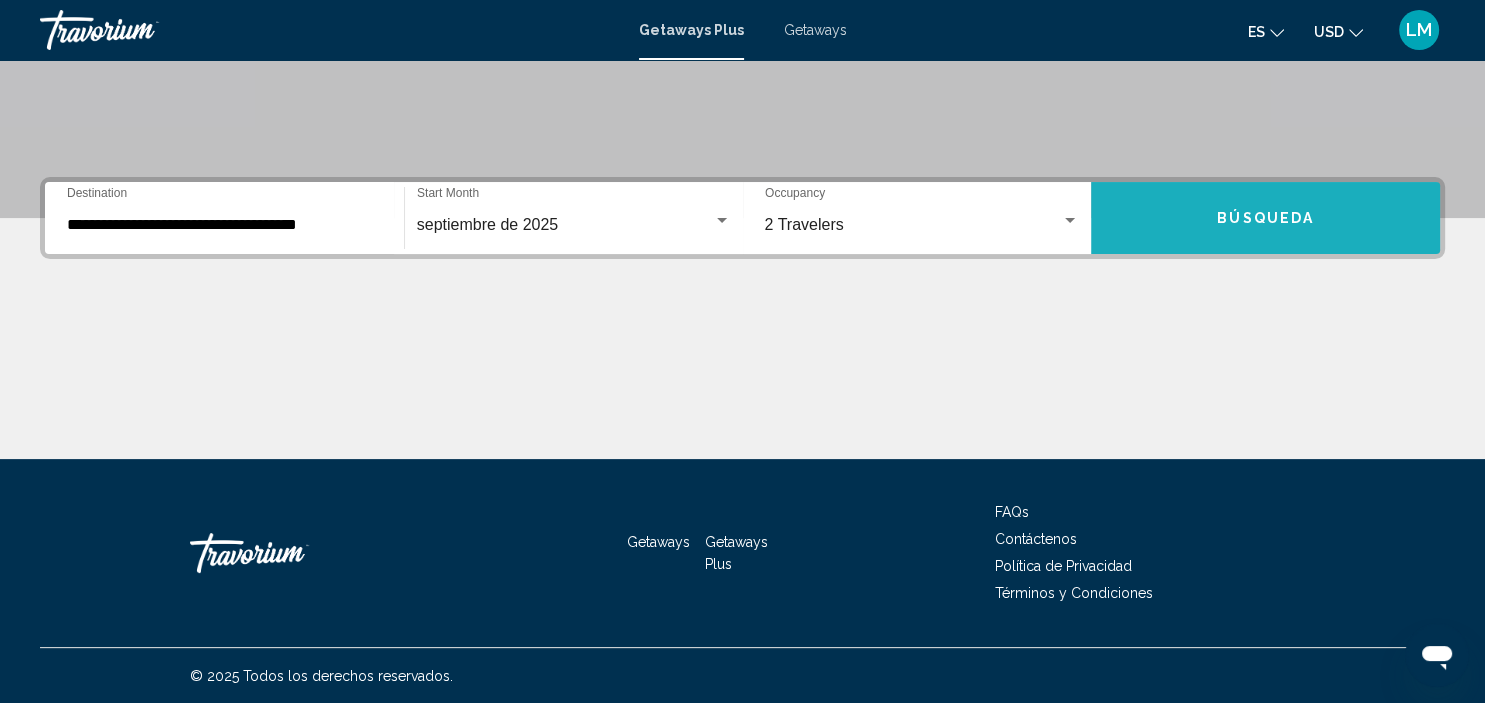 click on "Búsqueda" at bounding box center (1265, 219) 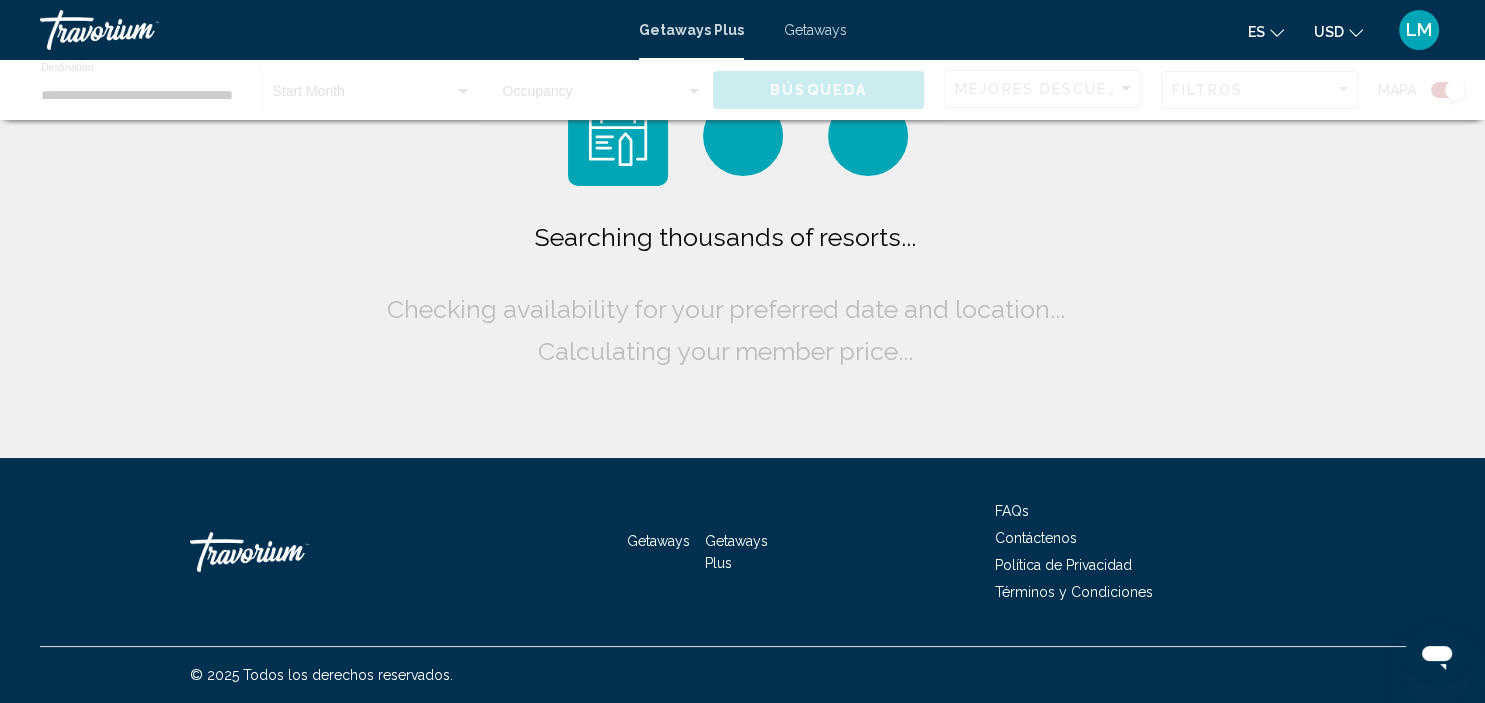 scroll, scrollTop: 0, scrollLeft: 0, axis: both 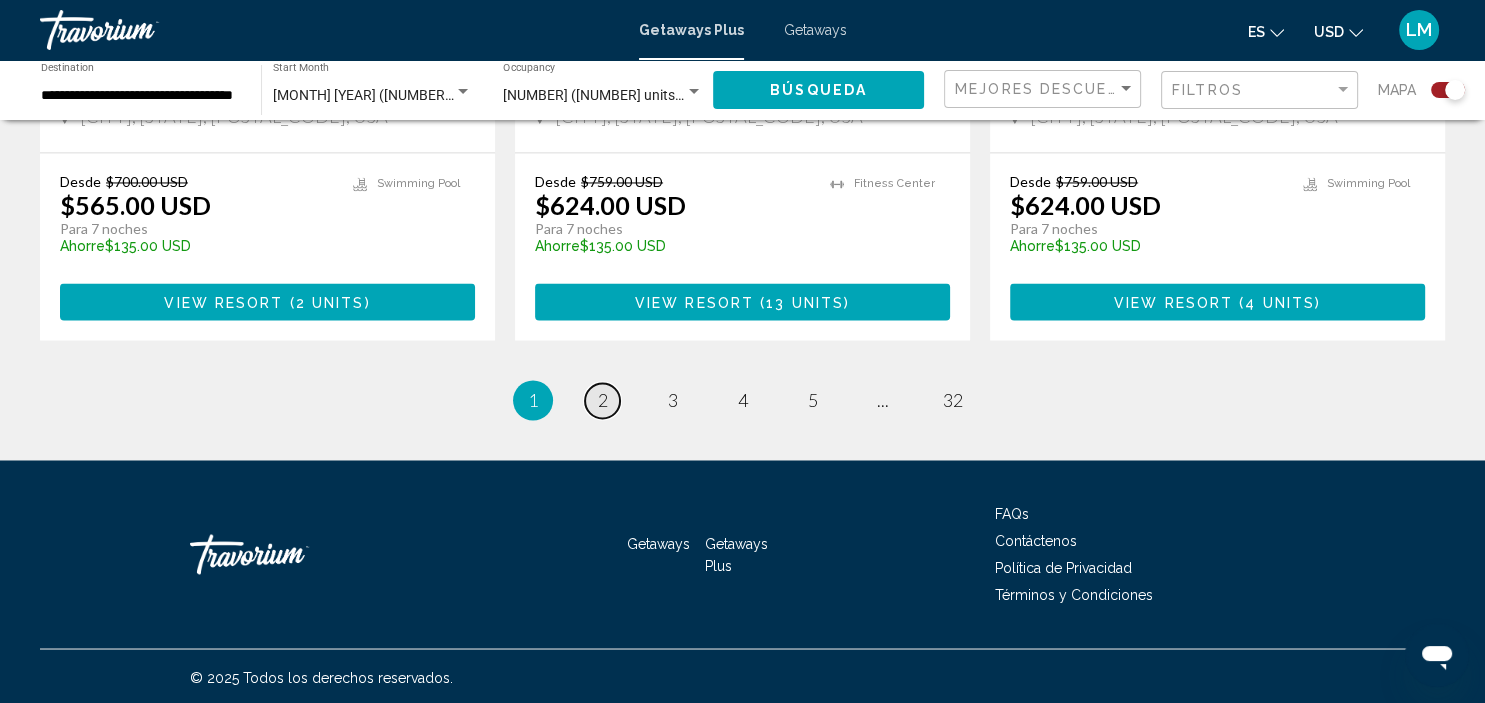 click on "page  2" at bounding box center (602, 400) 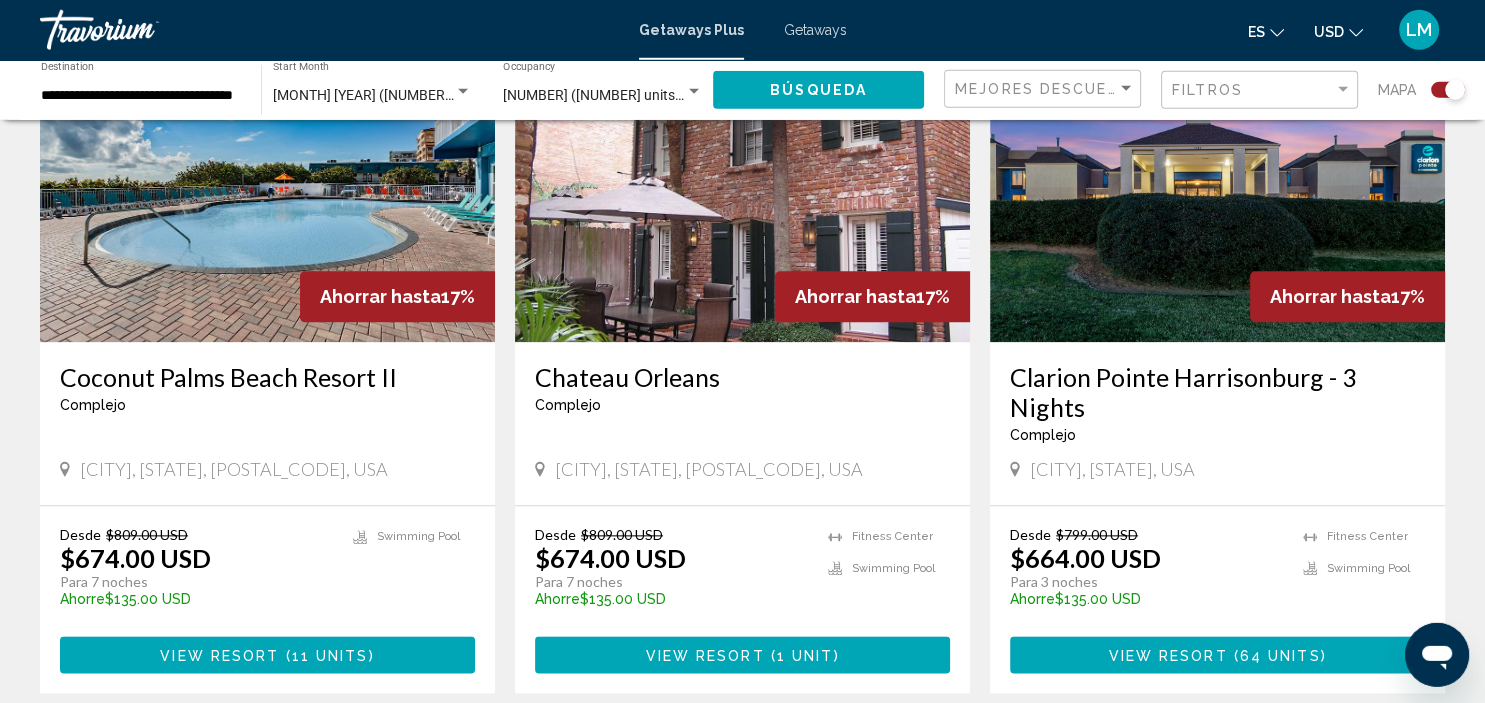 scroll, scrollTop: 2210, scrollLeft: 0, axis: vertical 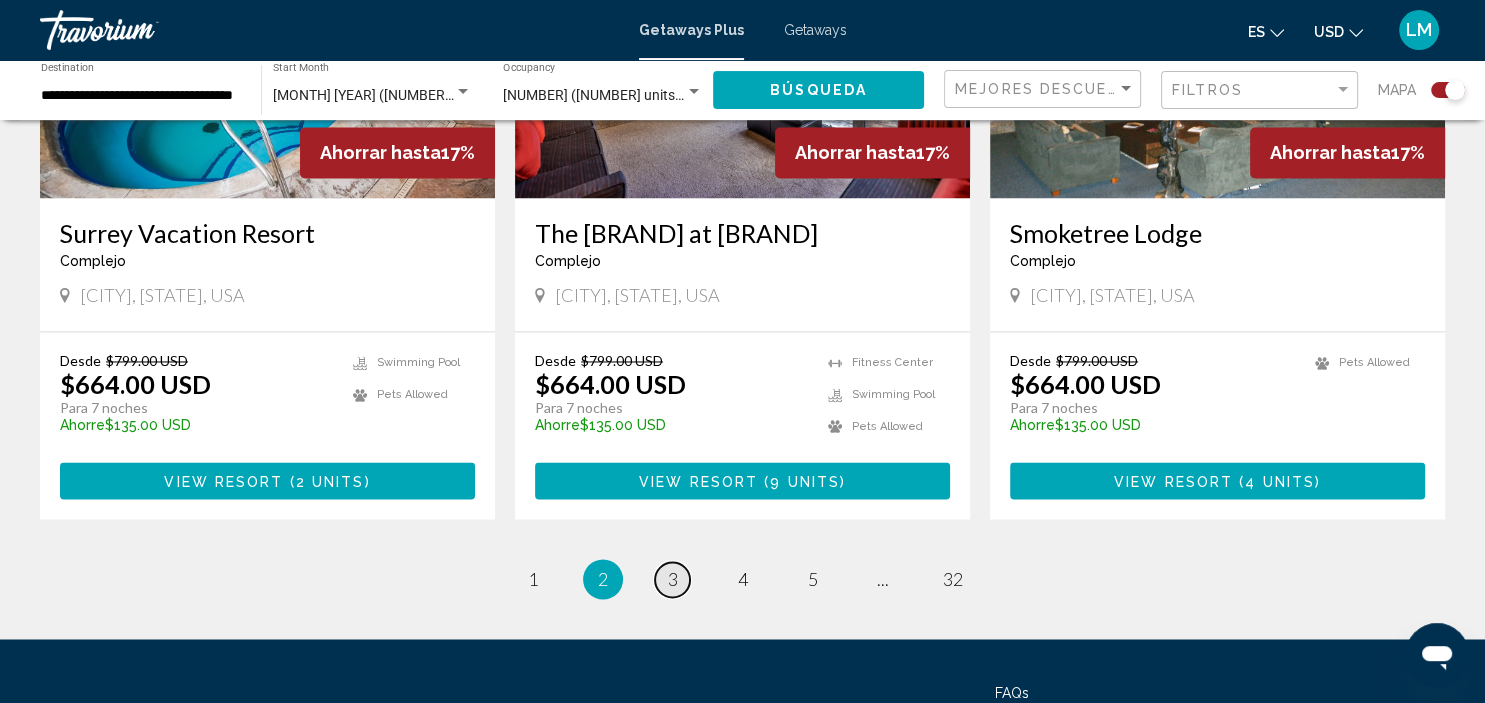 click on "page  3" at bounding box center [672, 579] 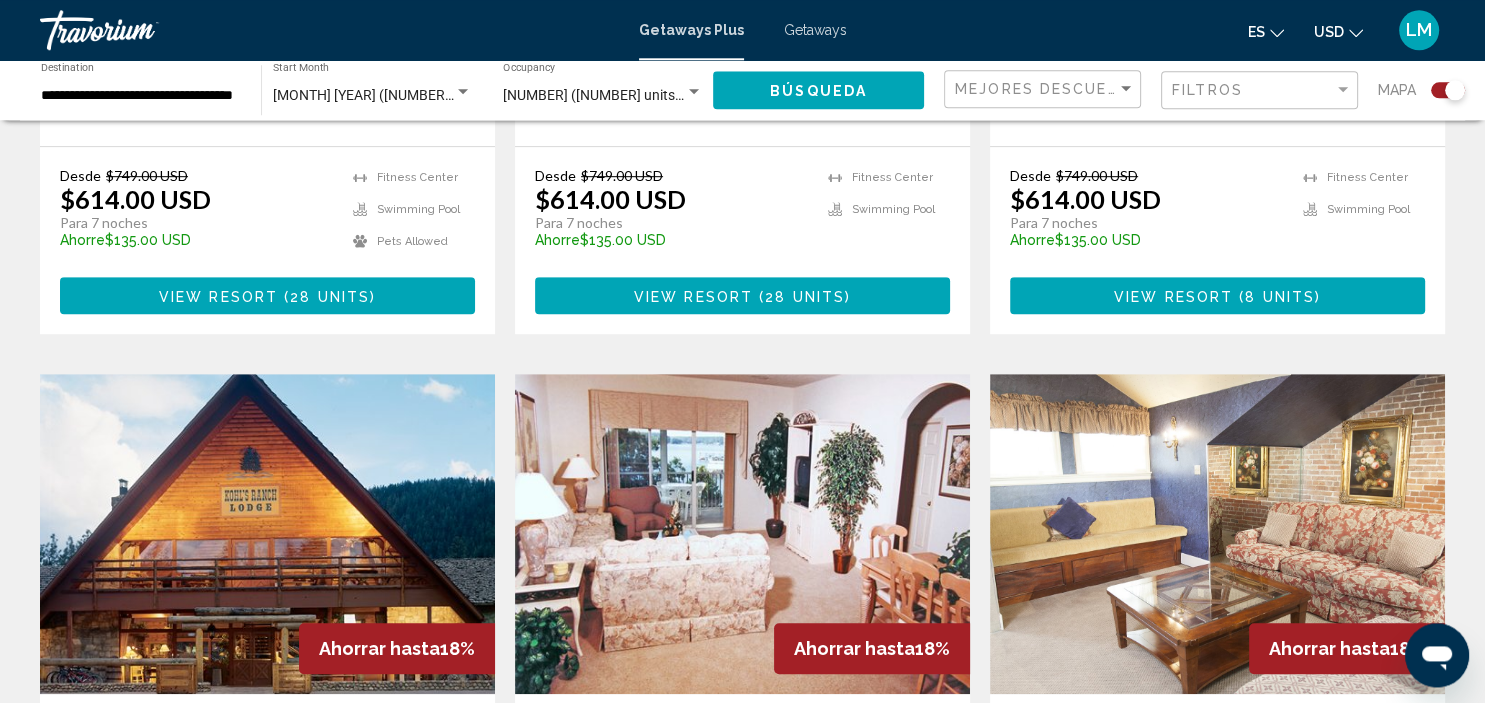 scroll, scrollTop: 1144, scrollLeft: 0, axis: vertical 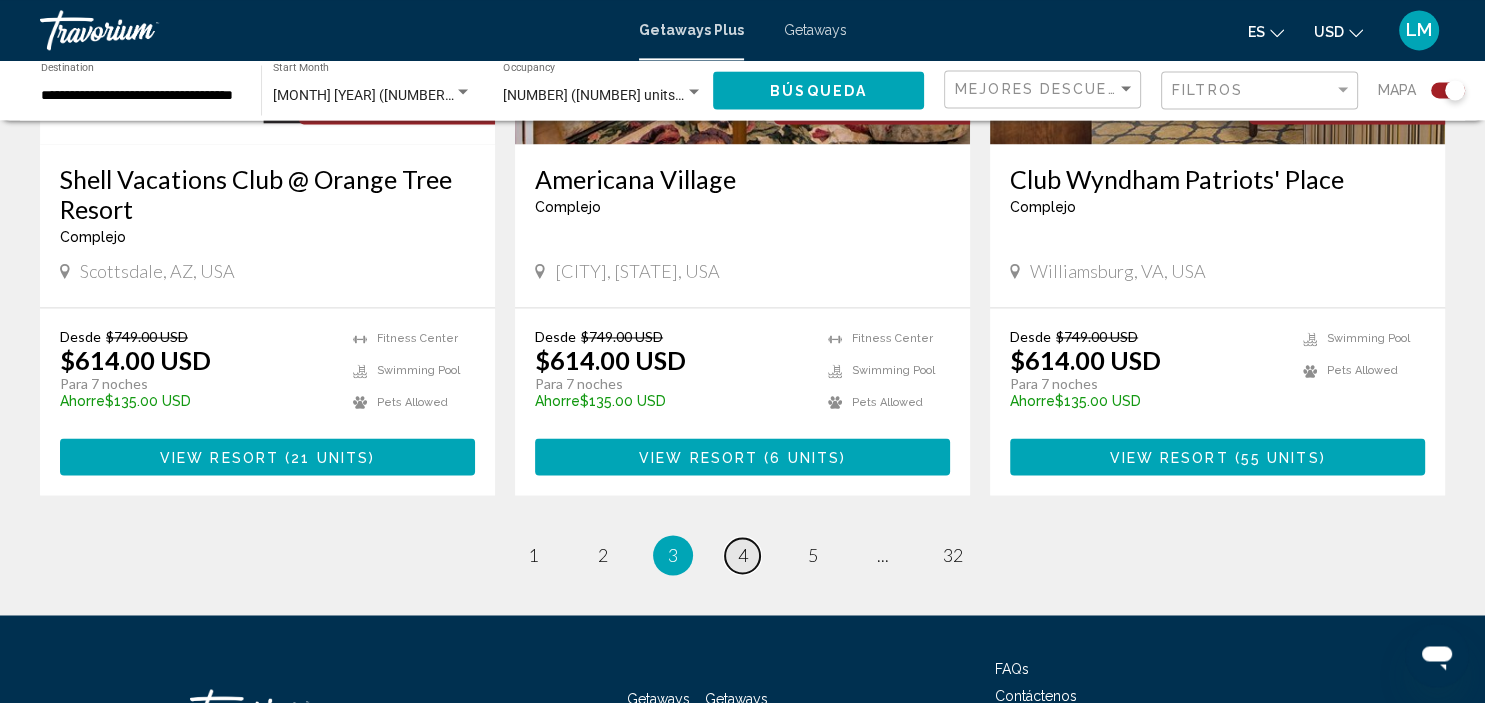 click on "page  4" at bounding box center (742, 555) 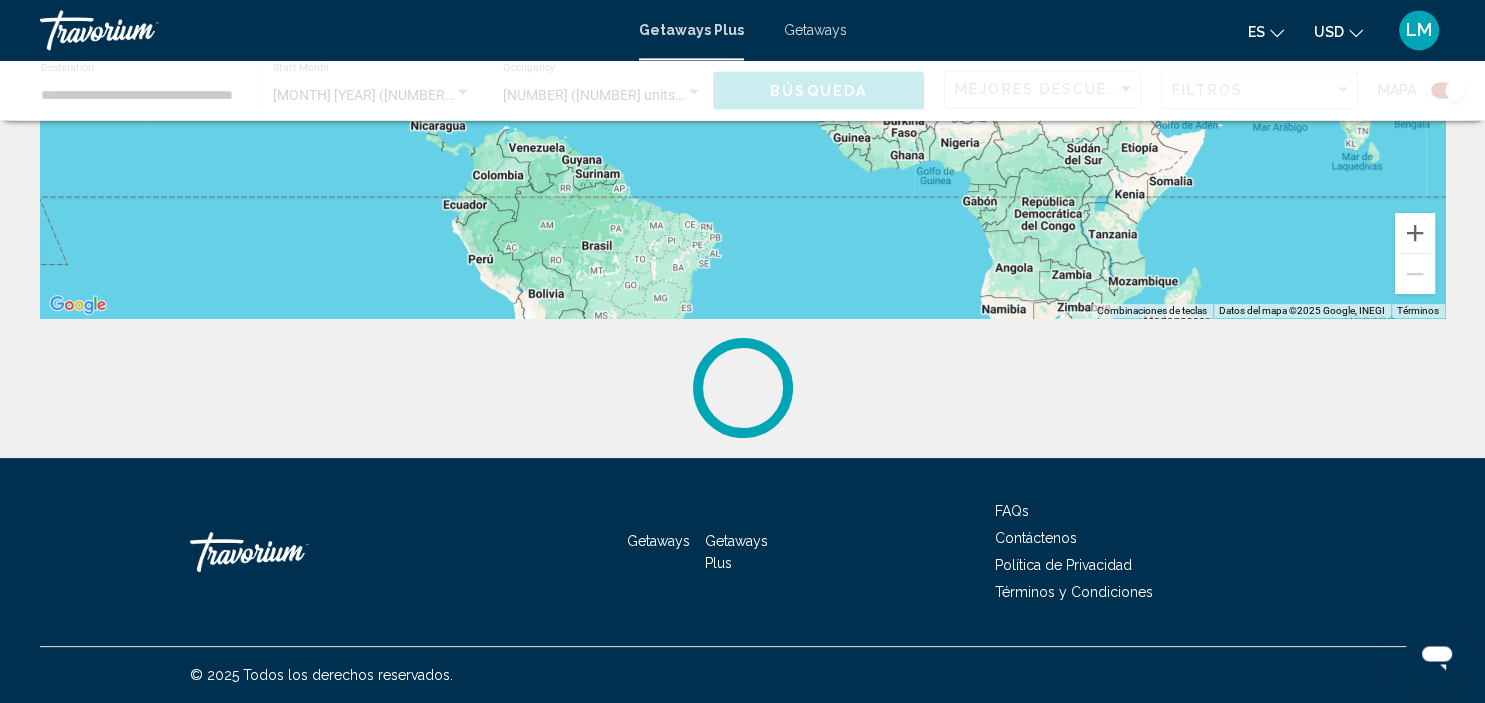 scroll, scrollTop: 0, scrollLeft: 0, axis: both 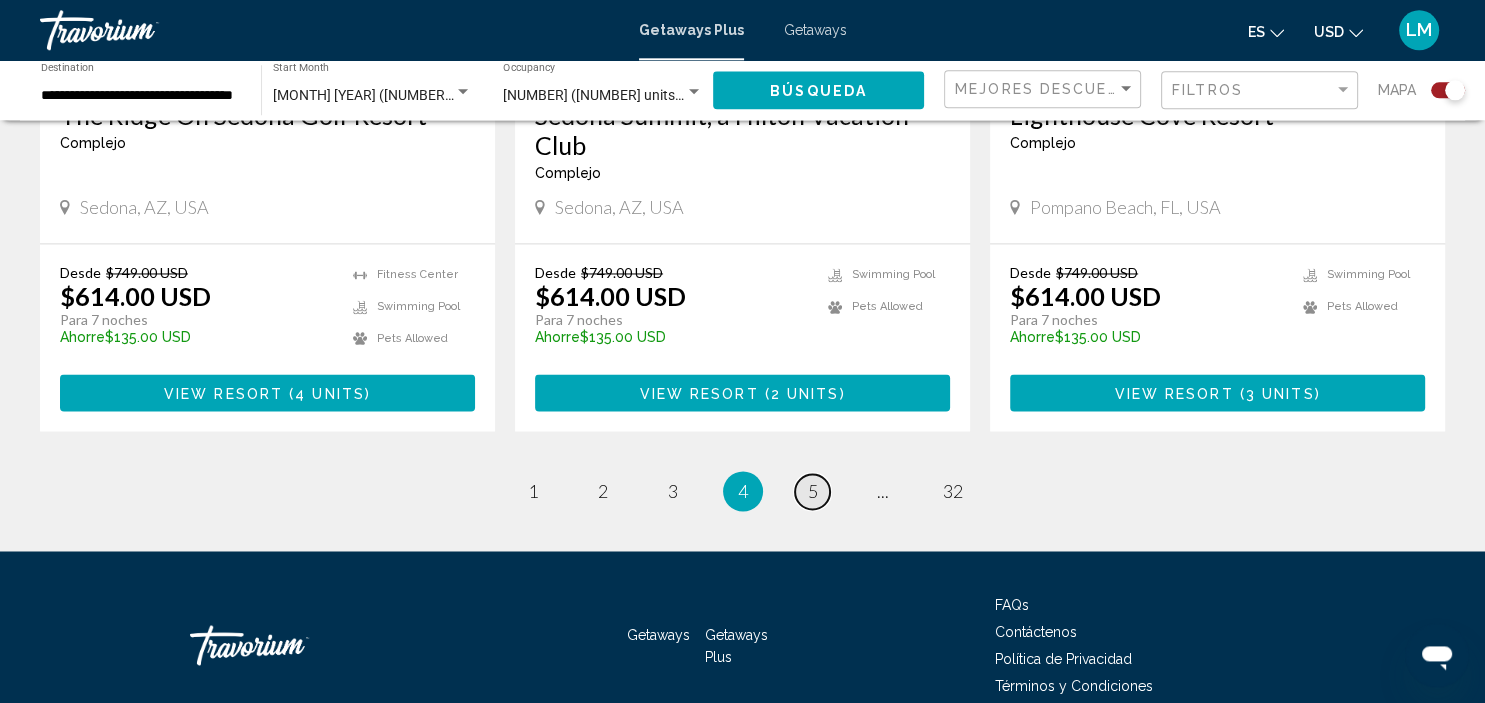 click on "page  5" at bounding box center (812, 491) 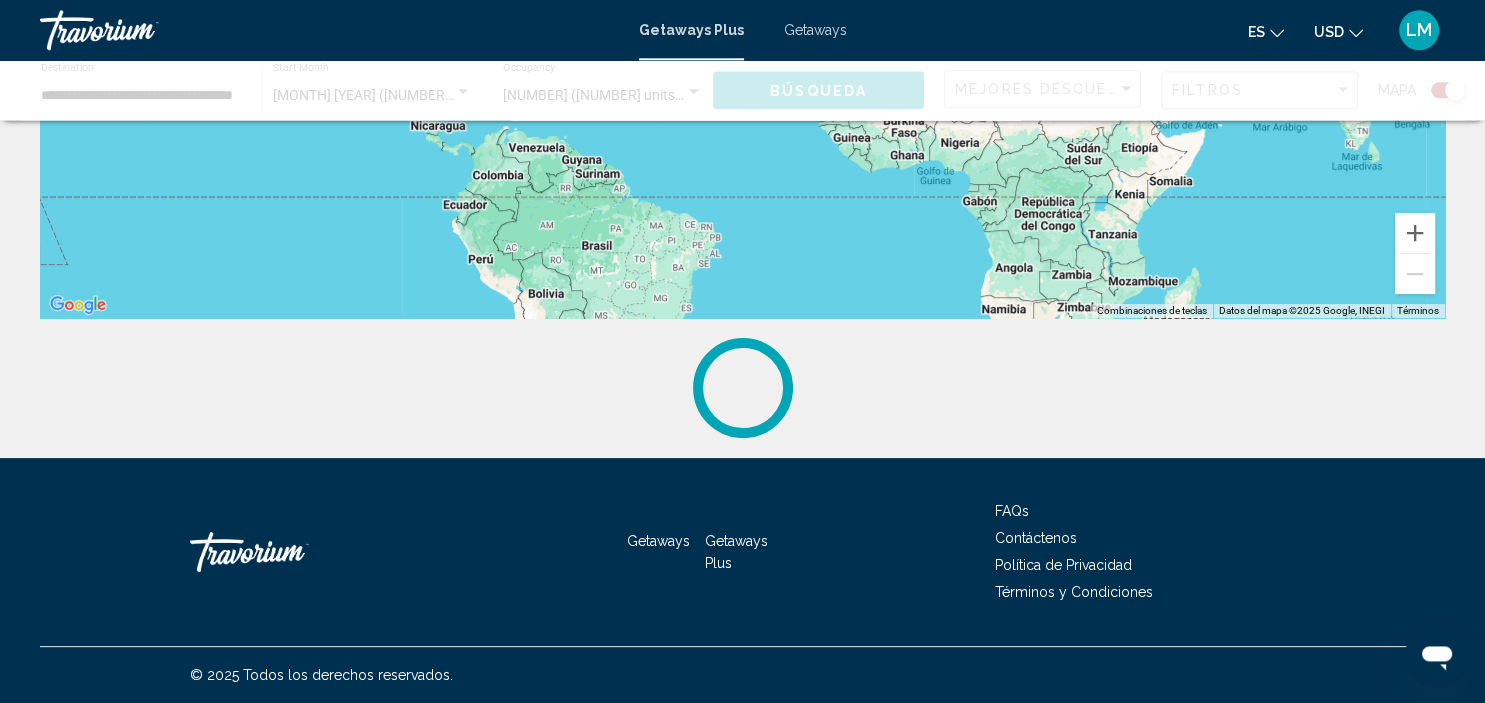 scroll, scrollTop: 0, scrollLeft: 0, axis: both 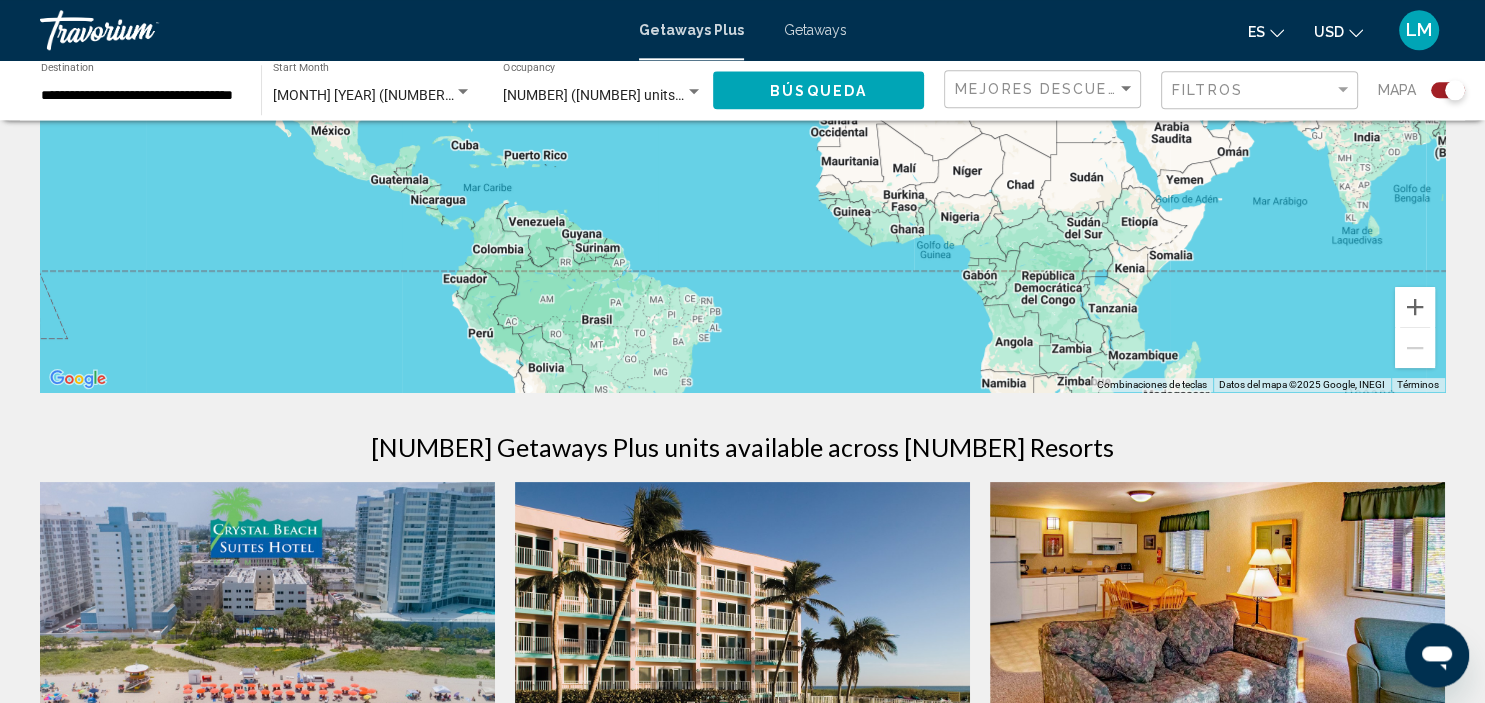 click on "Para activar la función de arrastre con el teclado, pulsa Alt + Intro. Cuando hayas habilitado esa función, usa las teclas de flecha para mover el marcador. Para completar el arrastre, pulsa Intro. Para cancelar, pulsa Escape." at bounding box center (742, 92) 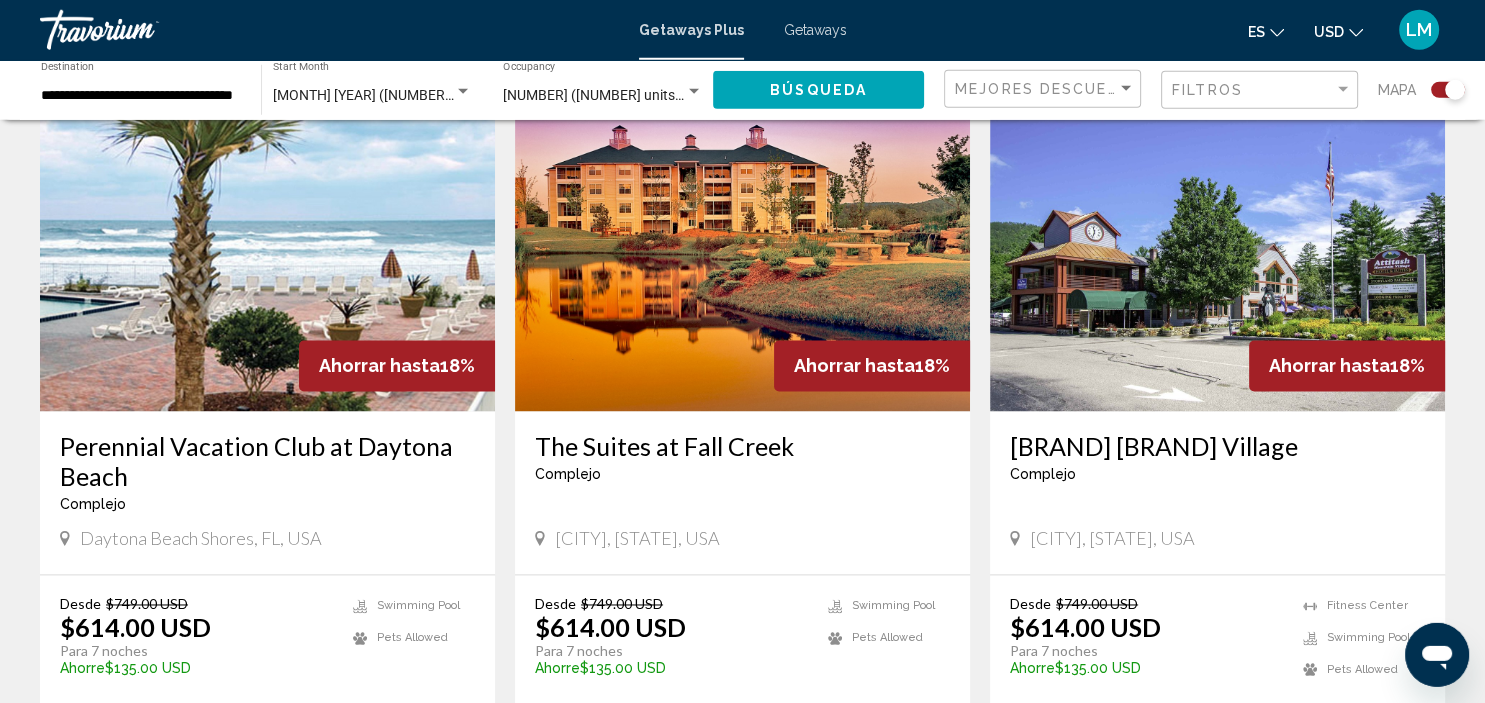 scroll, scrollTop: 2876, scrollLeft: 0, axis: vertical 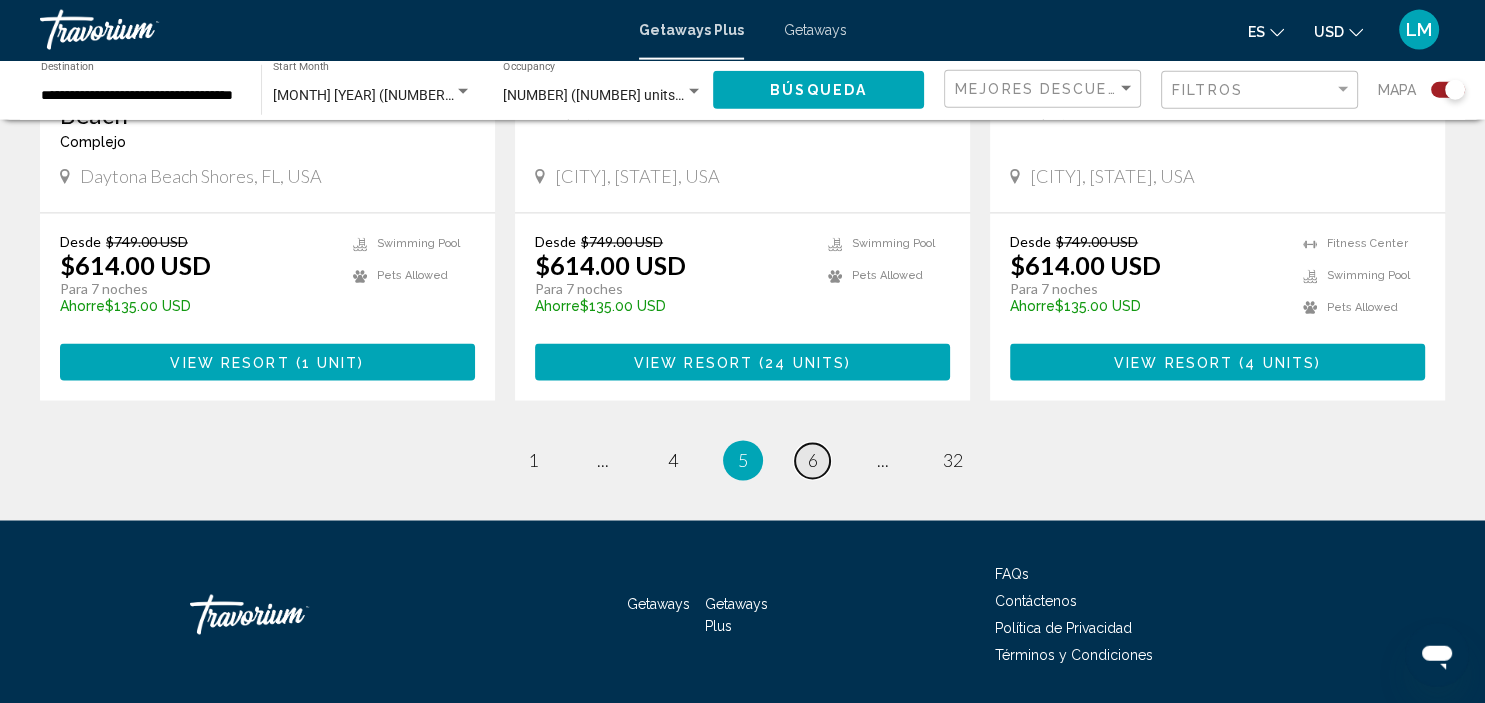 click on "page  6" at bounding box center [812, 461] 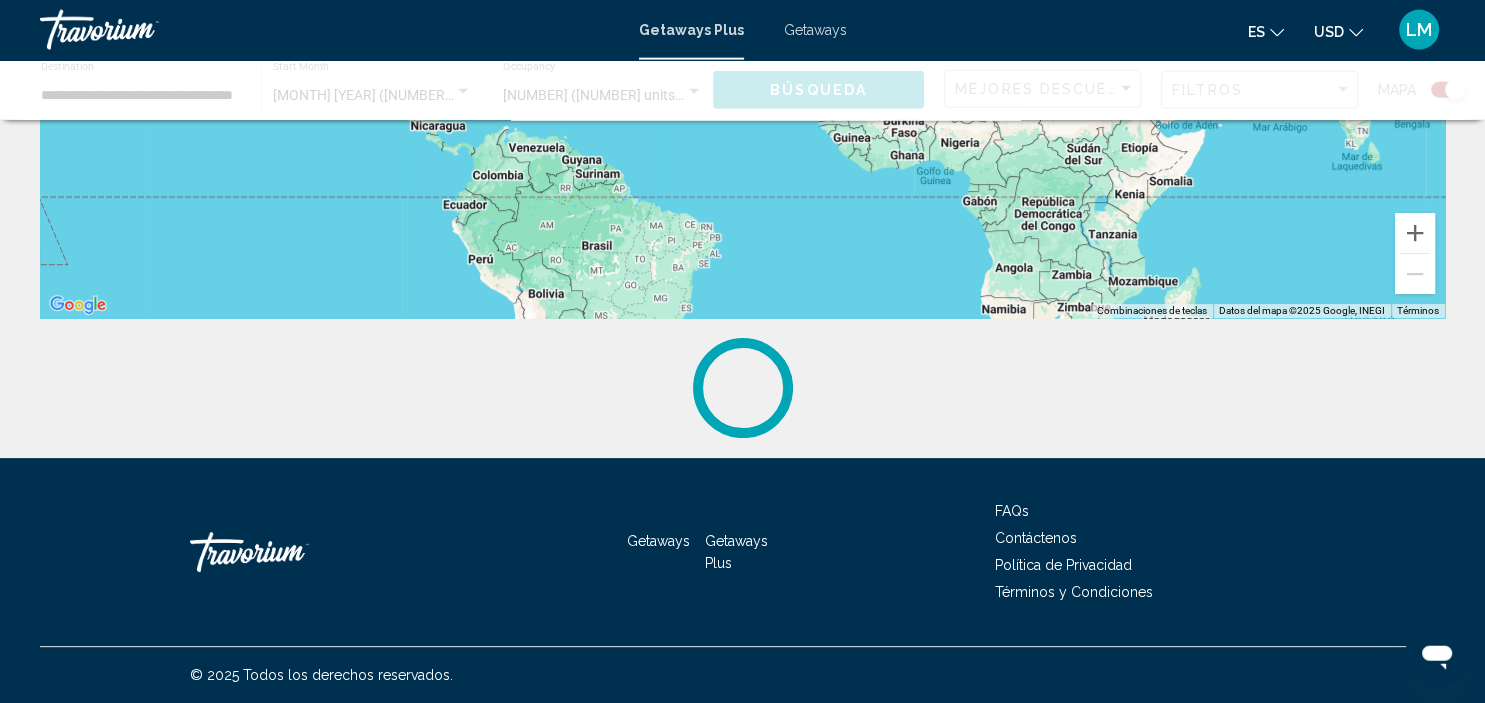 scroll, scrollTop: 0, scrollLeft: 0, axis: both 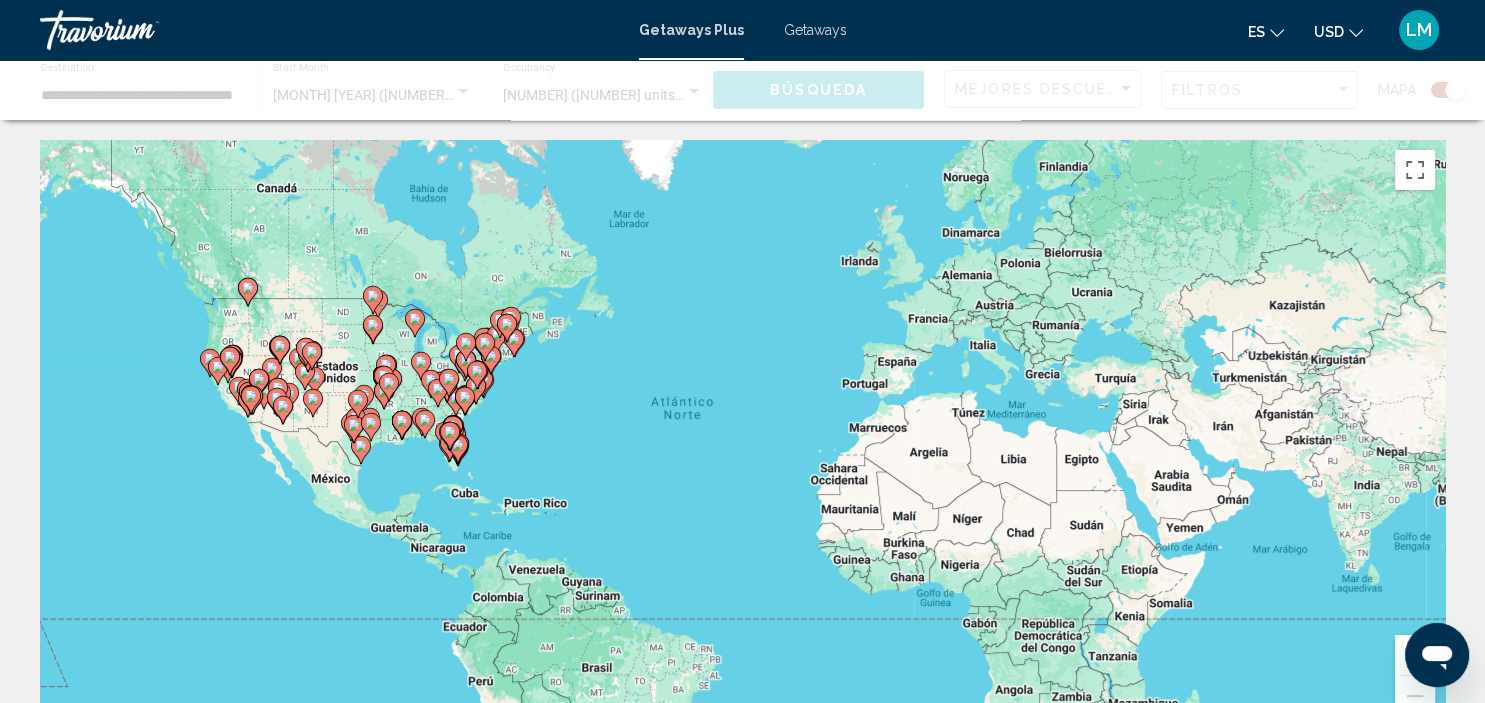 click on "Para activar la función de arrastre con el teclado, pulsa Alt + Intro. Cuando hayas habilitado esa función, usa las teclas de flecha para mover el marcador. Para completar el arrastre, pulsa Intro. Para cancelar, pulsa Escape." at bounding box center [742, 440] 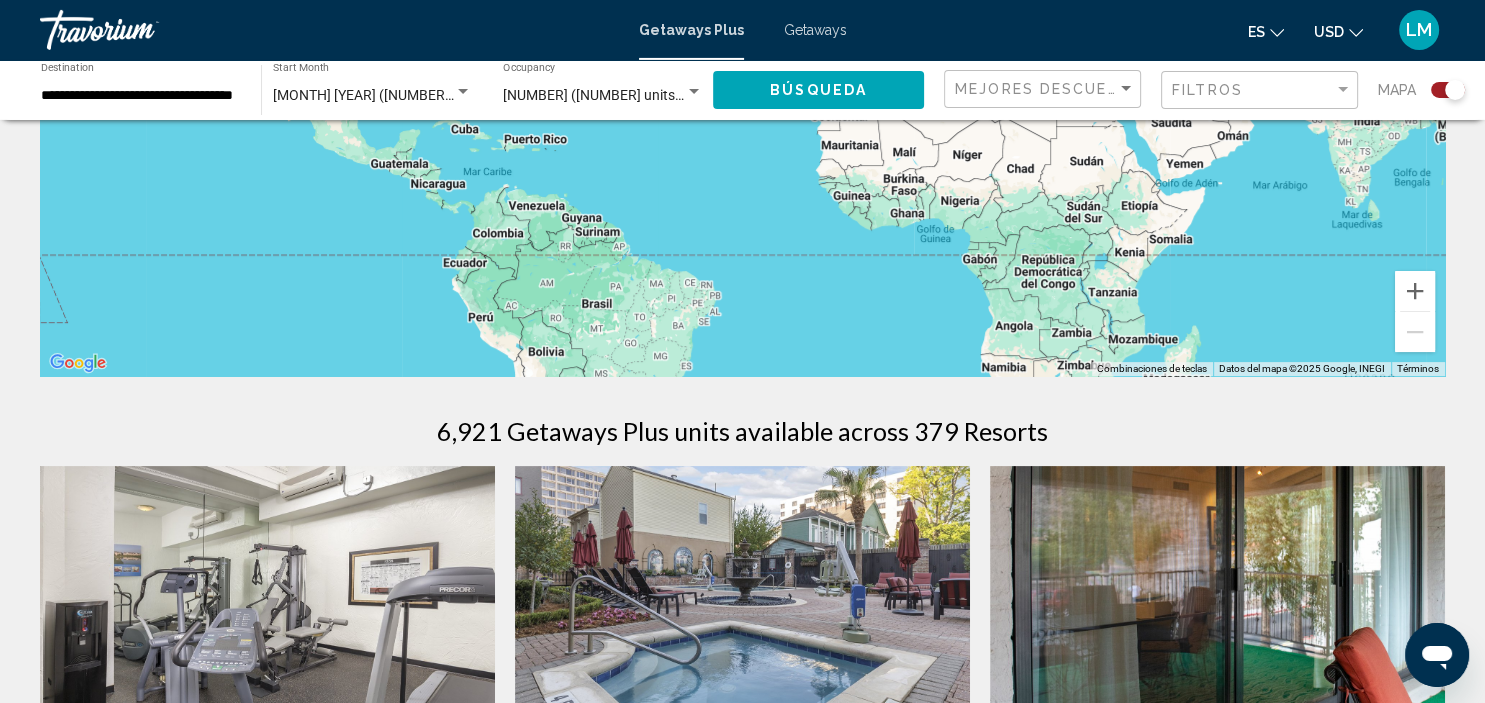 scroll, scrollTop: 548, scrollLeft: 0, axis: vertical 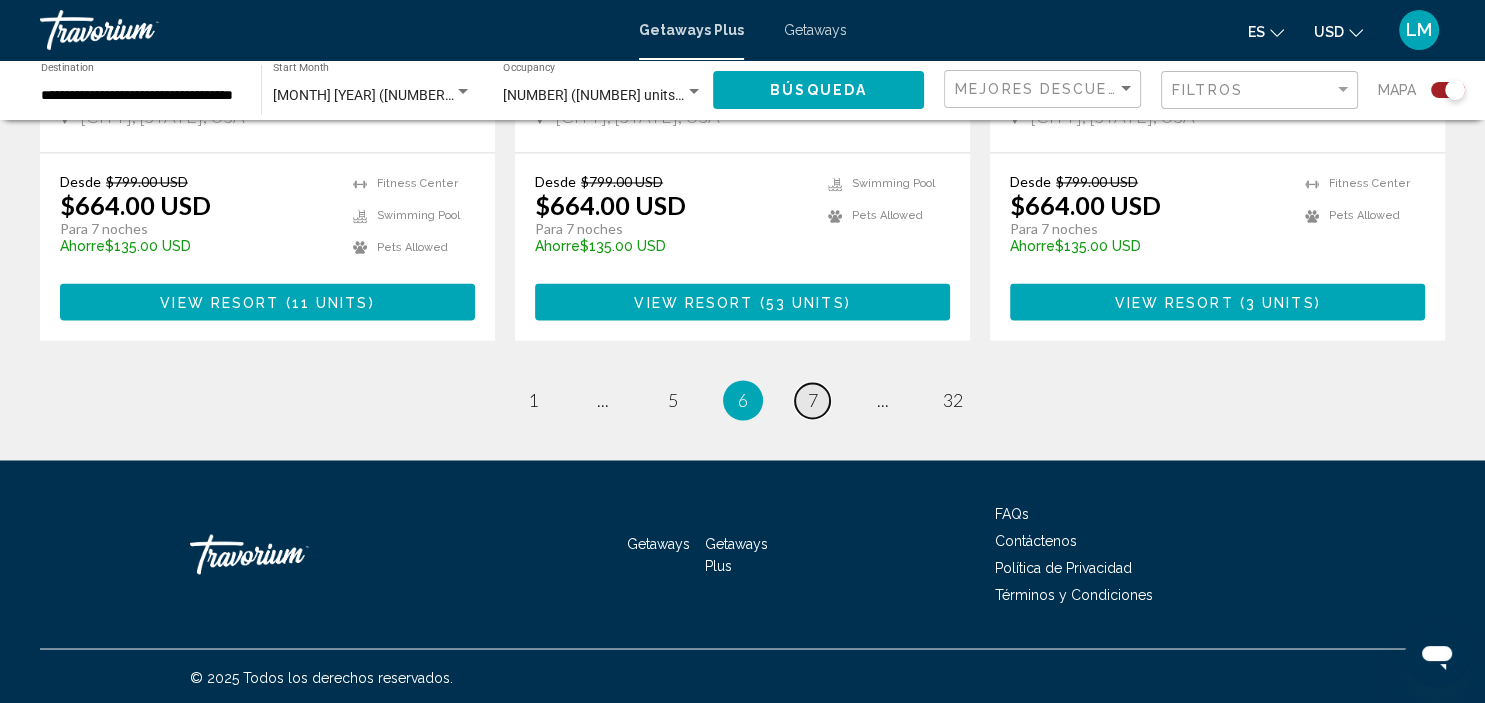 click on "7" at bounding box center (813, 400) 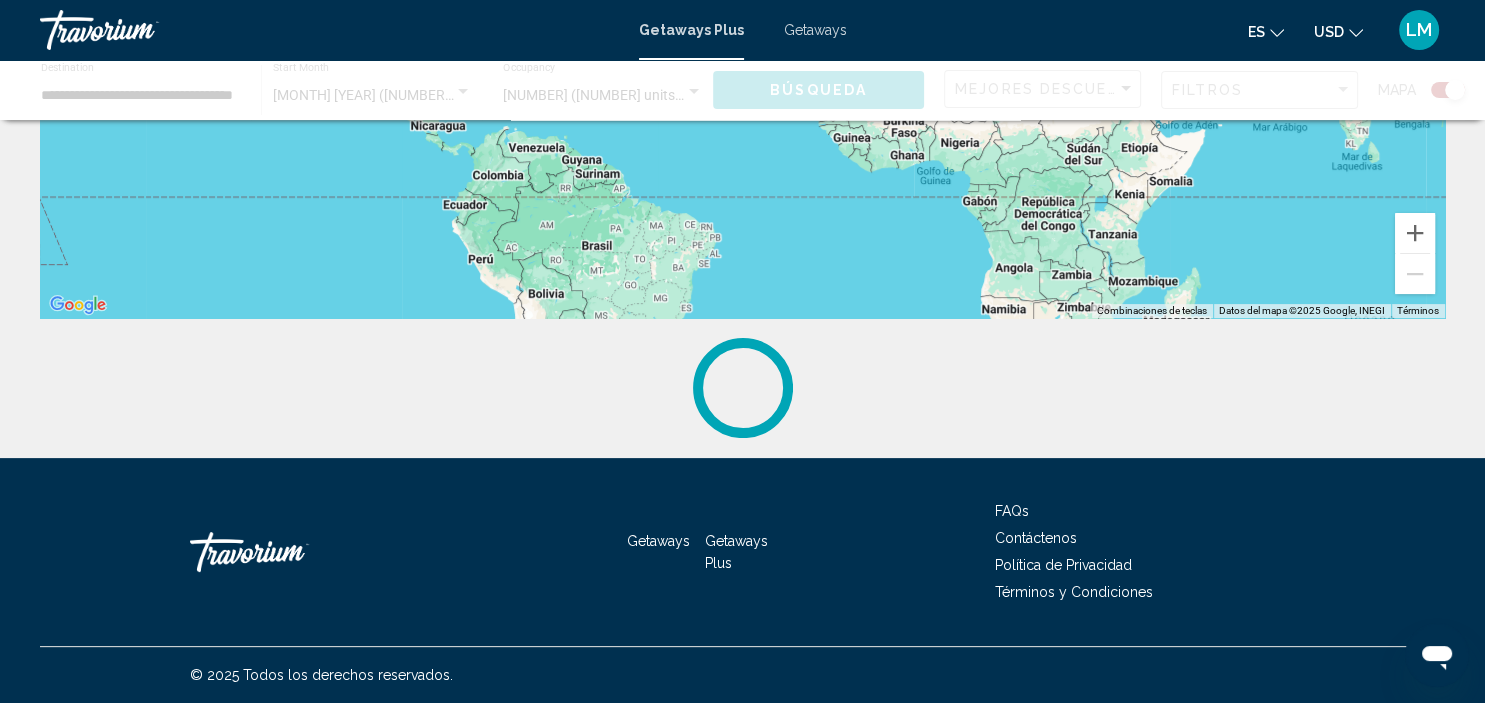 scroll, scrollTop: 0, scrollLeft: 0, axis: both 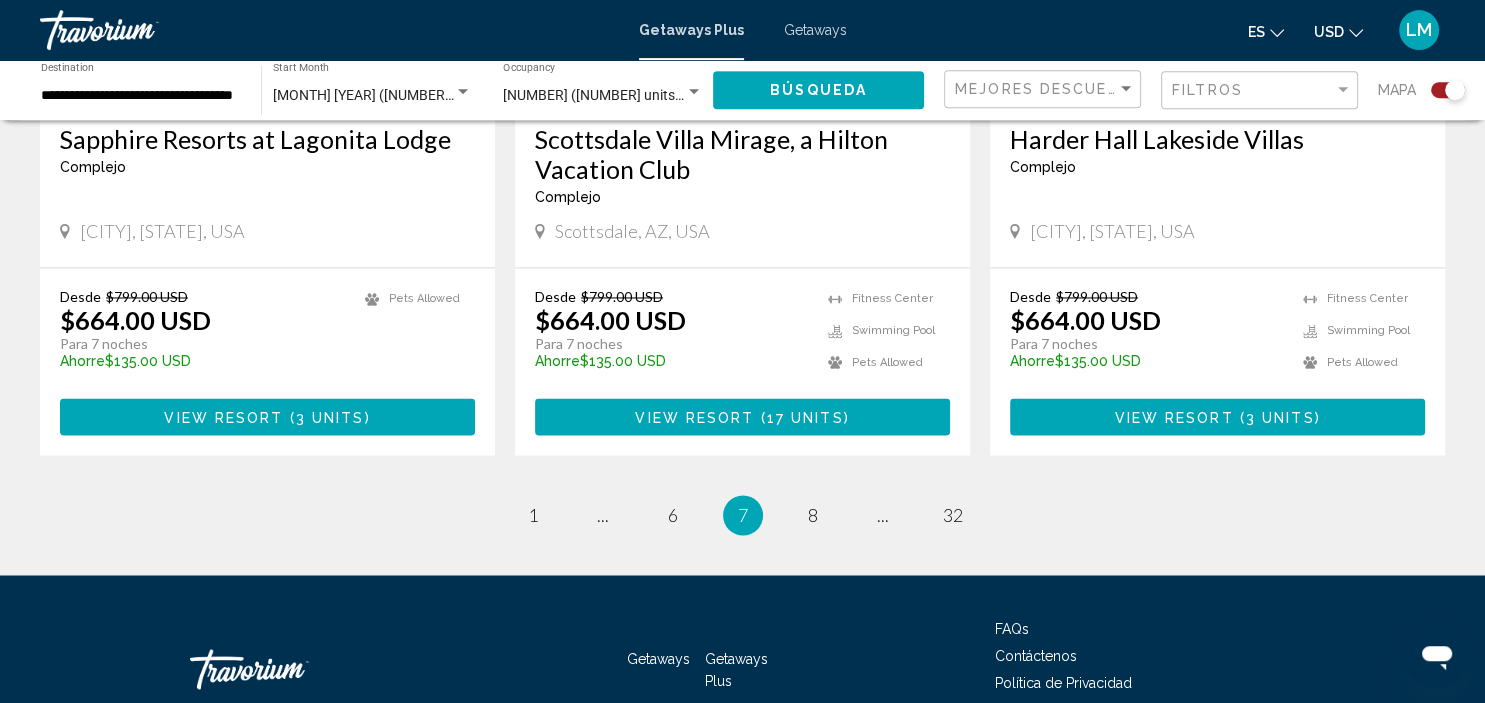 click on "Getaways Getaways Plus FAQs Contáctenos  Política de Privacidad Términos y Condiciones" at bounding box center [742, 669] 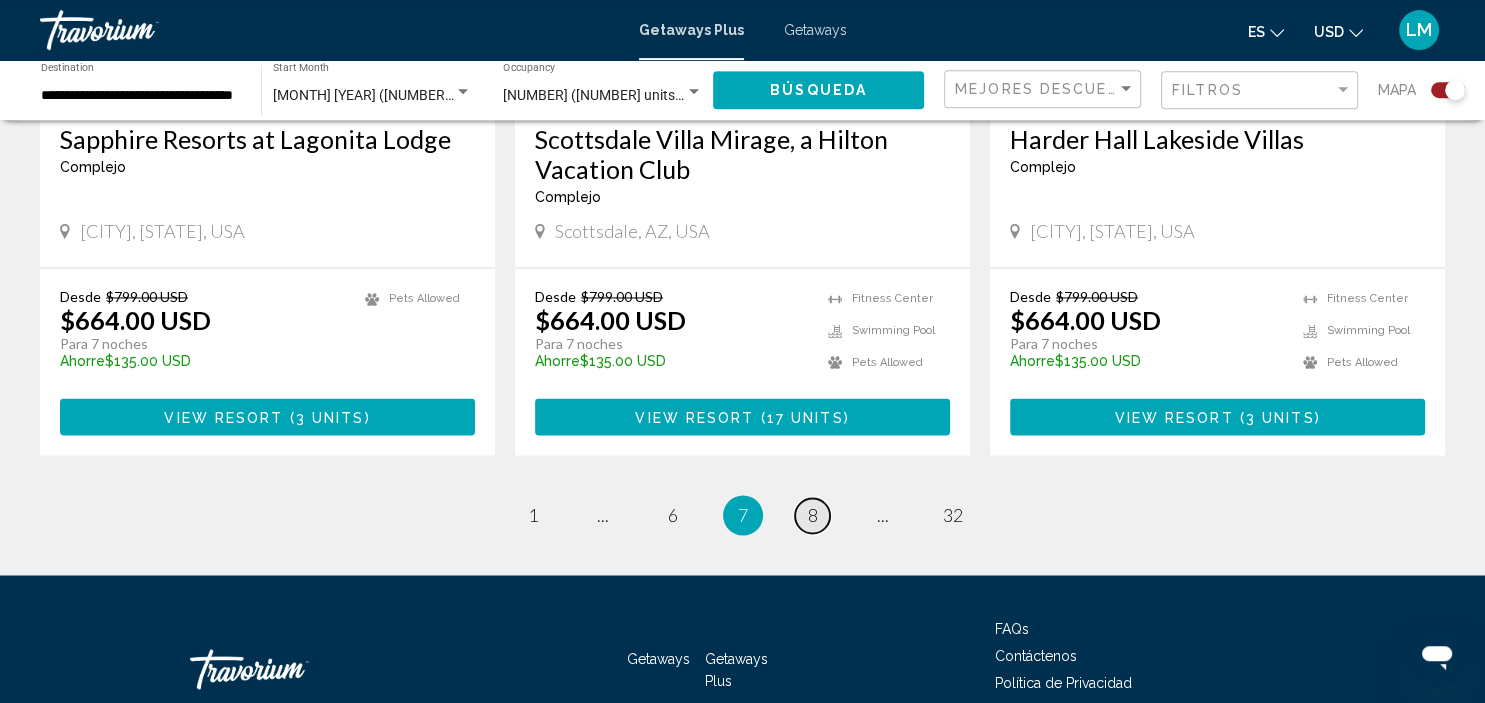 click on "page  8" at bounding box center [812, 515] 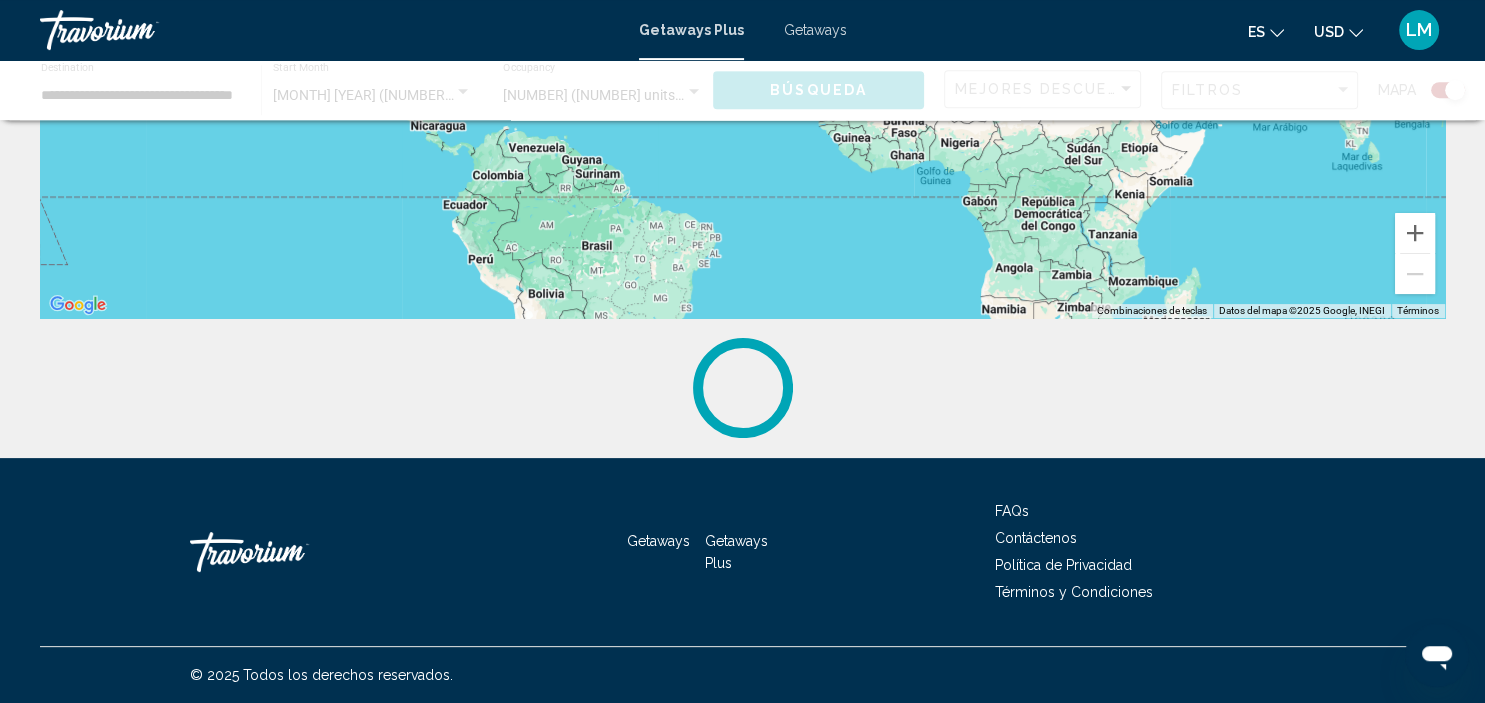 scroll, scrollTop: 0, scrollLeft: 0, axis: both 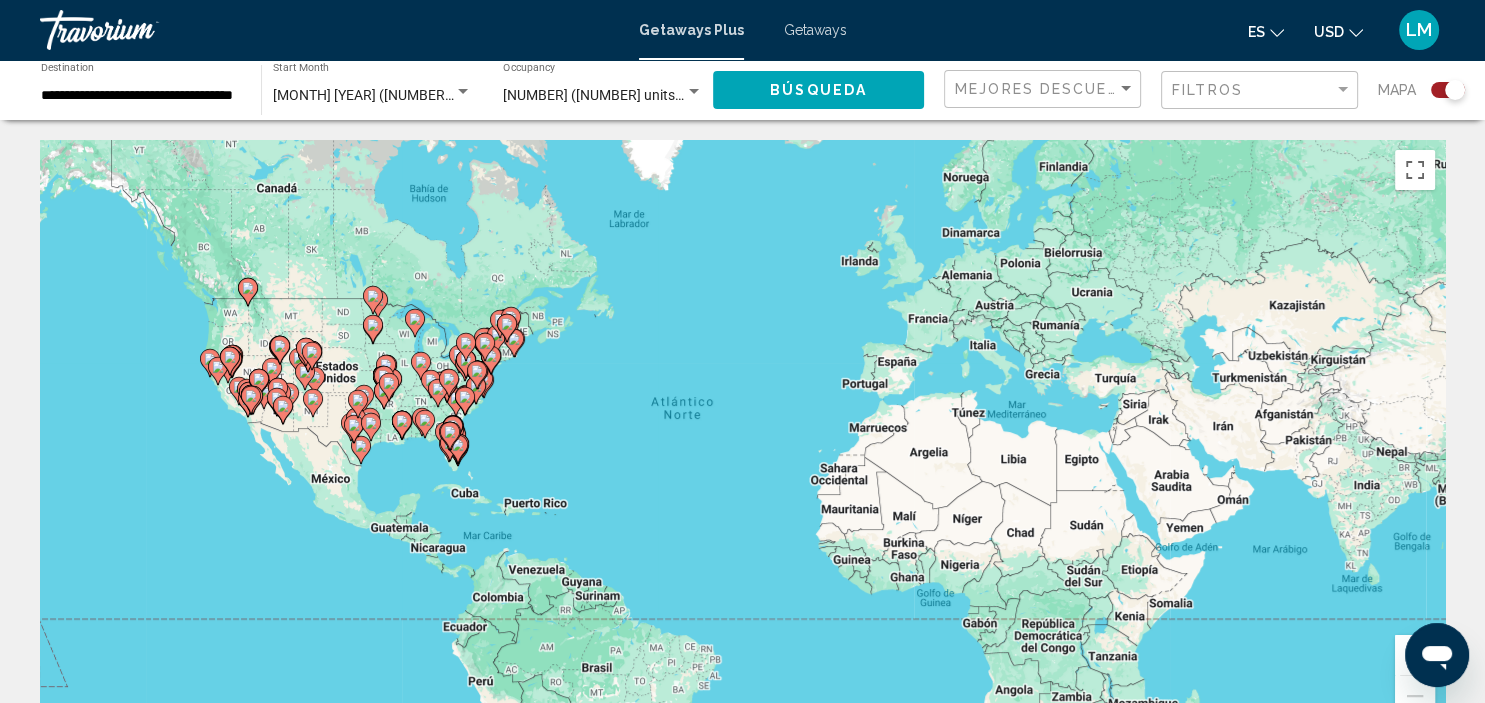 click on "Para activar la función de arrastre con el teclado, pulsa Alt + Intro. Cuando hayas habilitado esa función, usa las teclas de flecha para mover el marcador. Para completar el arrastre, pulsa Intro. Para cancelar, pulsa Escape." at bounding box center (742, 440) 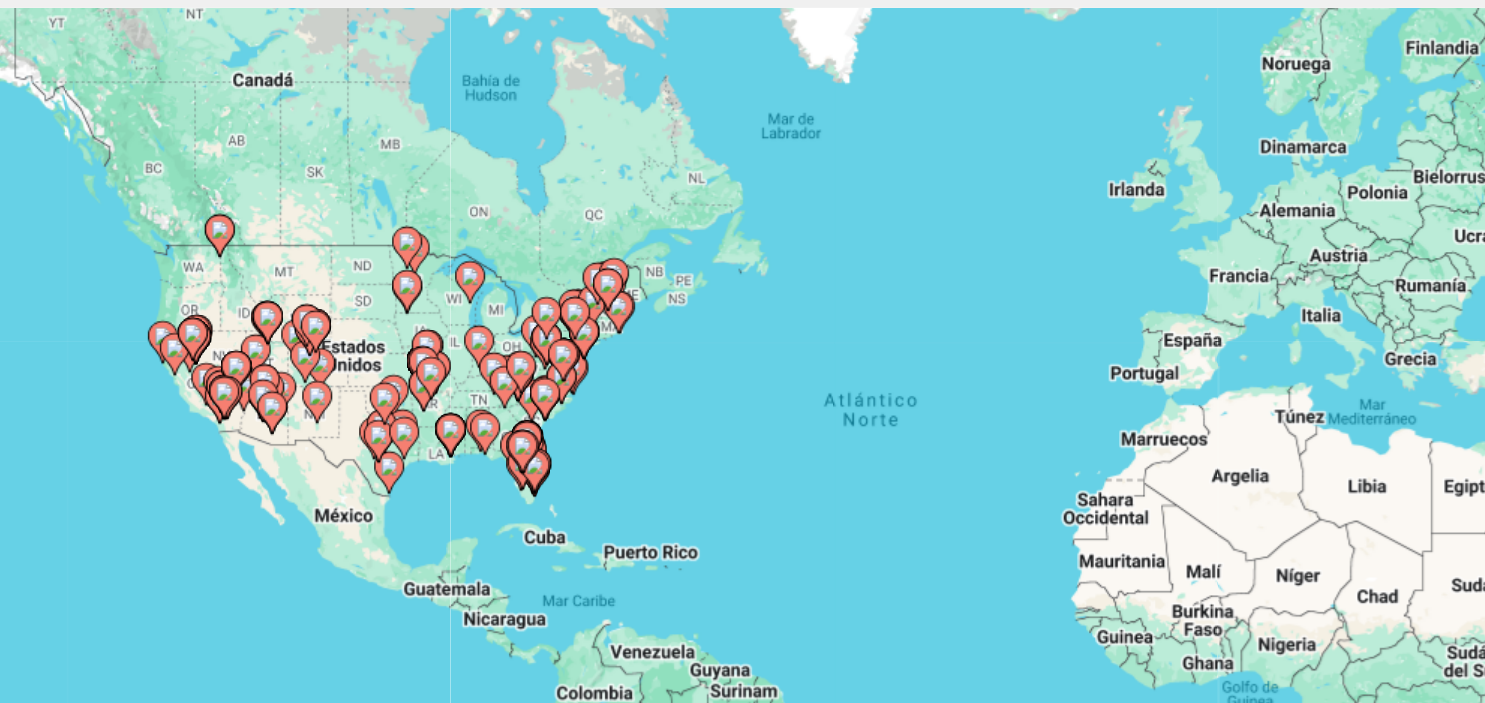 scroll, scrollTop: 8, scrollLeft: 0, axis: vertical 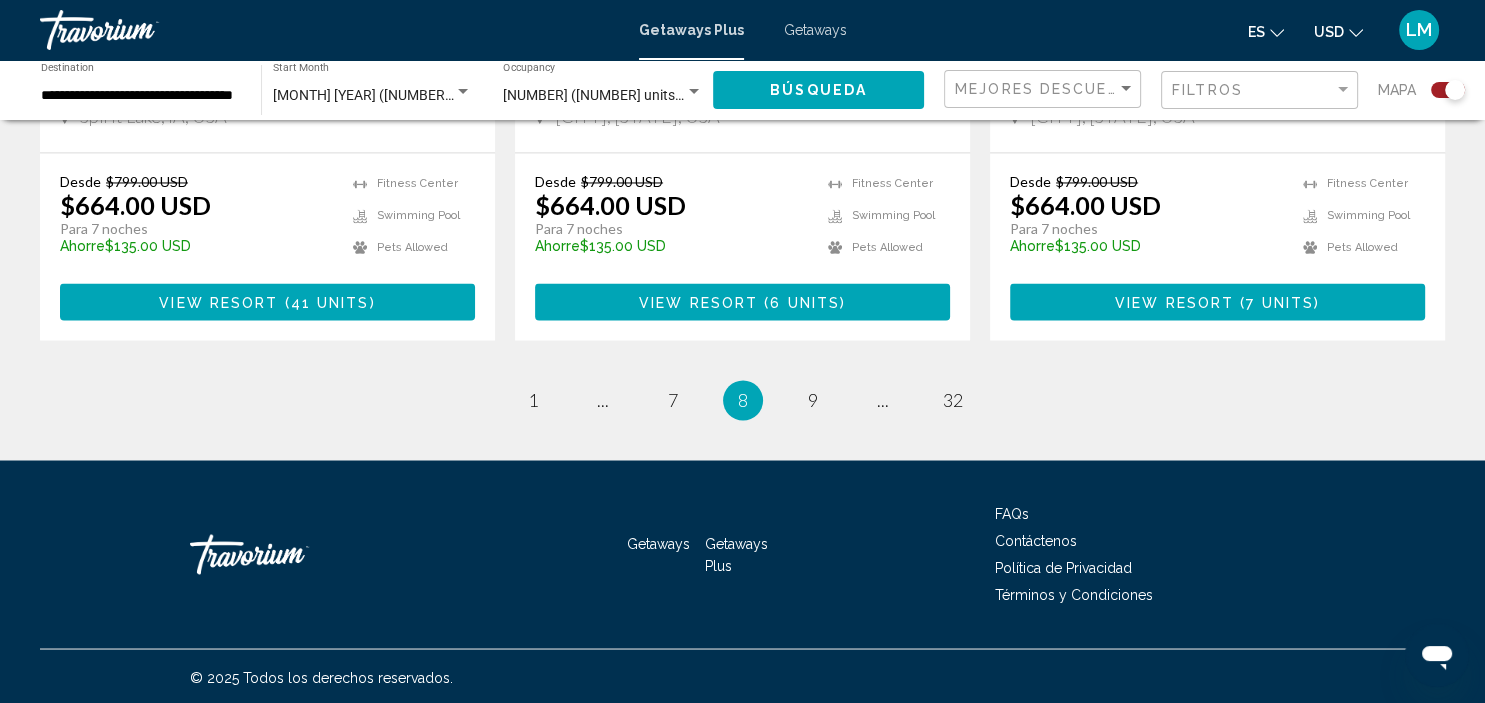 click on "Desde $[PRICE] USD $[PRICE] USD Para [NUMBER] noches Ahorre $[PRICE] USD temp [RATING]
Fitness Center
Swimming Pool
Pets Allowed View Resort    ( [NUMBER] units )" at bounding box center [742, 246] 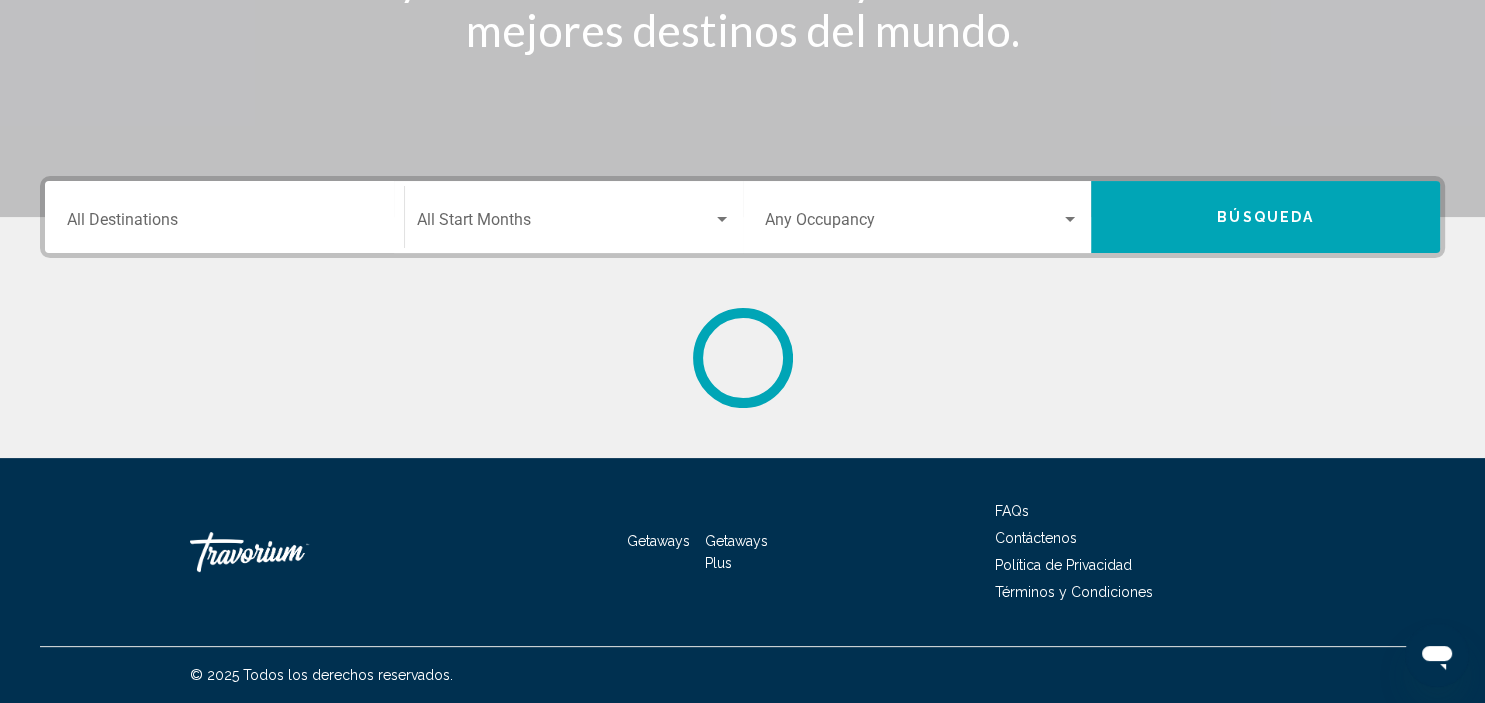 scroll, scrollTop: 0, scrollLeft: 0, axis: both 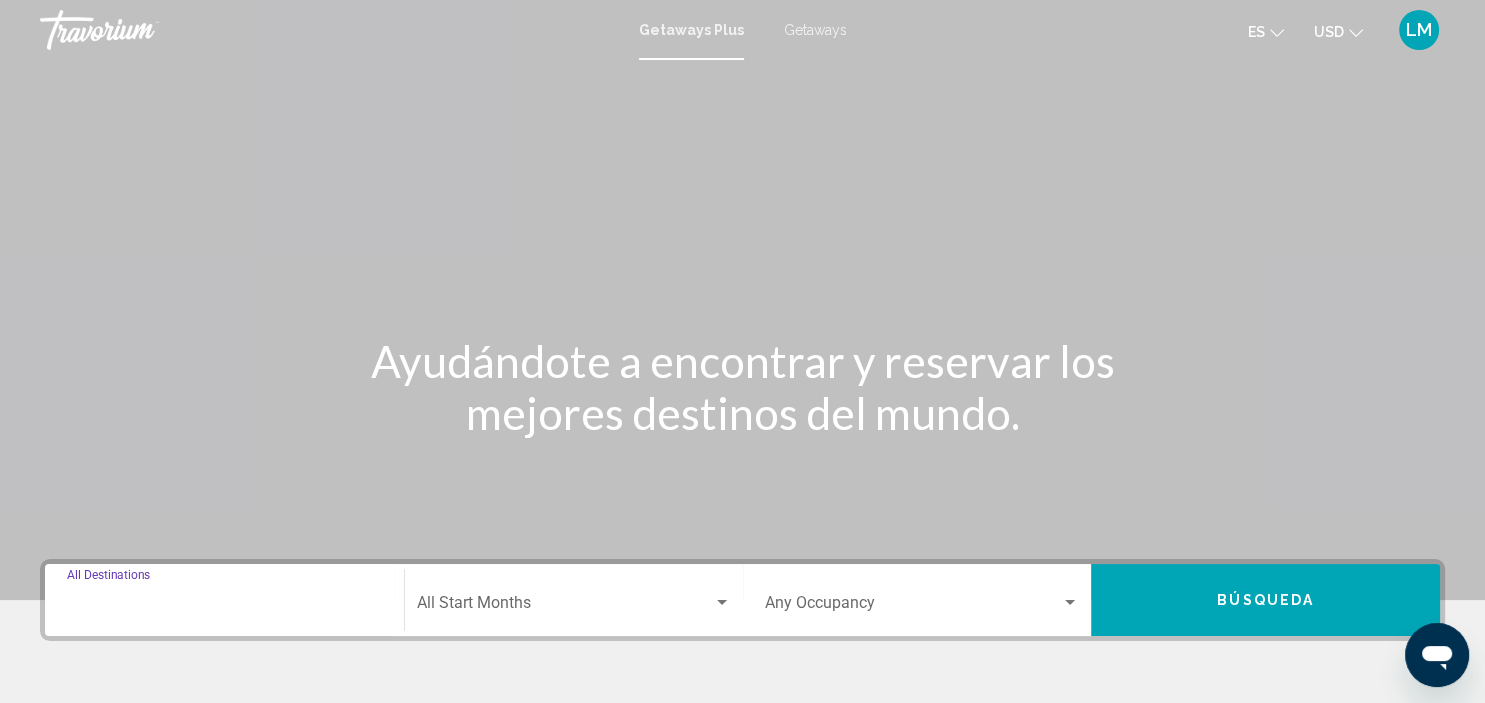 click on "Destination All Destinations" at bounding box center (224, 607) 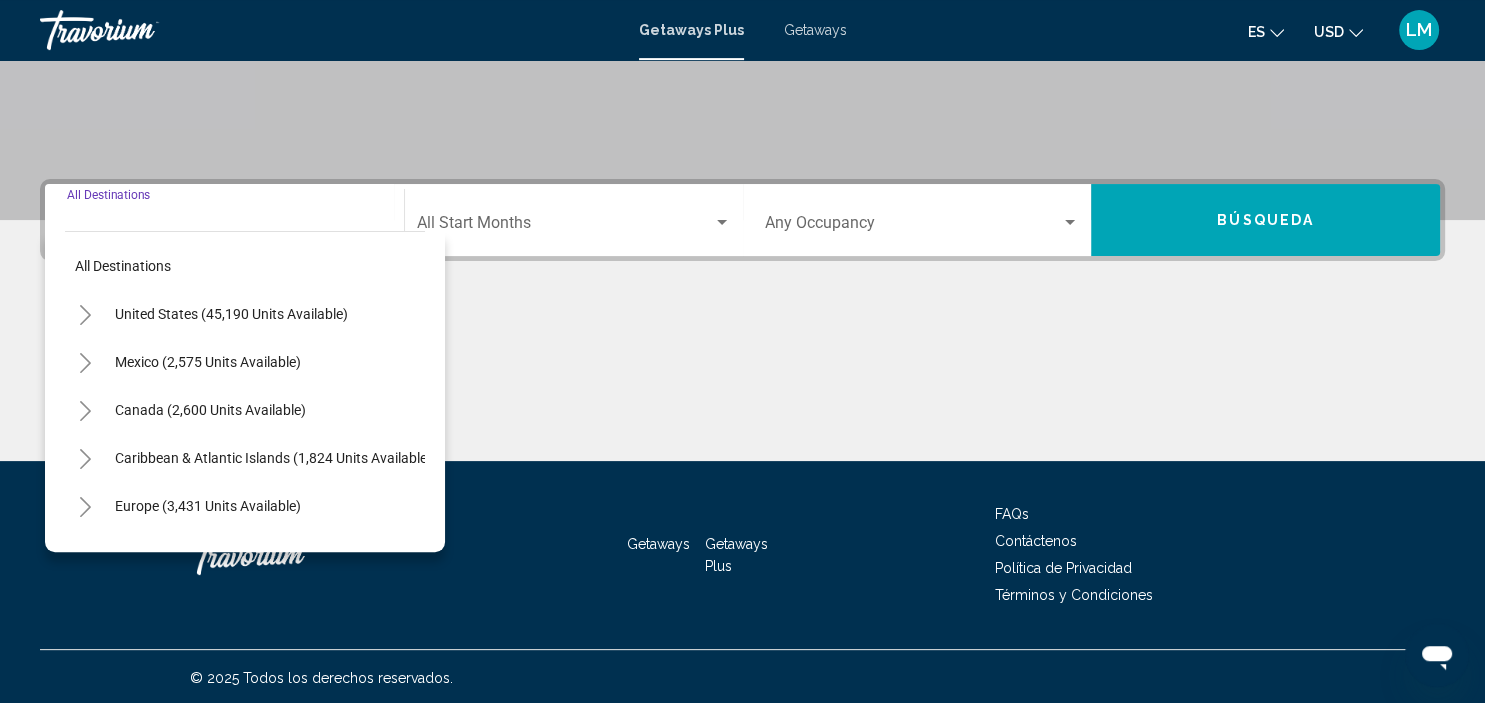 scroll, scrollTop: 382, scrollLeft: 0, axis: vertical 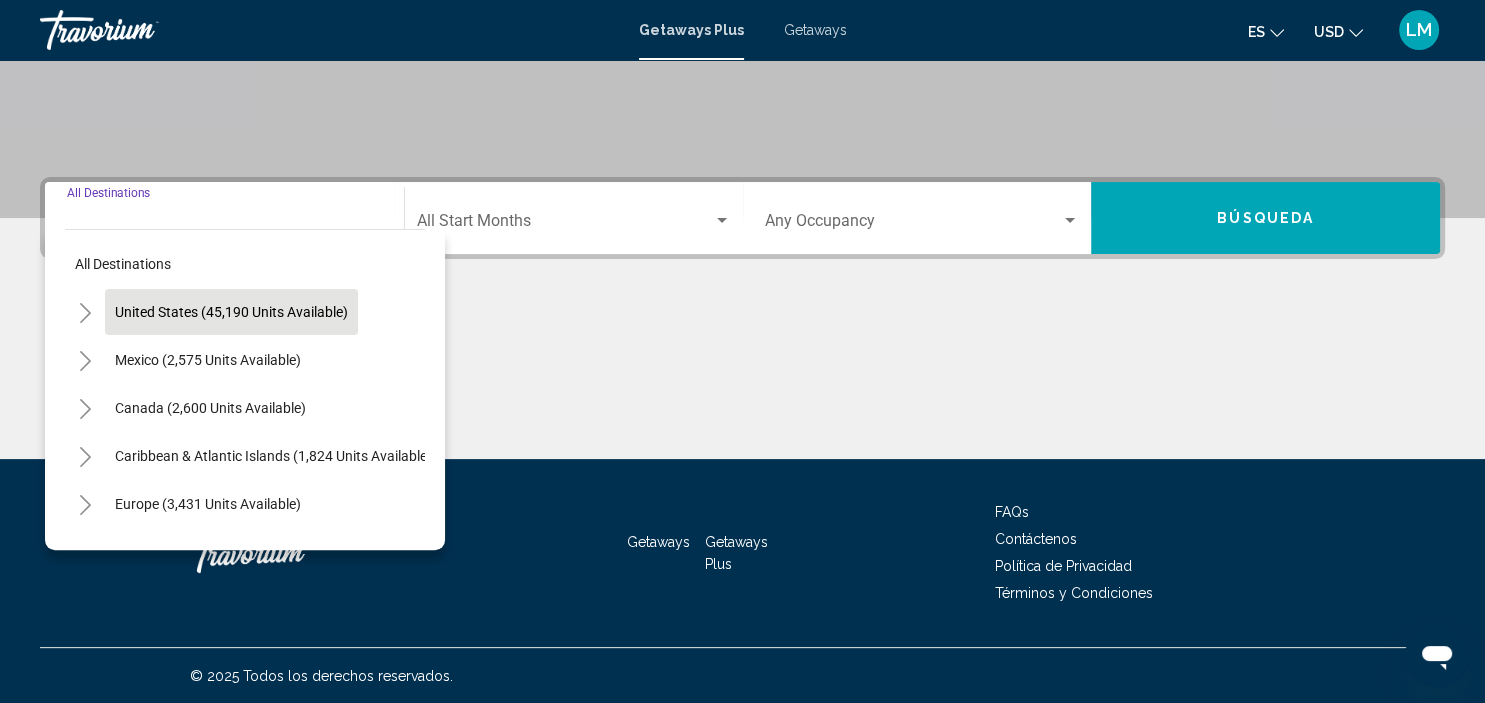 click on "United States (45,190 units available)" at bounding box center (208, 360) 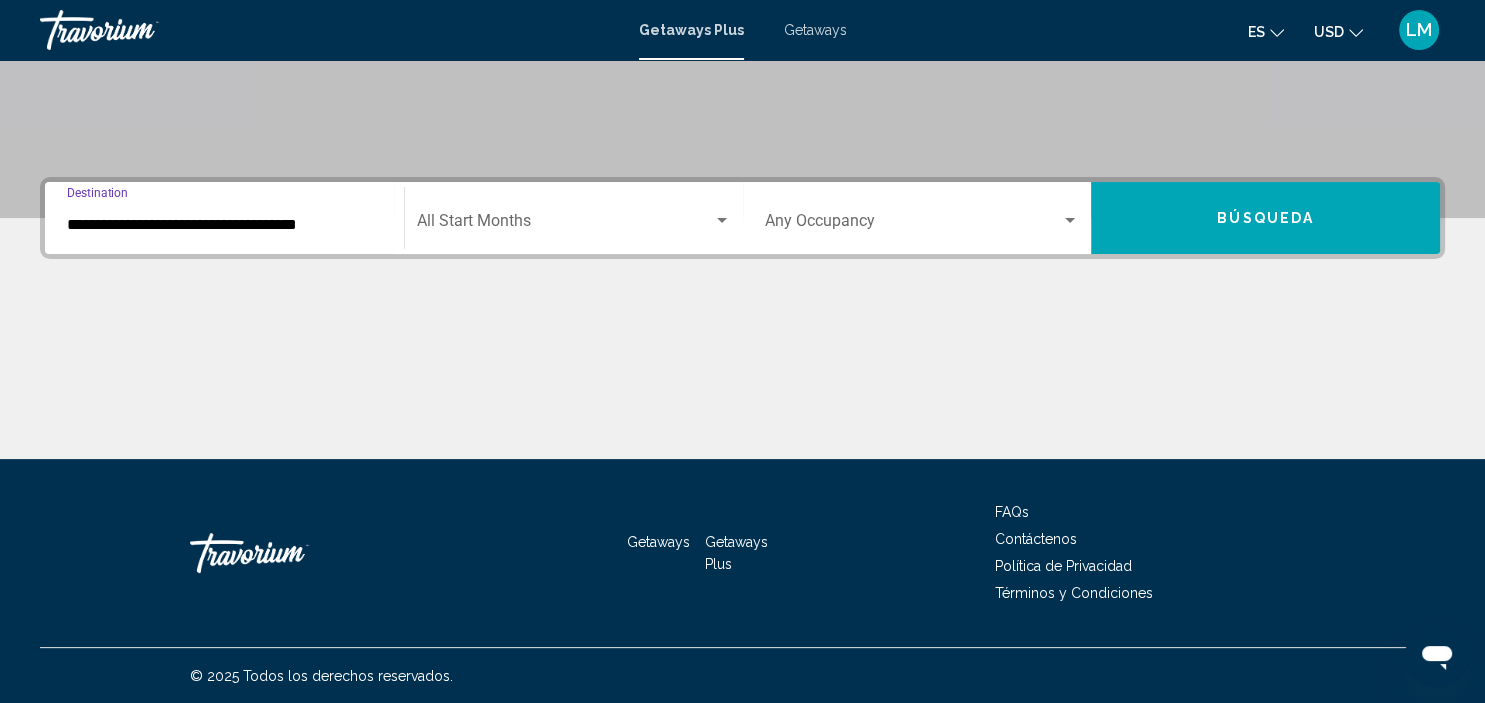 click at bounding box center (565, 225) 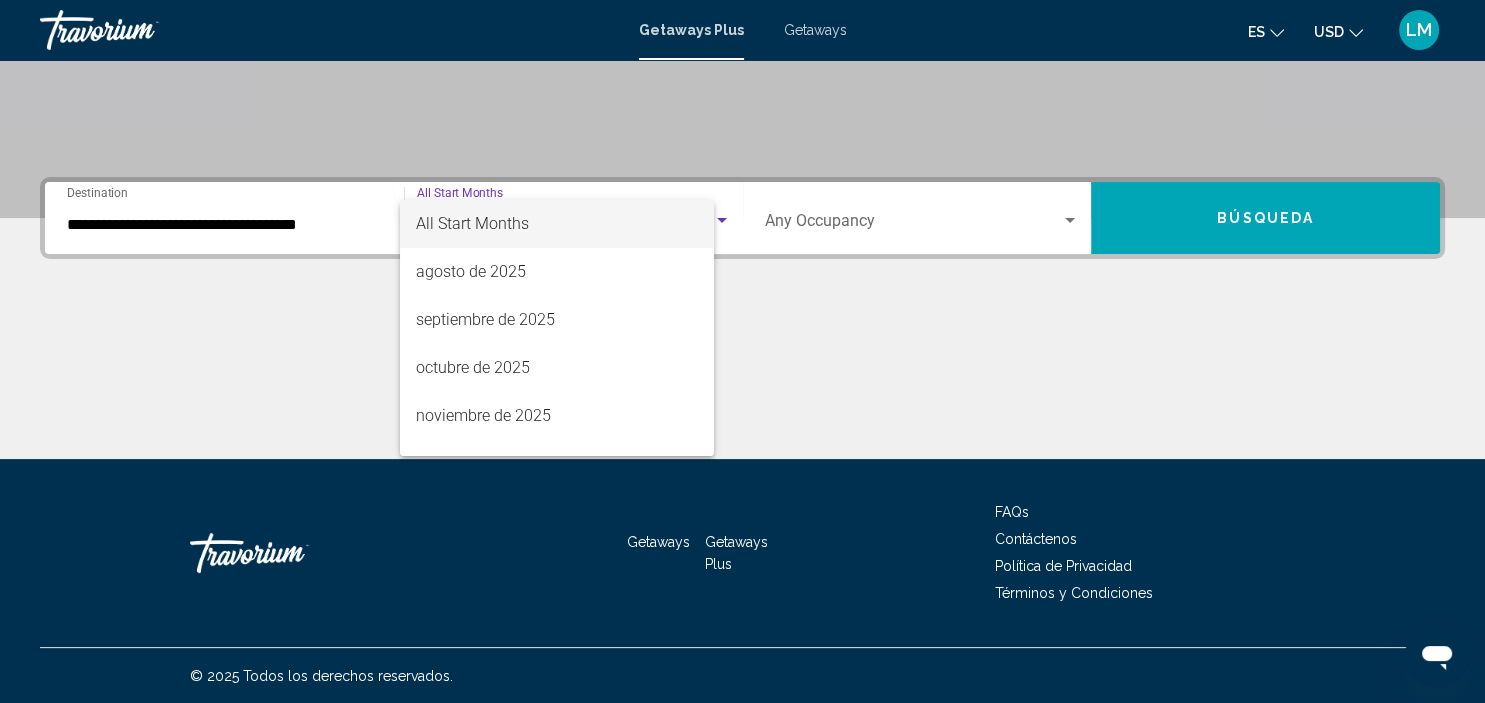 click on "All Start Months" at bounding box center (557, 224) 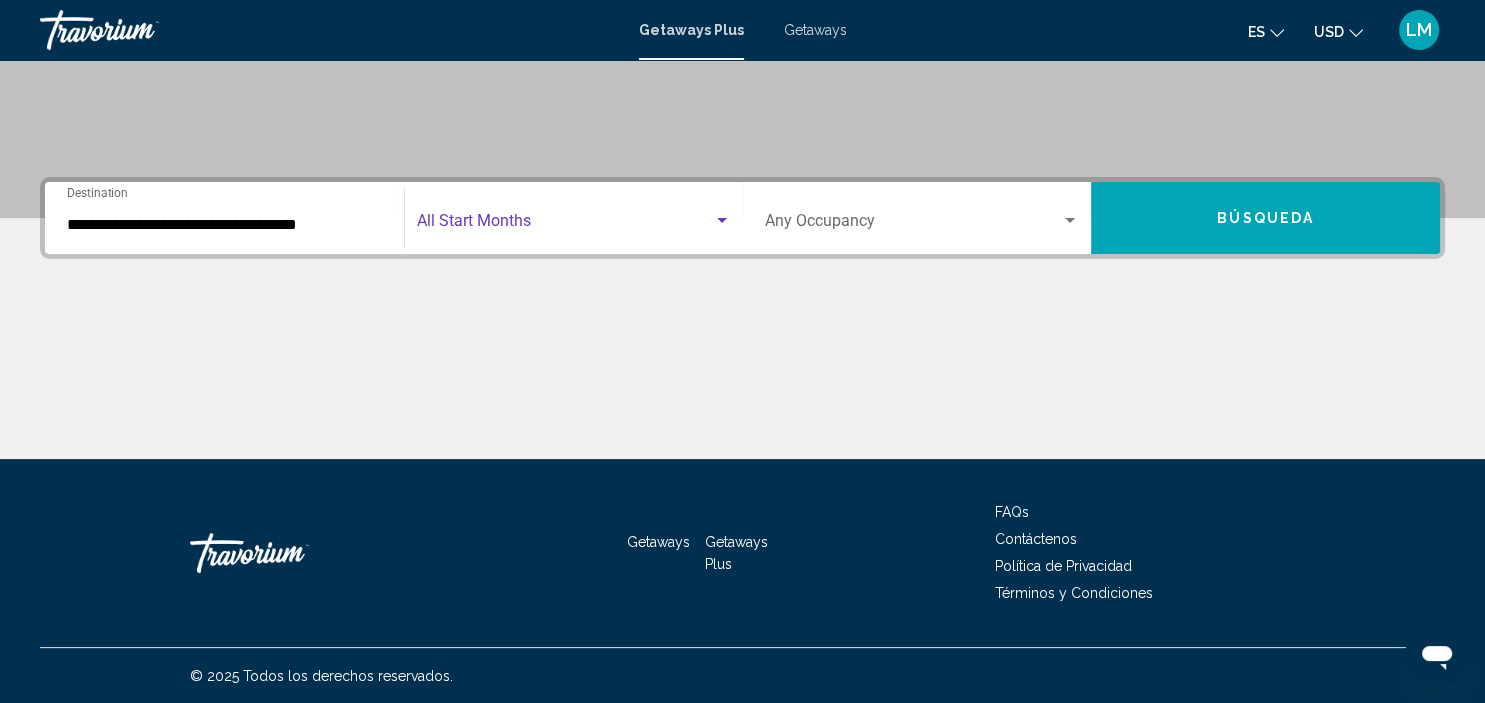 click at bounding box center [565, 225] 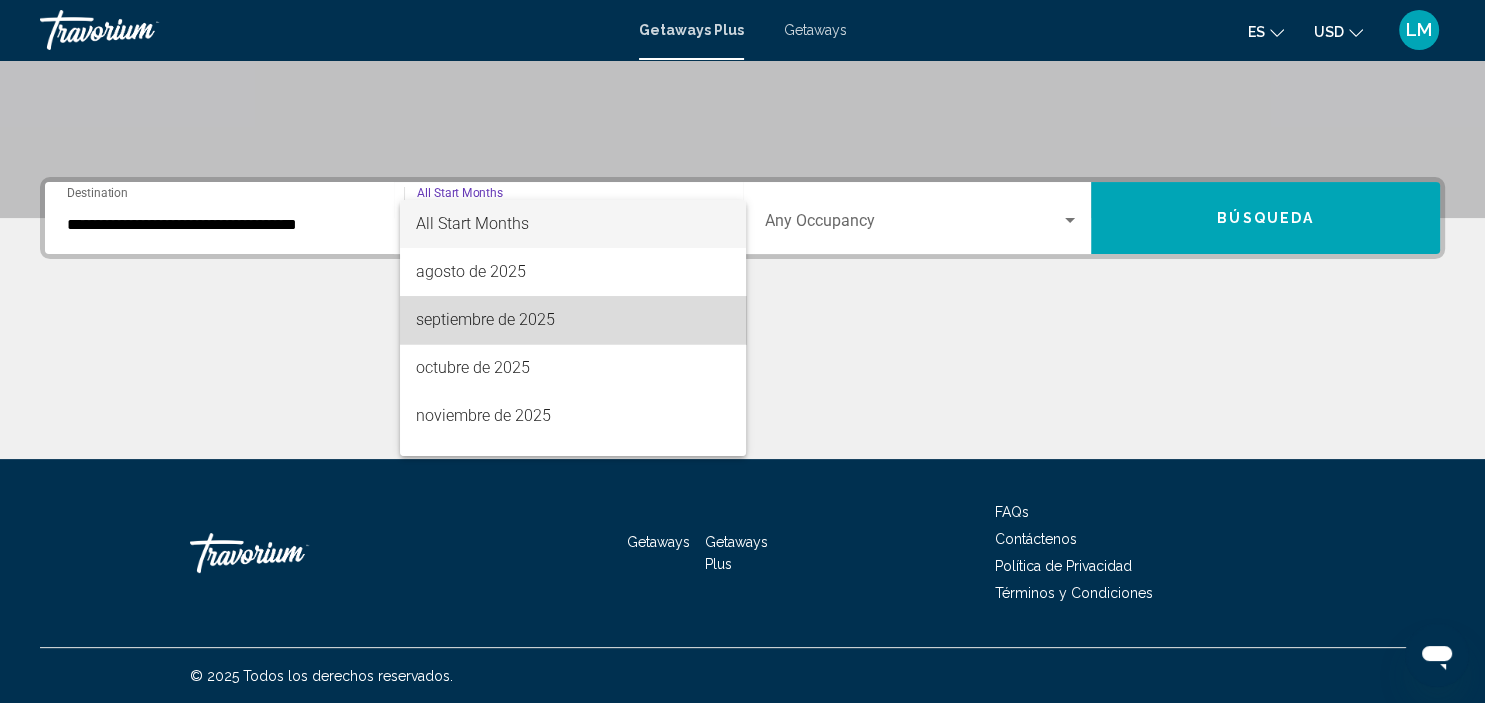 click on "septiembre de 2025" at bounding box center (573, 320) 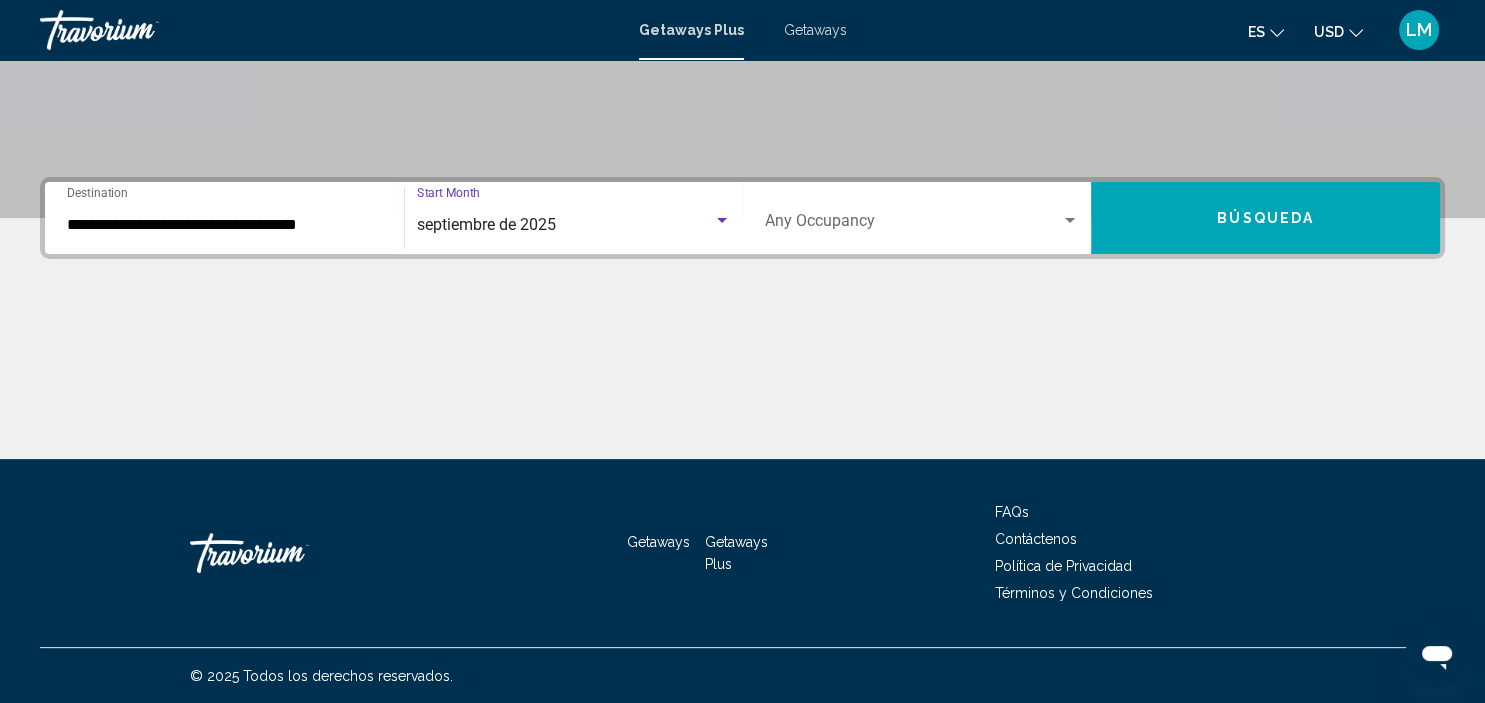click on "Occupancy Any Occupancy" at bounding box center [922, 218] 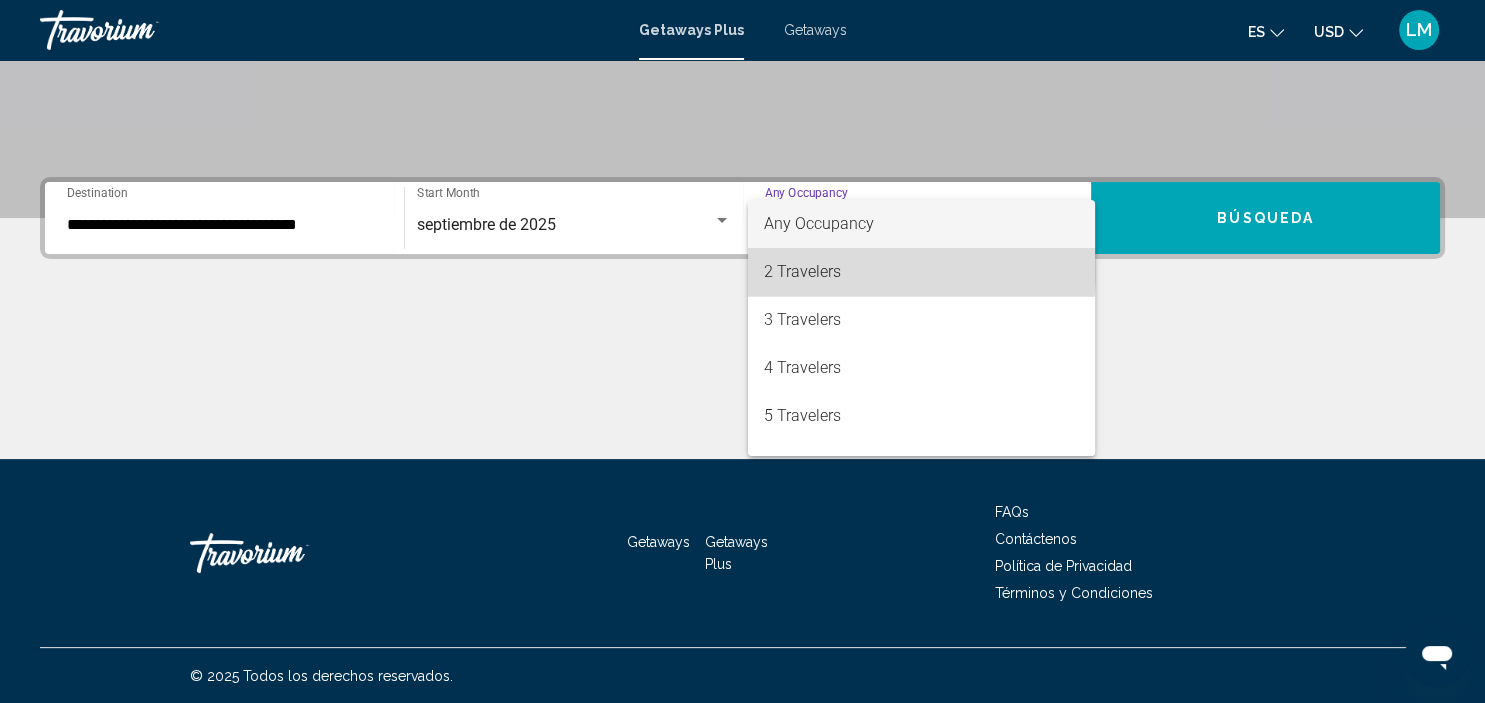 click on "2 Travelers" at bounding box center [921, 272] 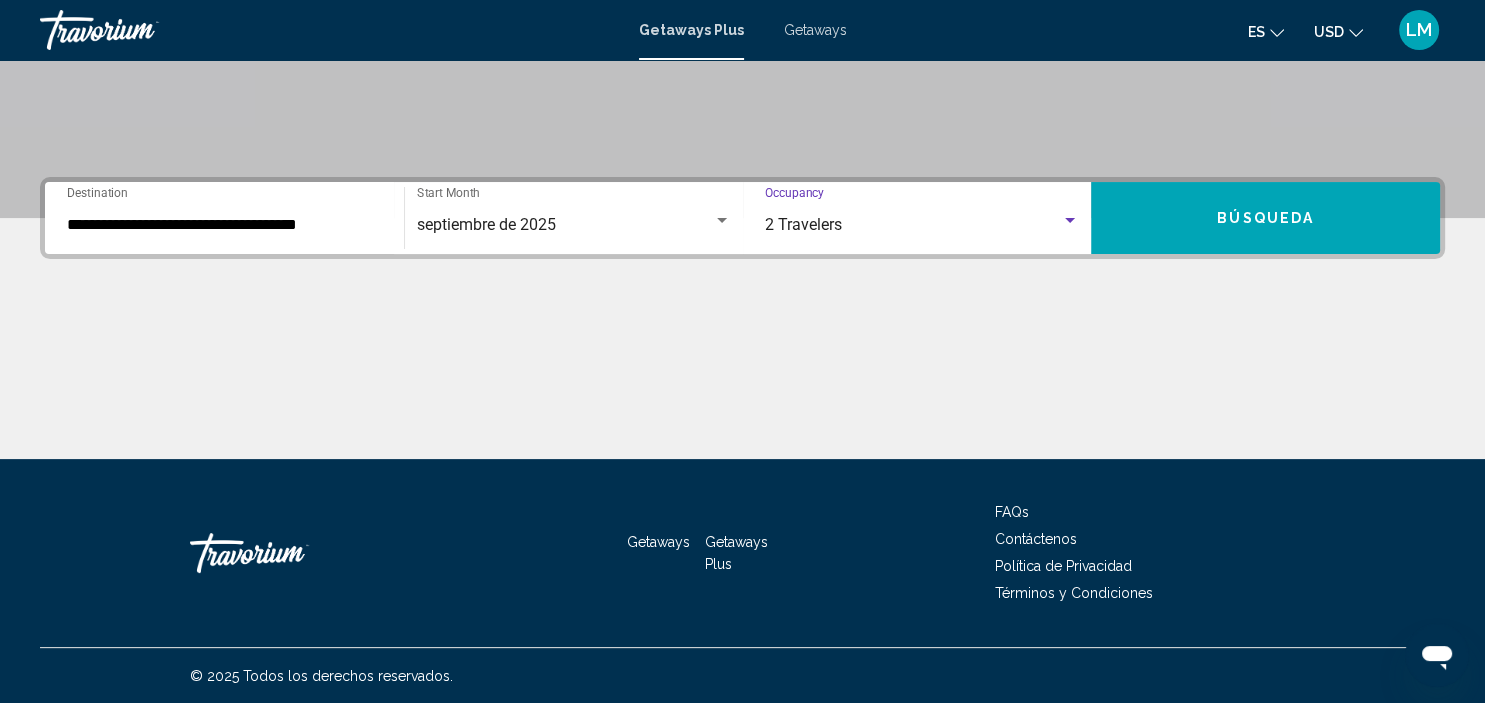 click at bounding box center (1070, 221) 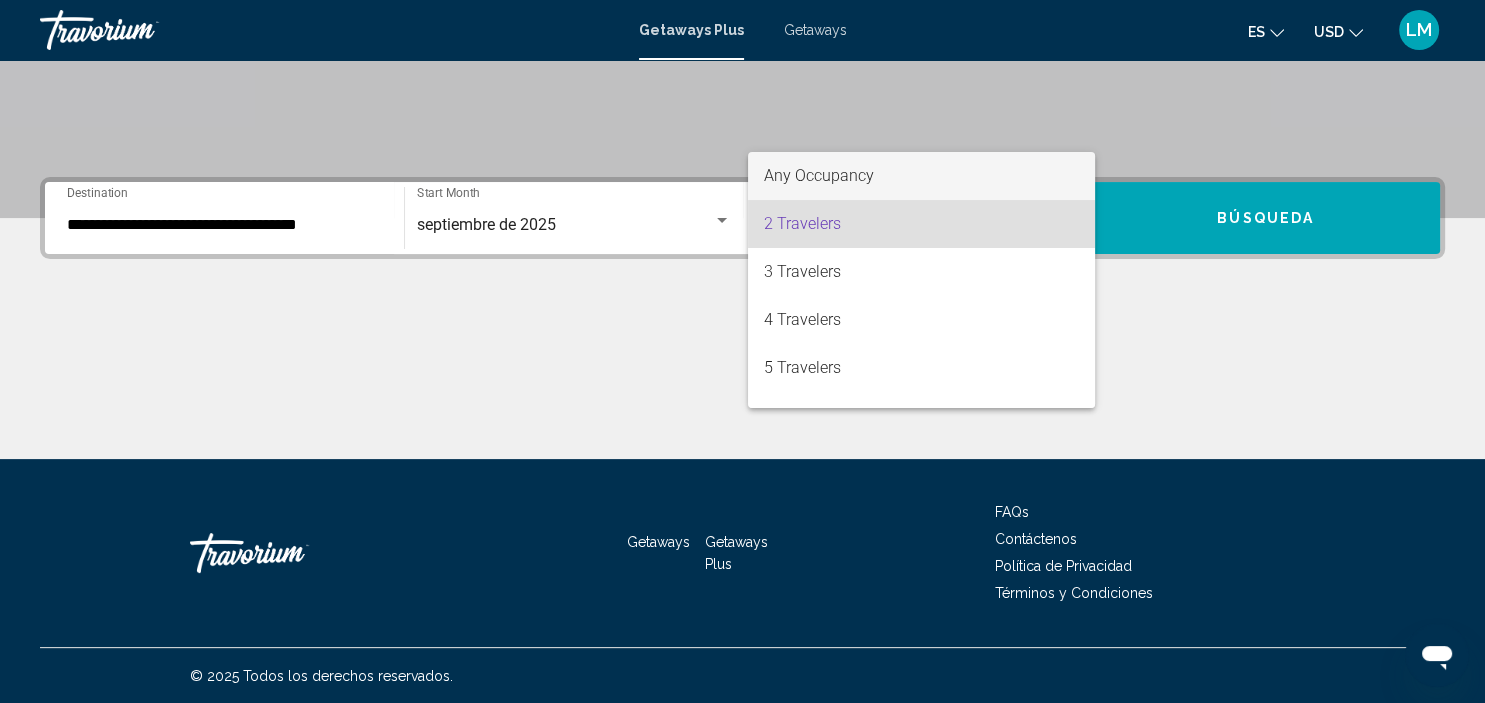 click on "Any Occupancy" at bounding box center [921, 176] 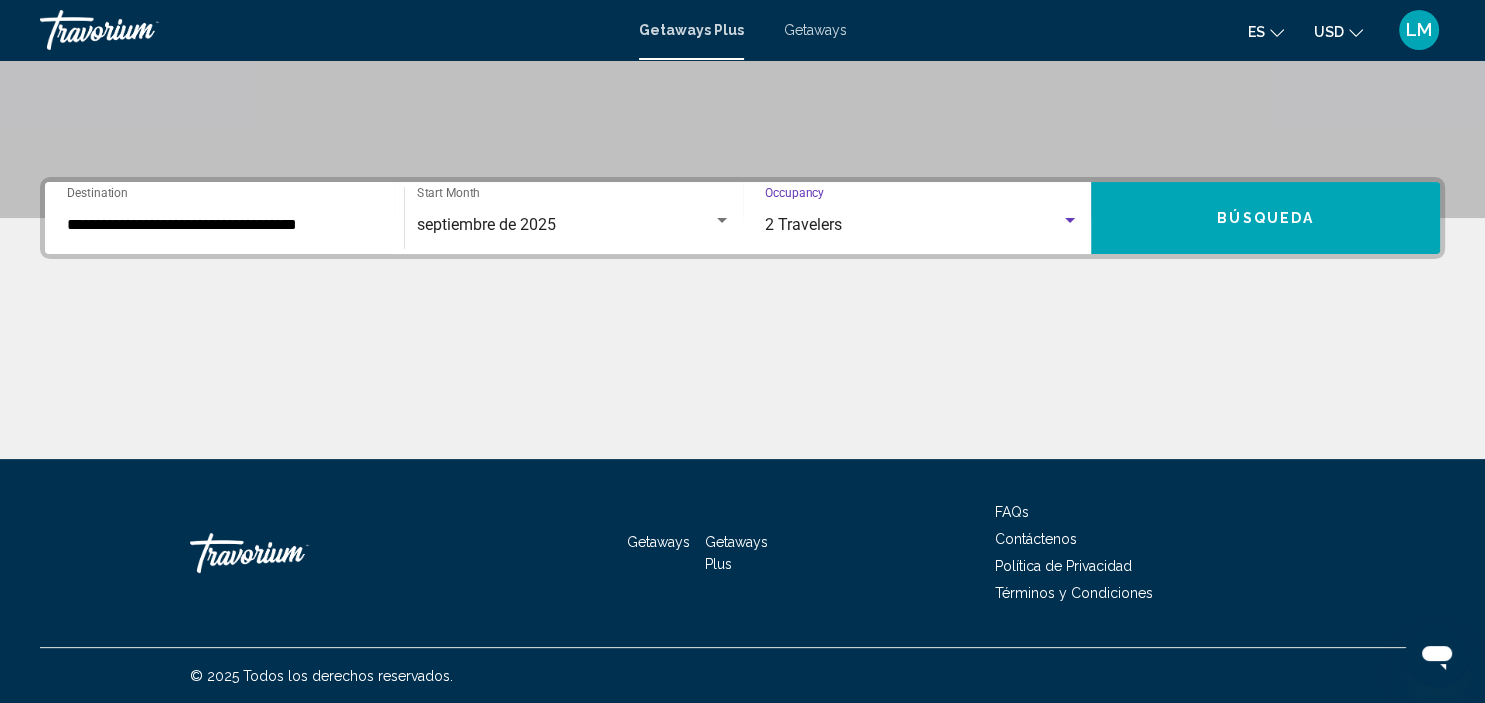click at bounding box center [742, -82] 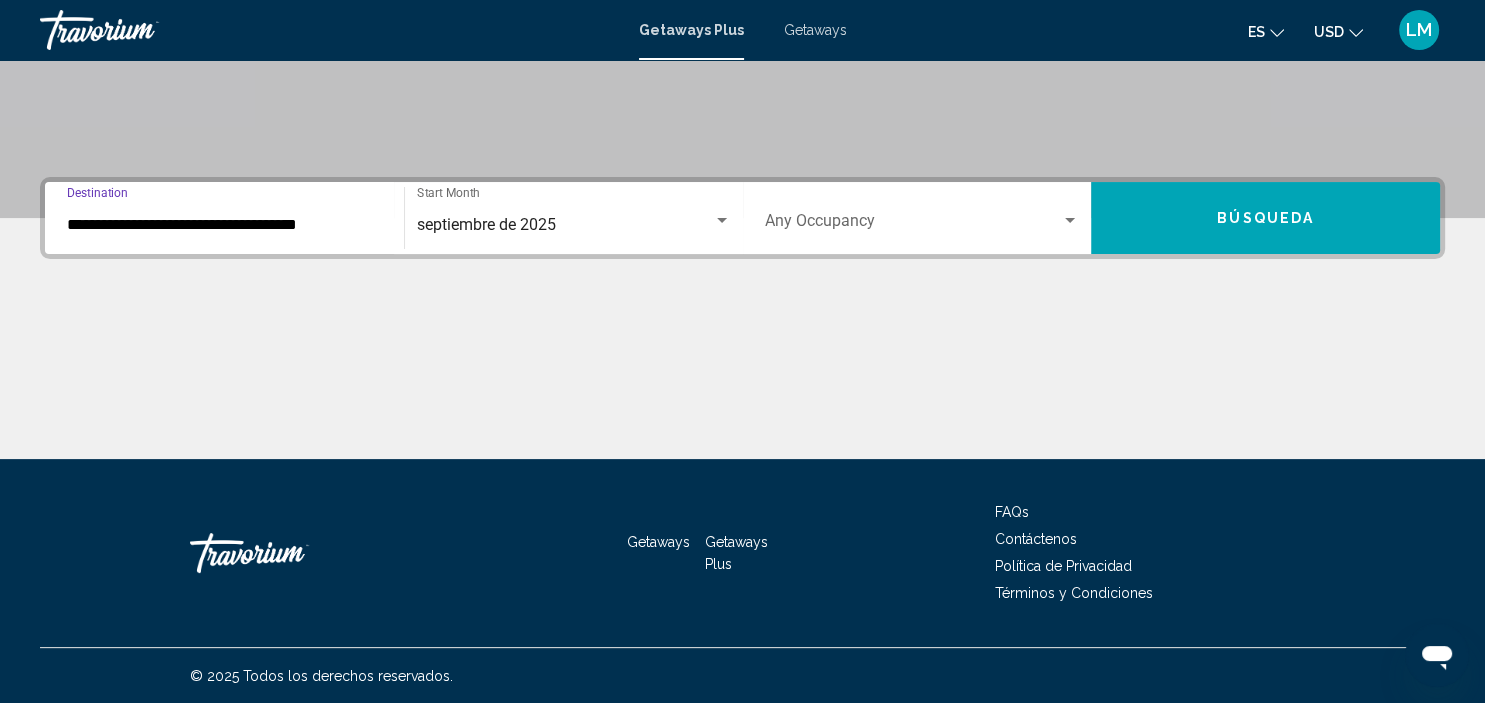 click on "**********" at bounding box center (224, 225) 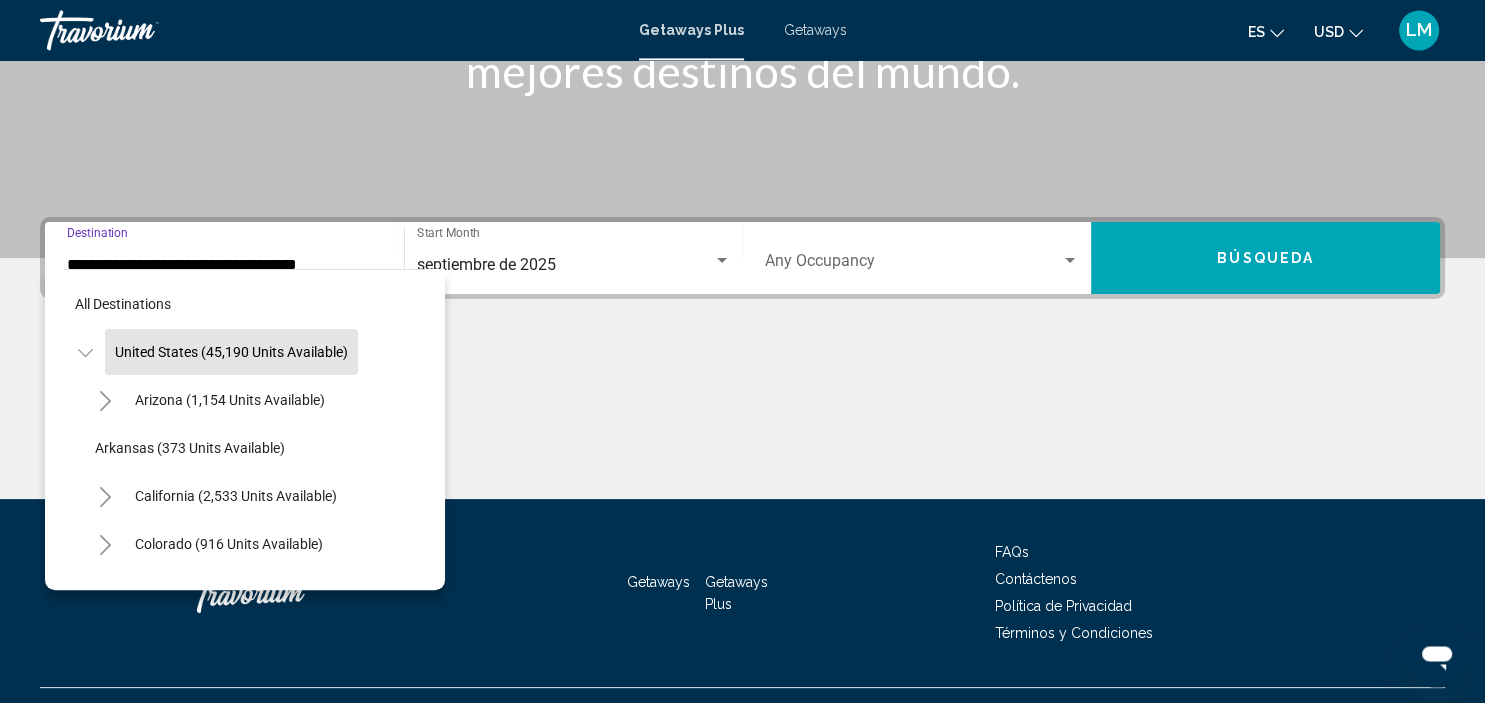 scroll, scrollTop: 341, scrollLeft: 0, axis: vertical 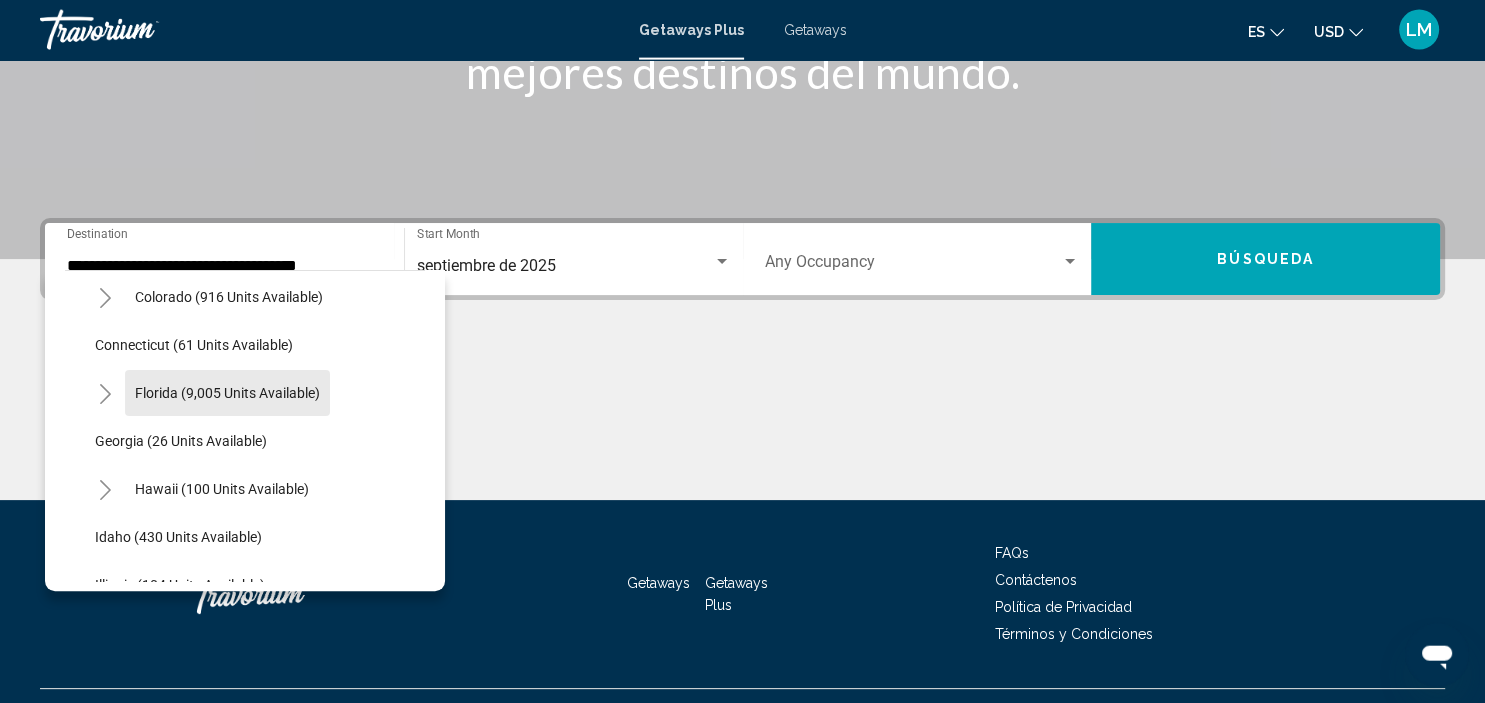 click on "Florida (9,005 units available)" 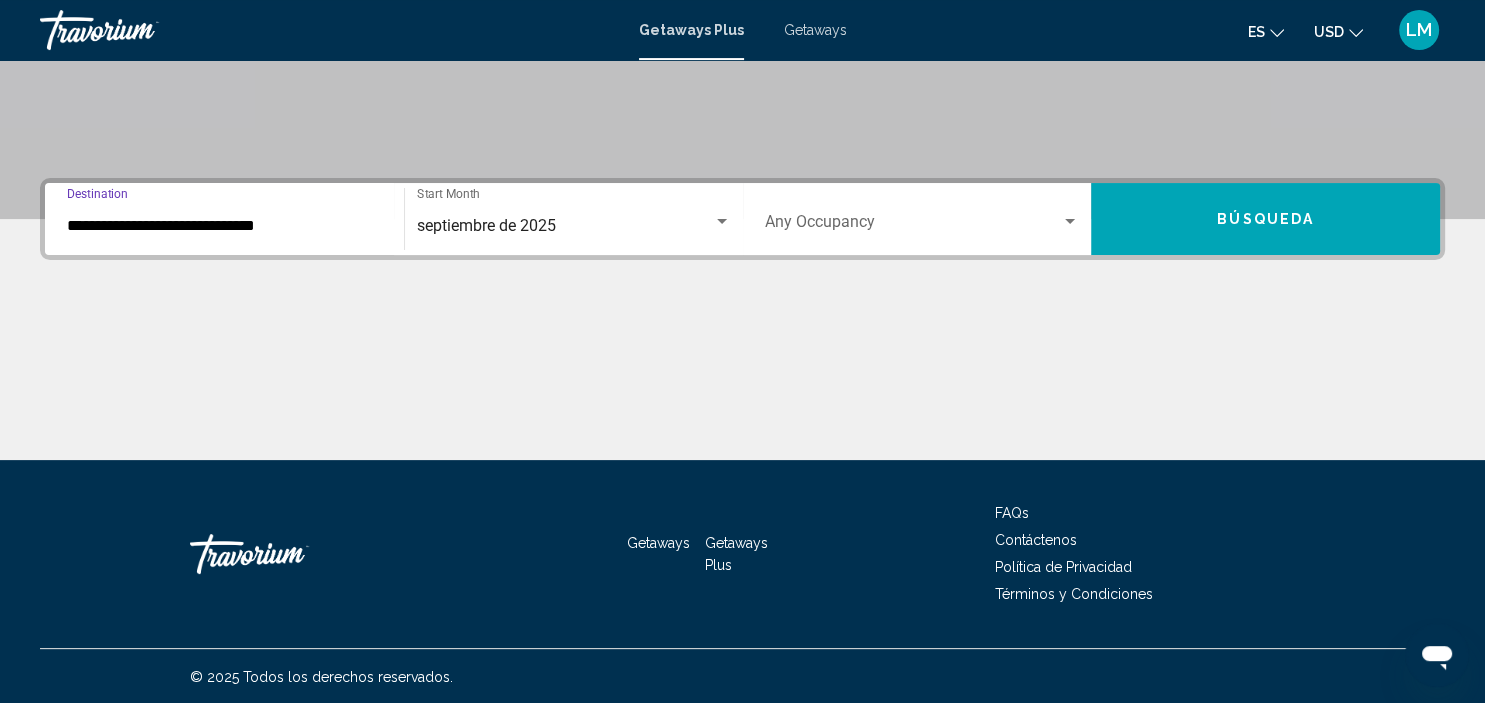 scroll, scrollTop: 382, scrollLeft: 0, axis: vertical 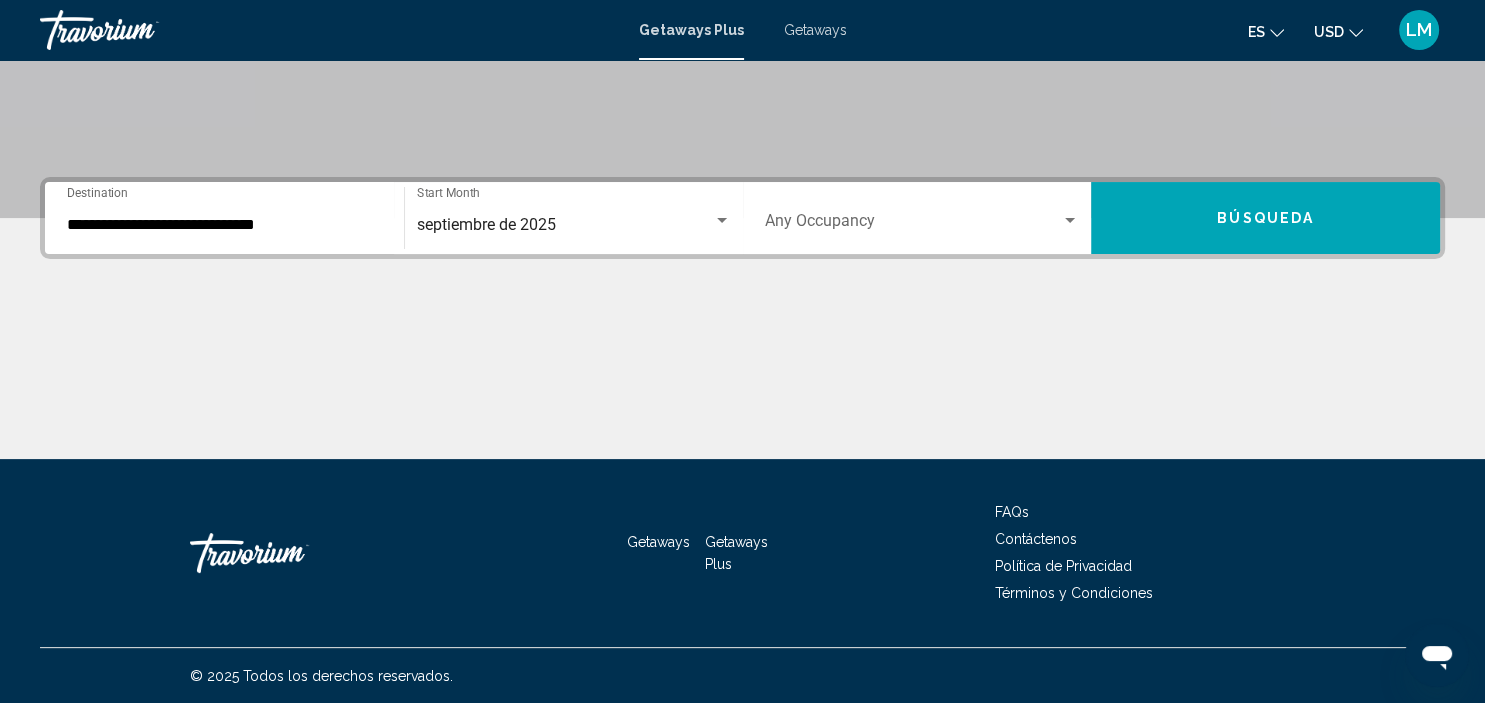 click on "**********" at bounding box center (742, 318) 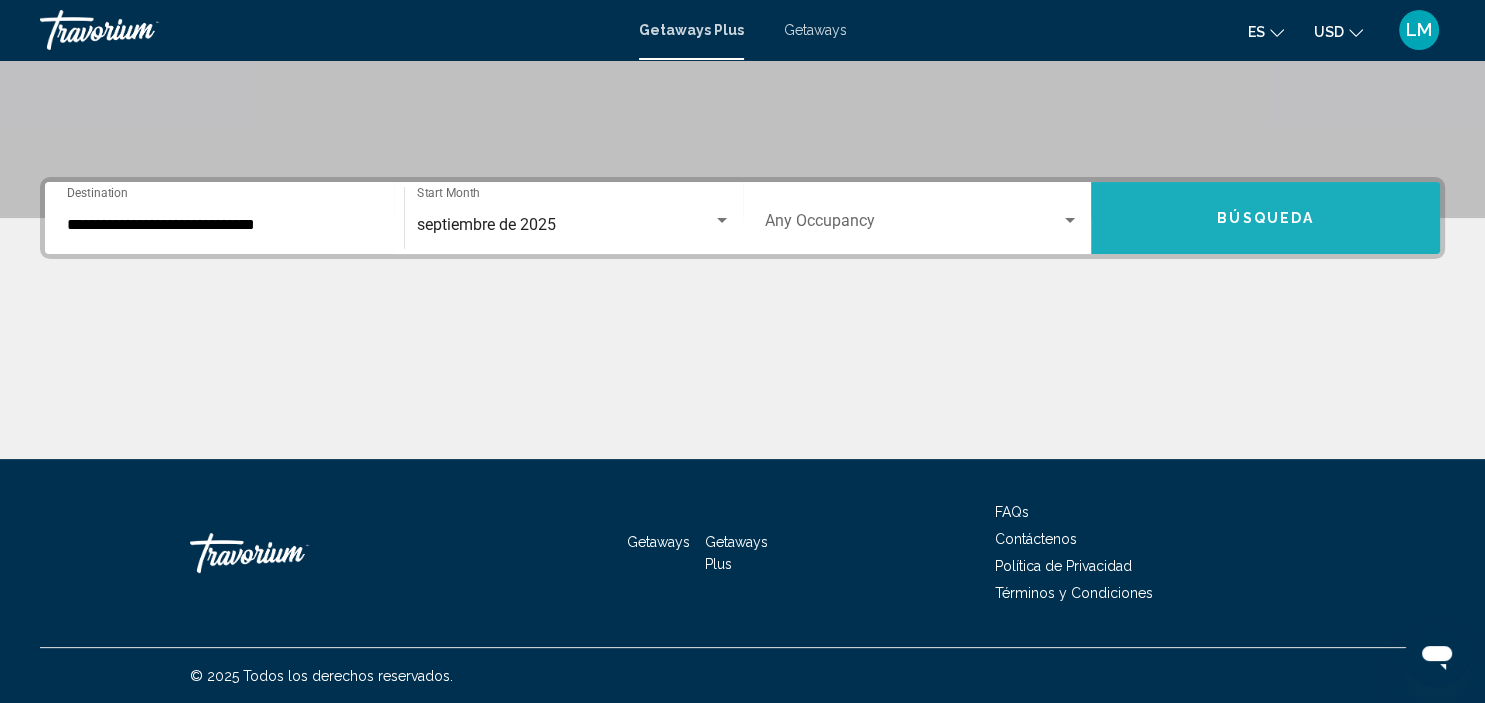 click on "Búsqueda" at bounding box center [1265, 218] 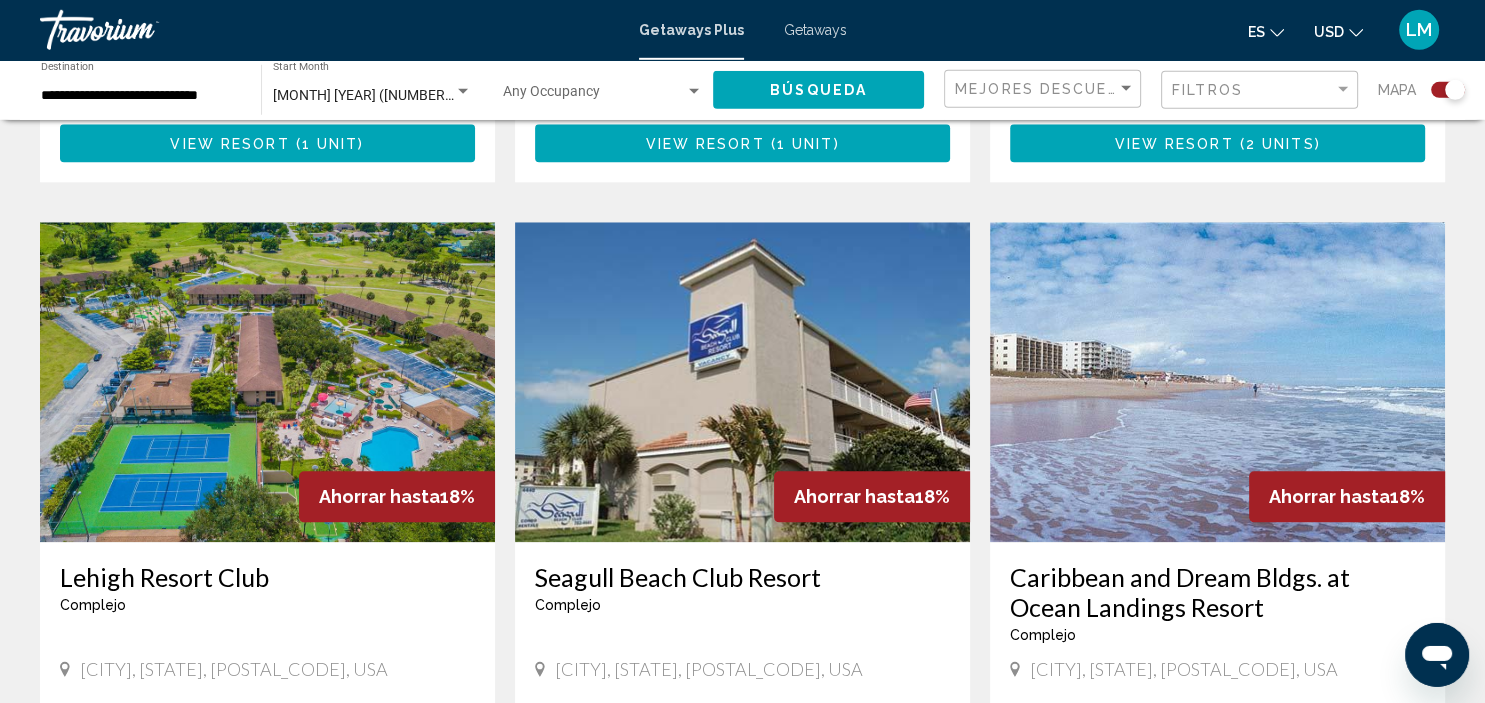scroll, scrollTop: 2020, scrollLeft: 0, axis: vertical 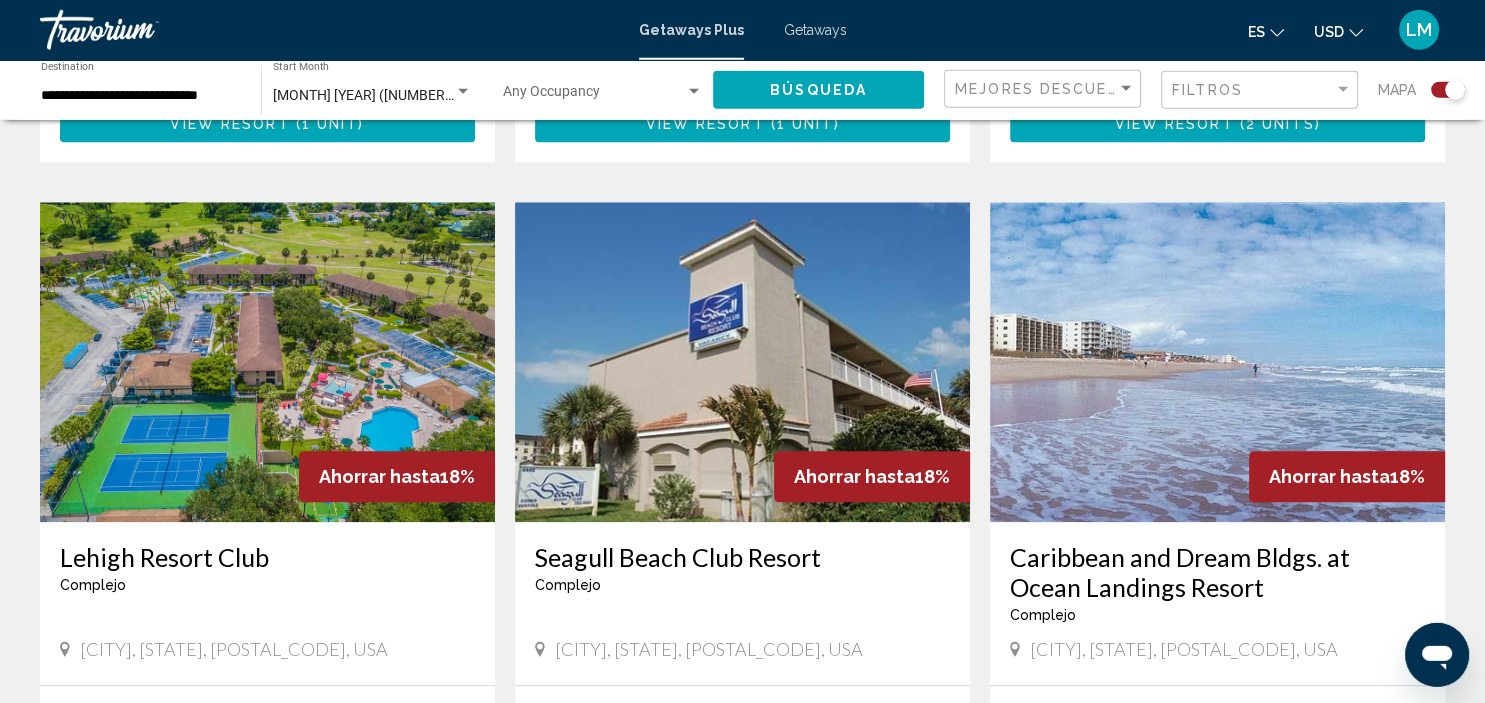click at bounding box center (1217, 363) 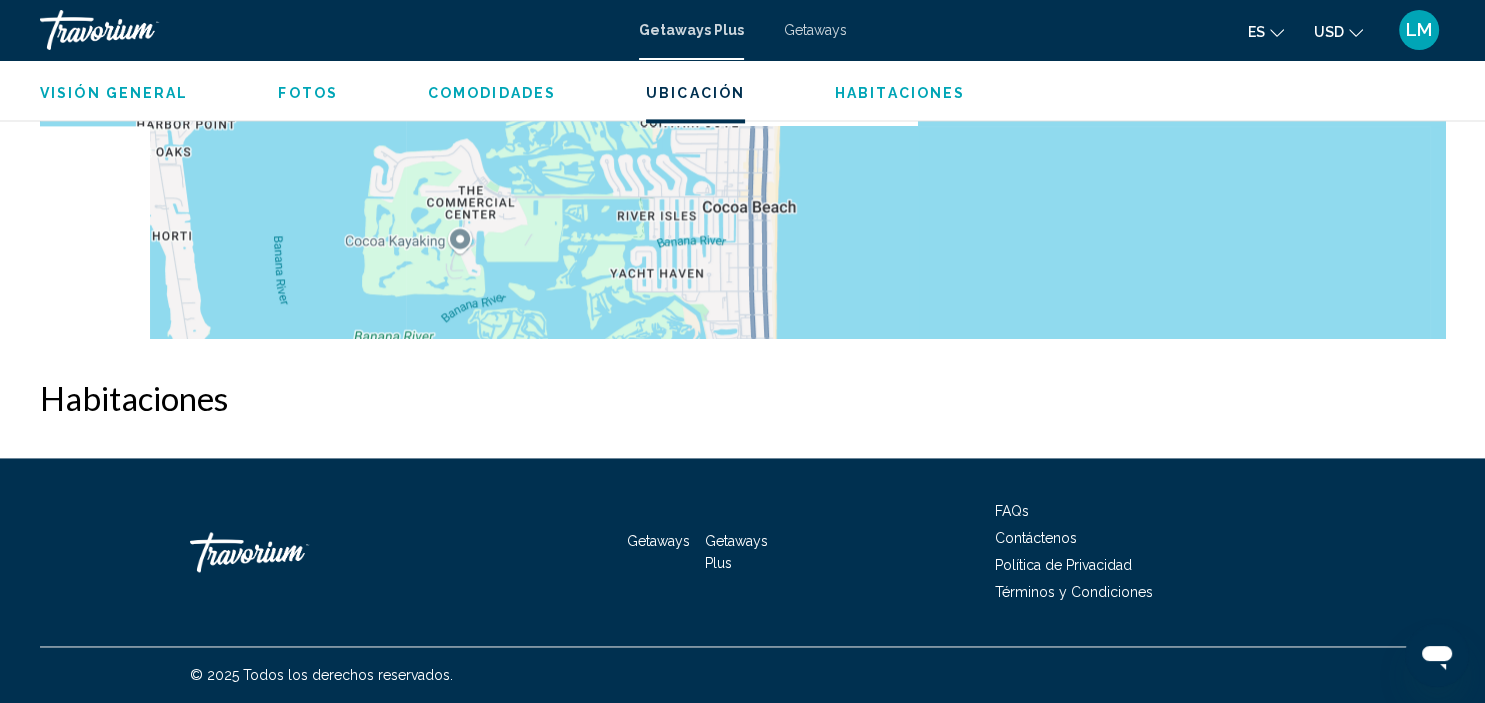 scroll, scrollTop: 2536, scrollLeft: 0, axis: vertical 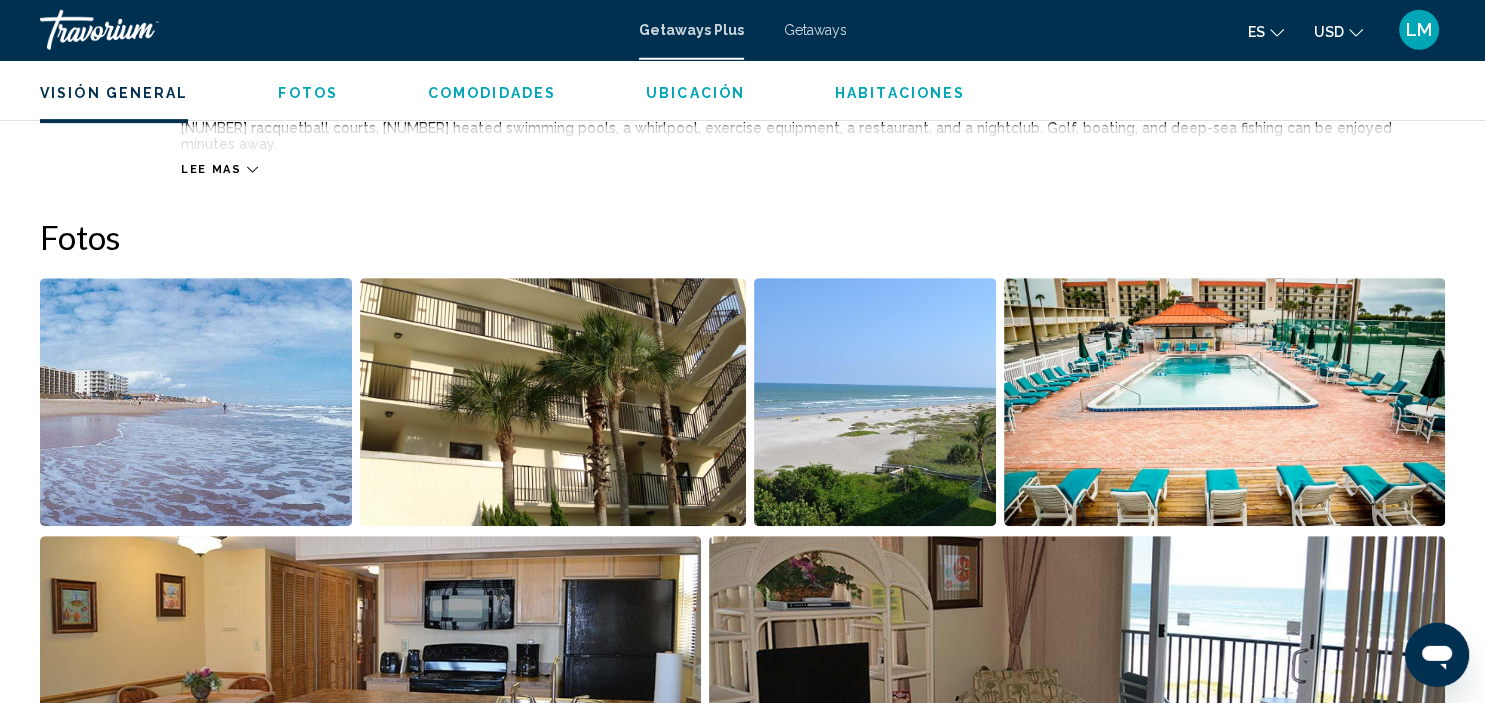 click on "Visión general
Fotos
Comodidades
Ubicación
Habitaciones
Buscar" 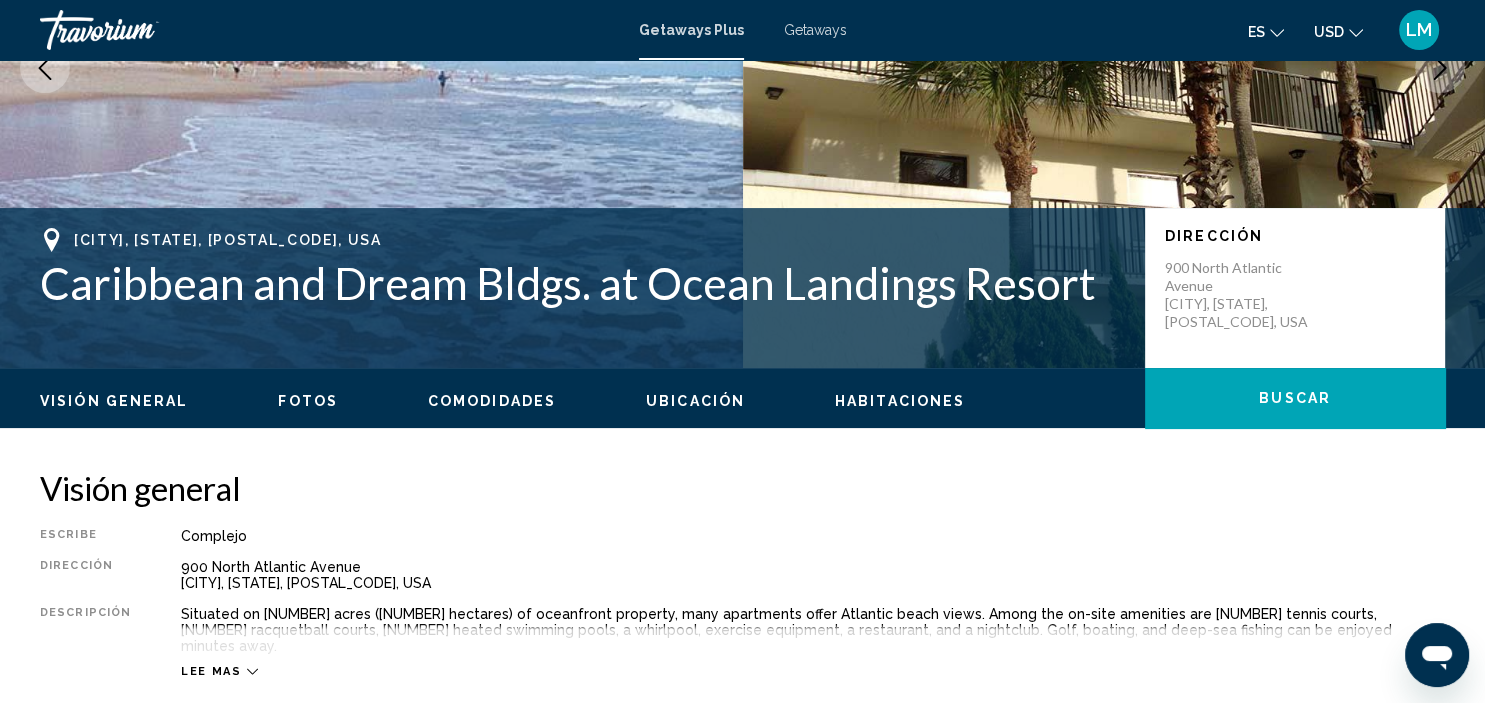 scroll, scrollTop: 272, scrollLeft: 0, axis: vertical 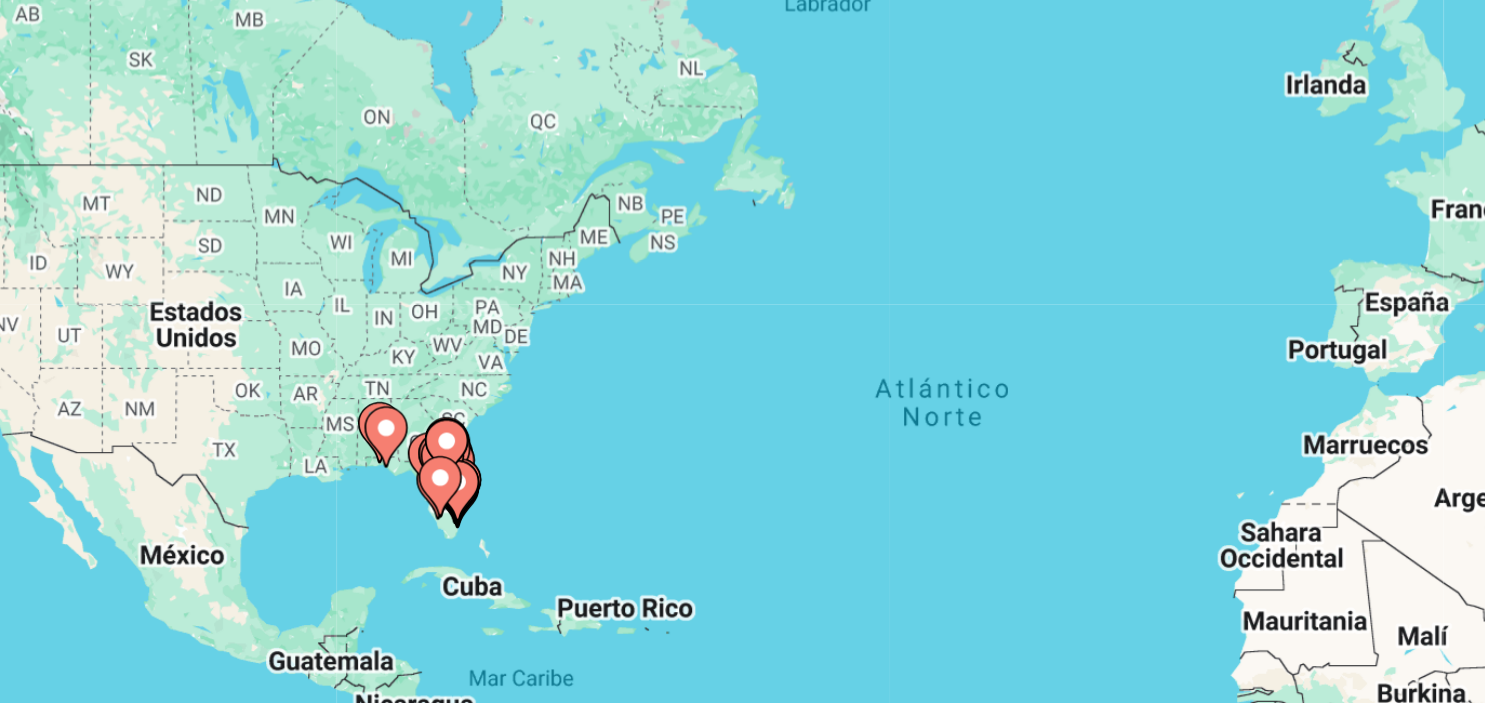 click on "Para activar la función de arrastre con el teclado, pulsa Alt + Intro. Cuando hayas habilitado esa función, usa las teclas de flecha para mover el marcador. Para completar el arrastre, pulsa Intro. Para cancelar, pulsa Escape." at bounding box center (742, 440) 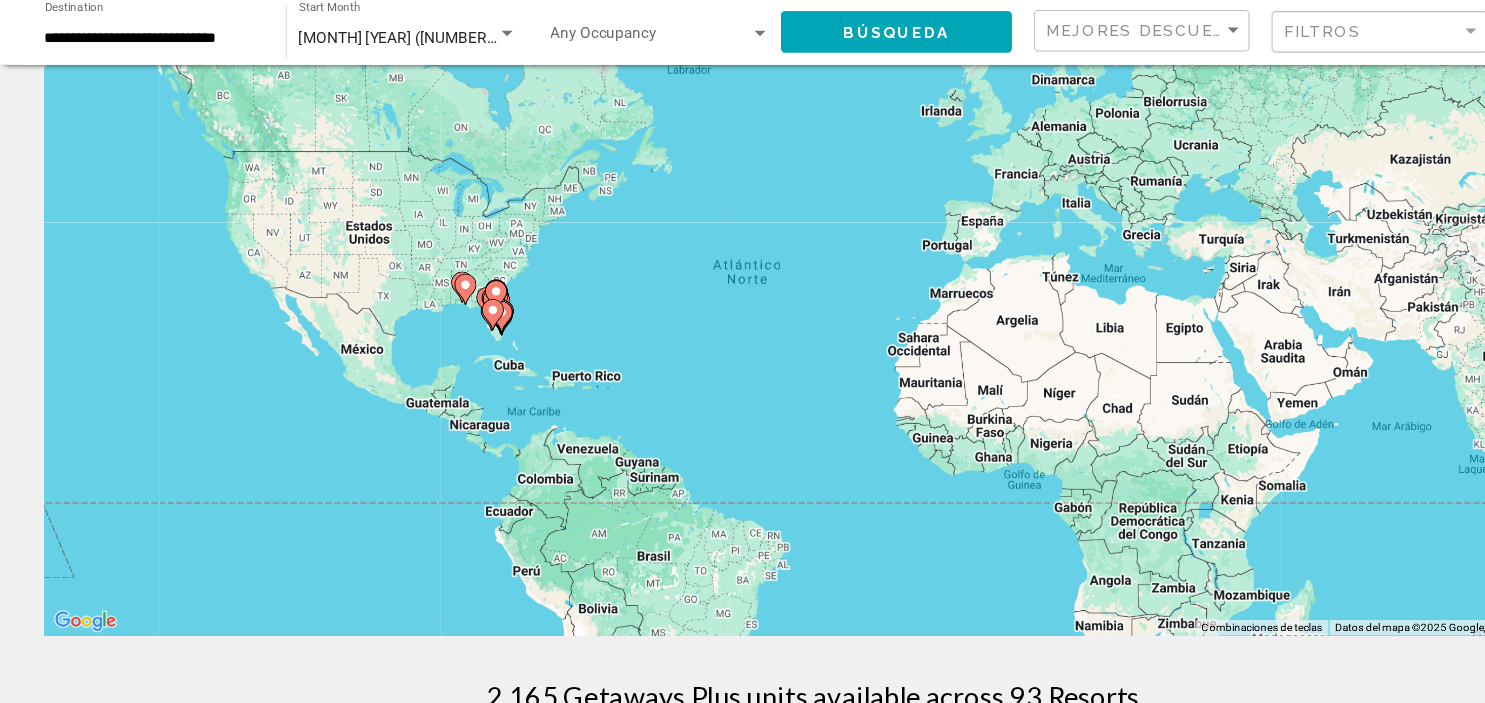 scroll, scrollTop: 148, scrollLeft: 0, axis: vertical 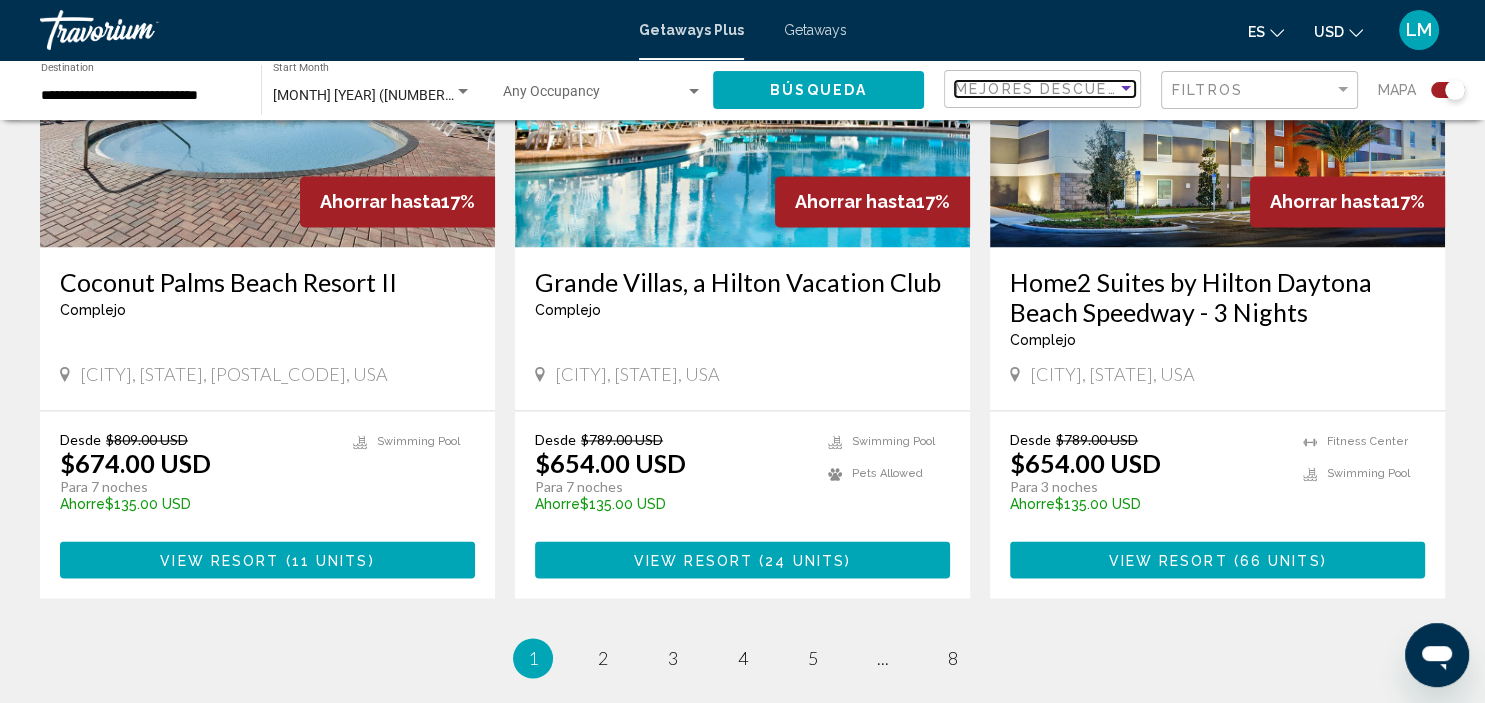 click at bounding box center (1126, 89) 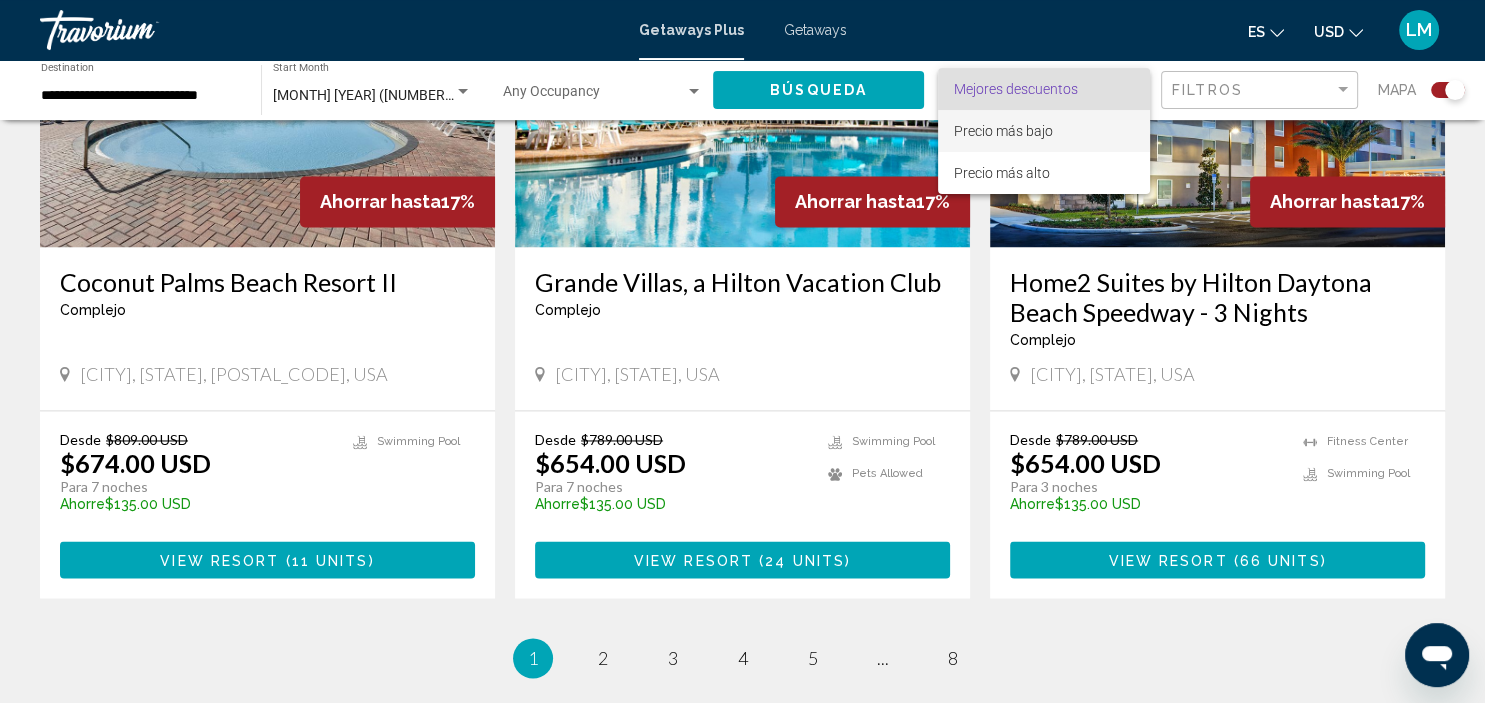 click on "Precio más bajo" at bounding box center (1003, 131) 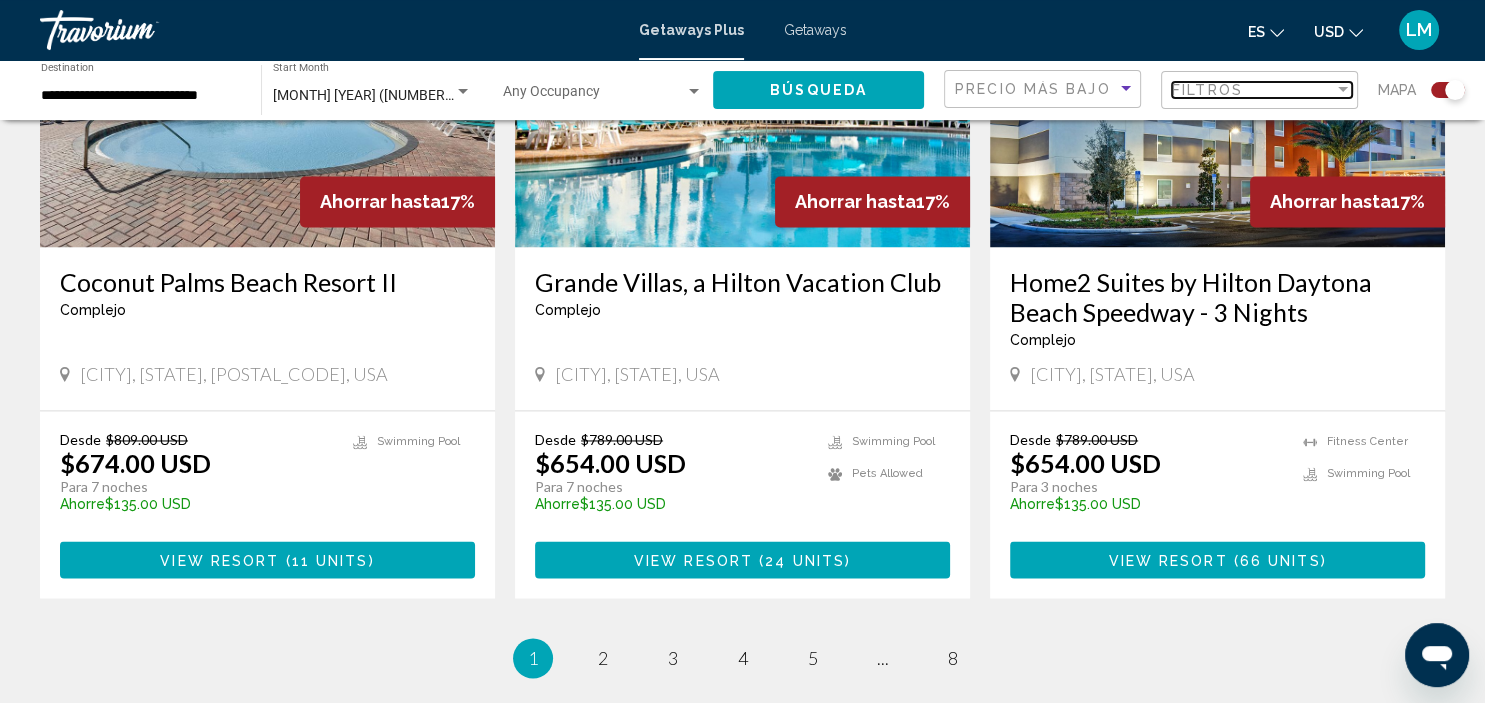click on "Filtros" at bounding box center [1253, 90] 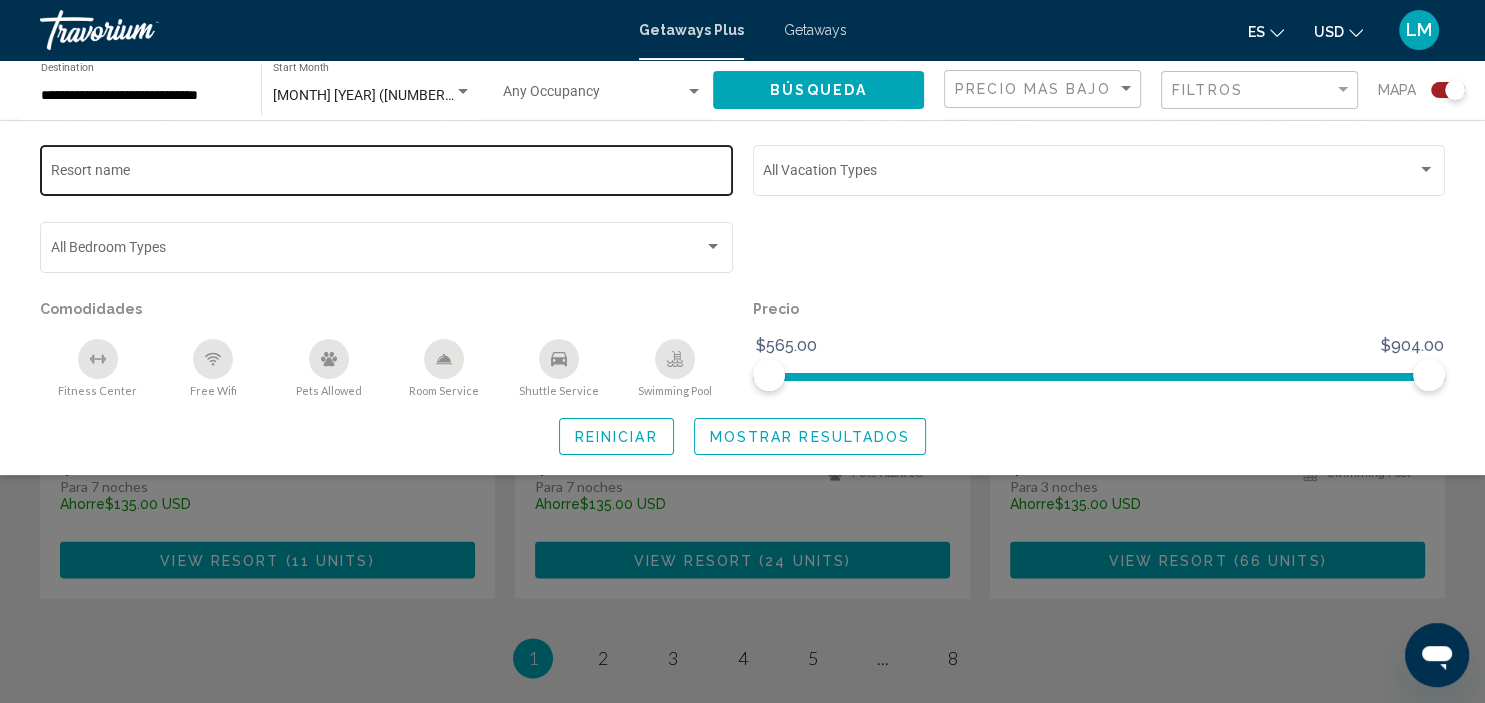 click on "Resort name" 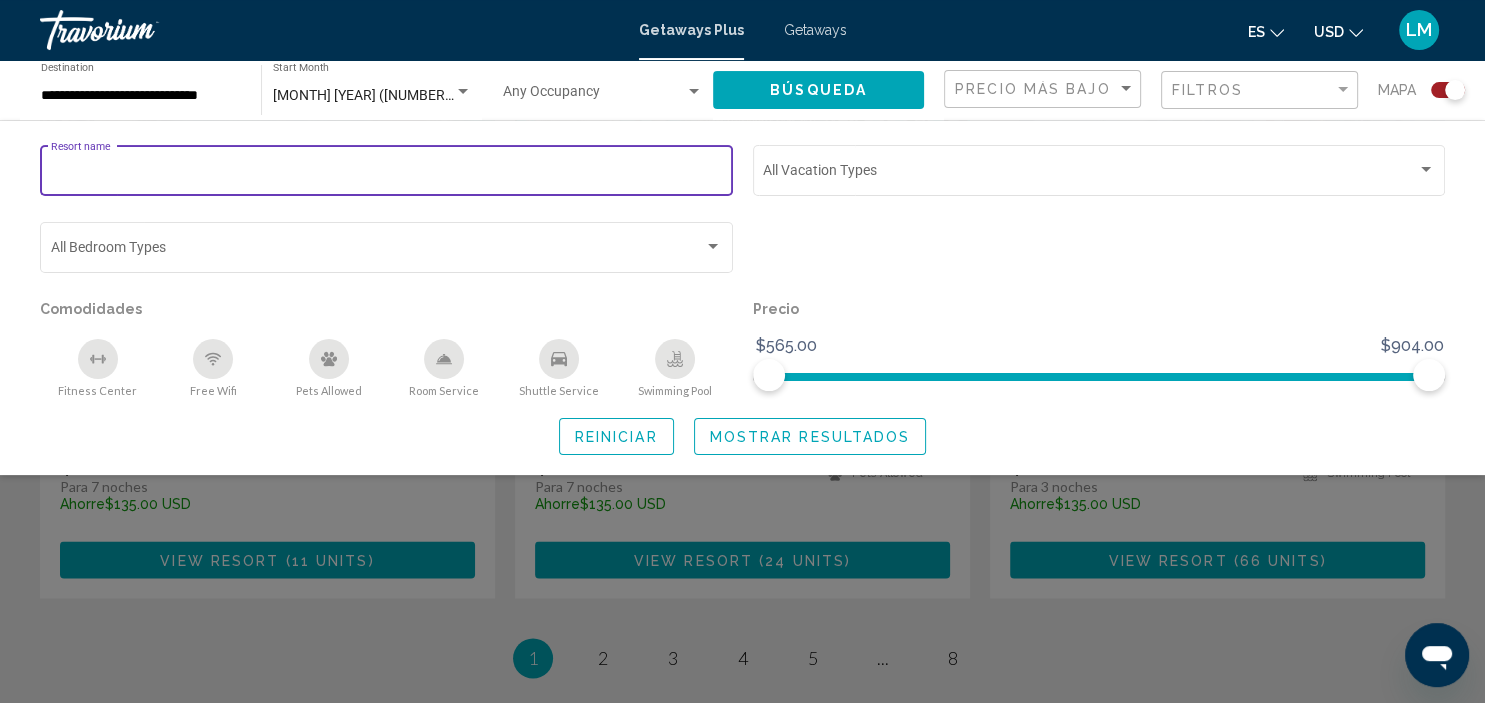 click on "Resort name" at bounding box center (387, 174) 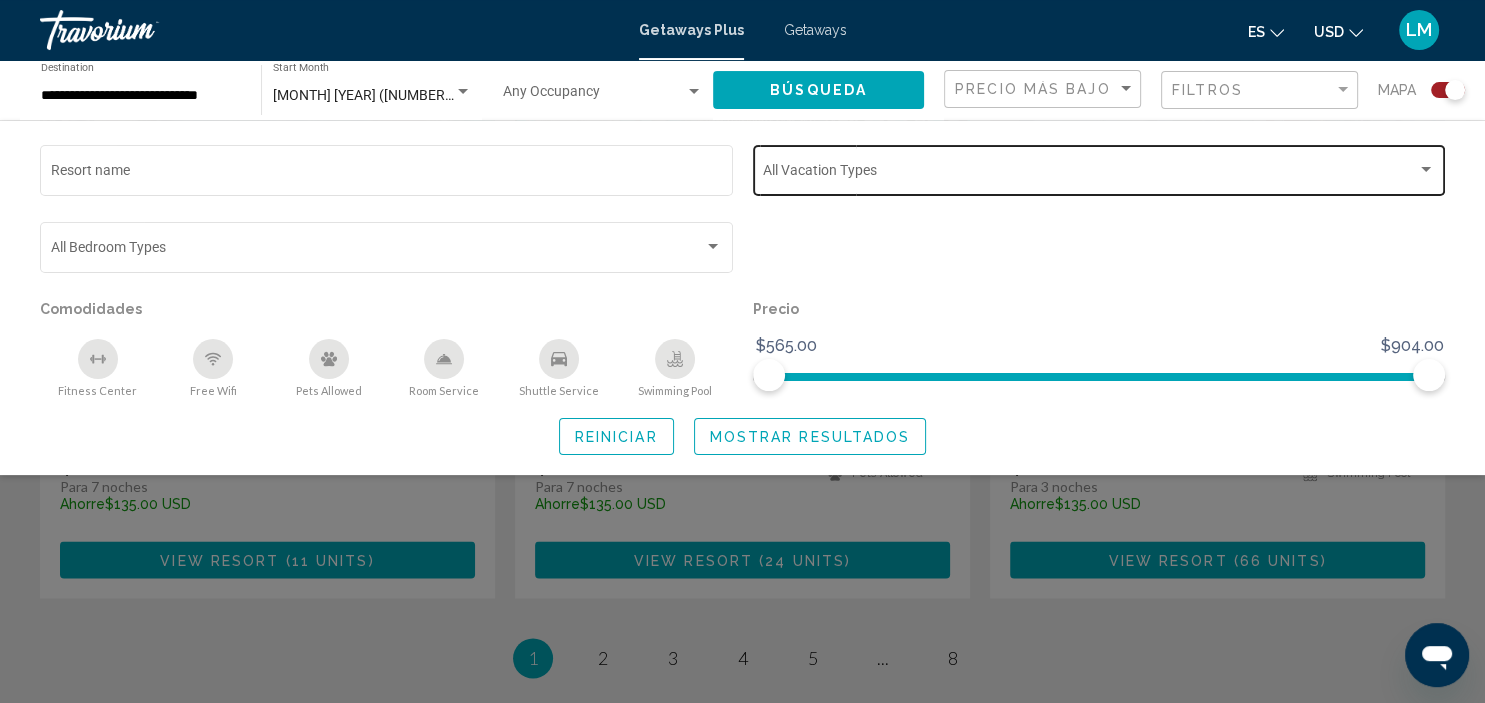 click on "Vacation Types All Vacation Types" 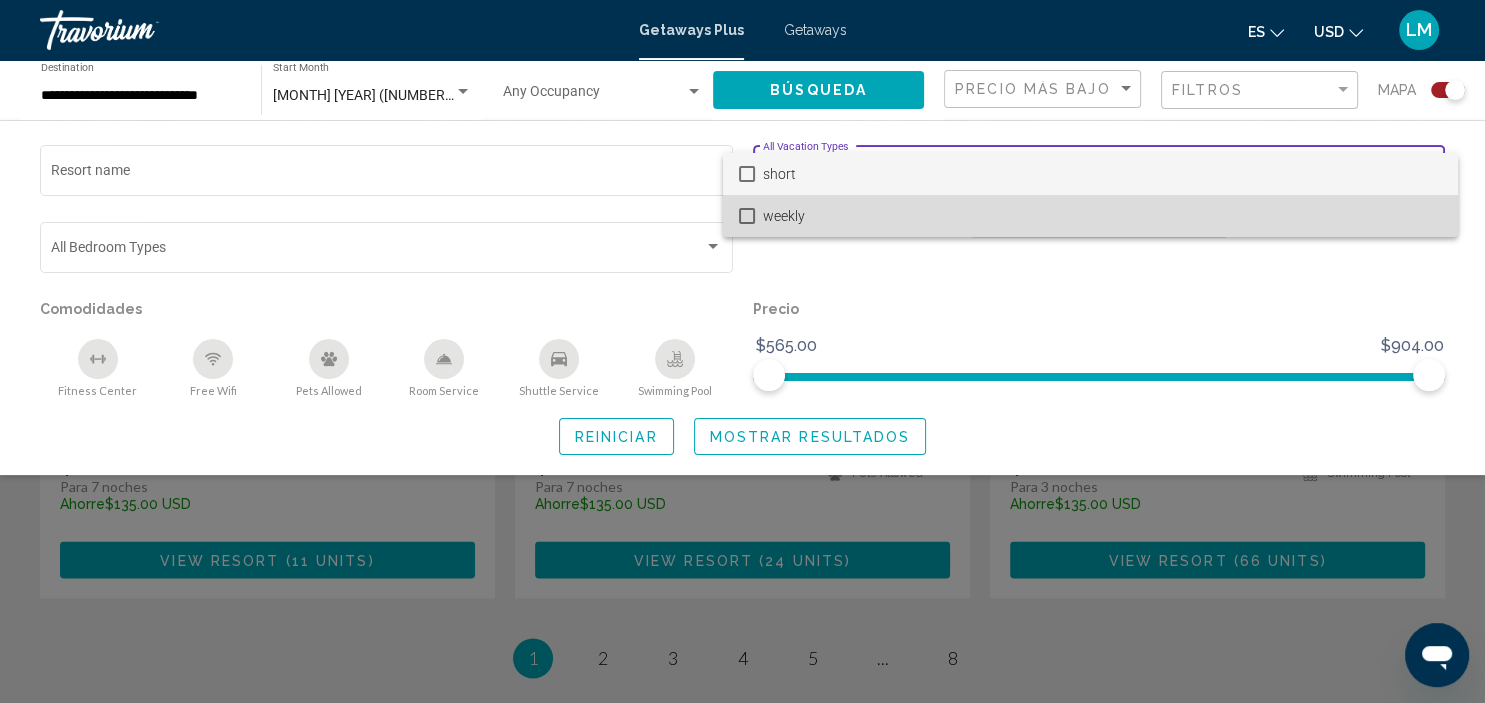 click on "weekly" at bounding box center (1102, 216) 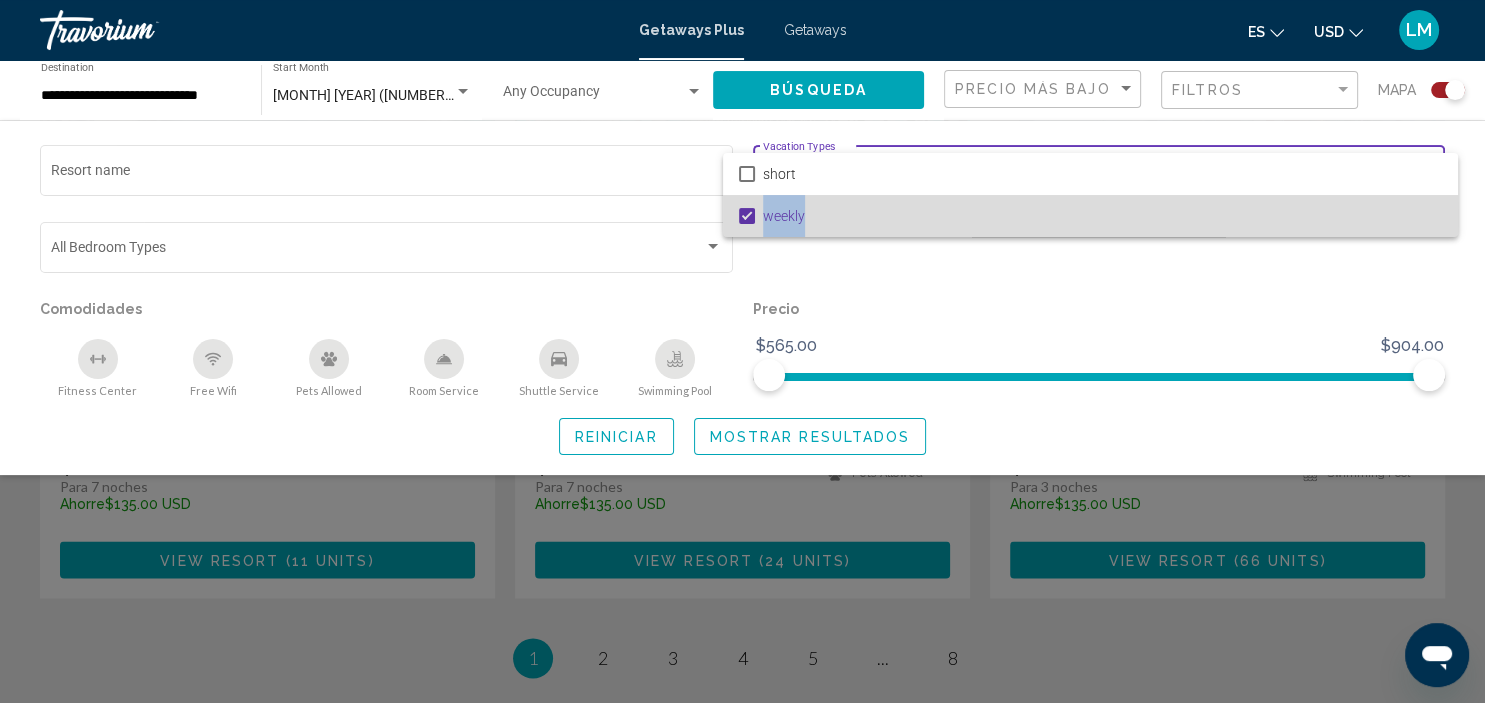 click on "weekly" at bounding box center [1102, 216] 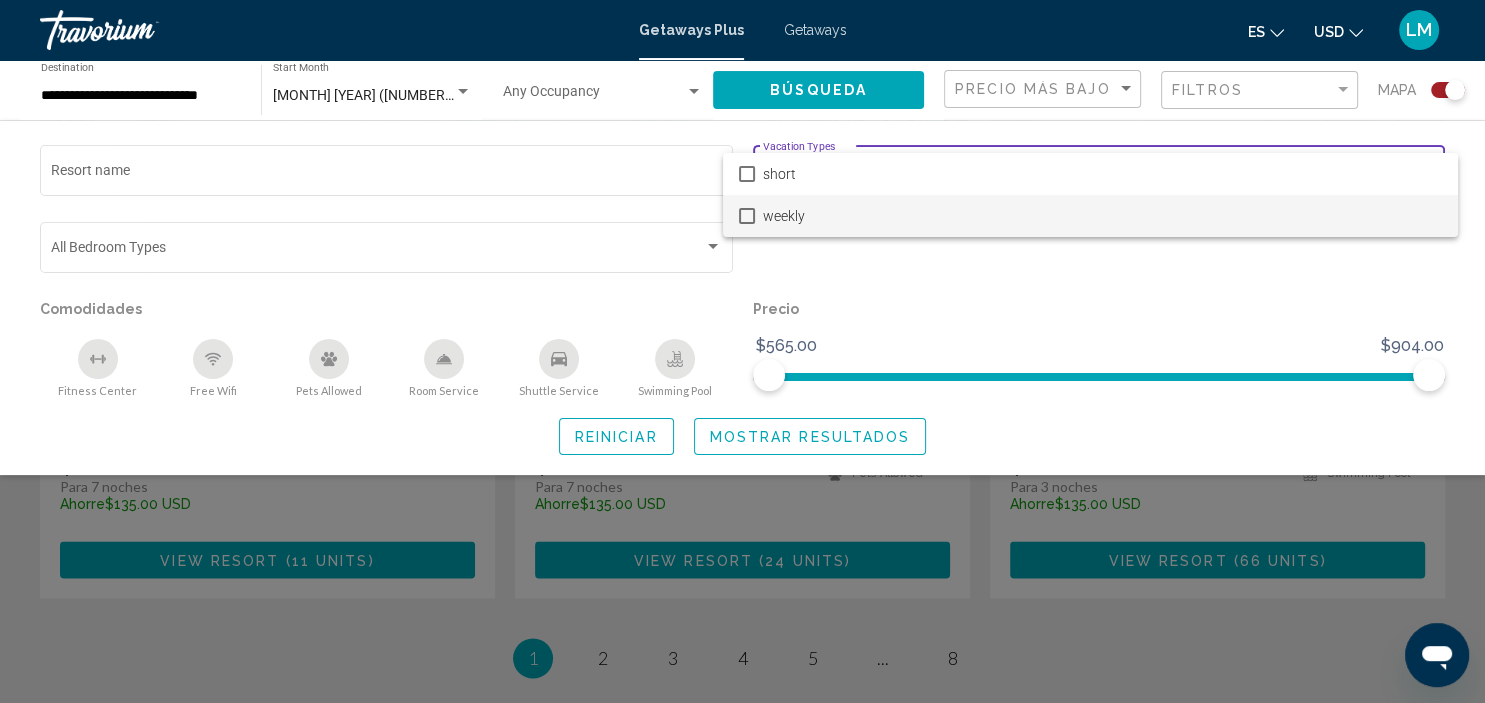 click at bounding box center (742, 351) 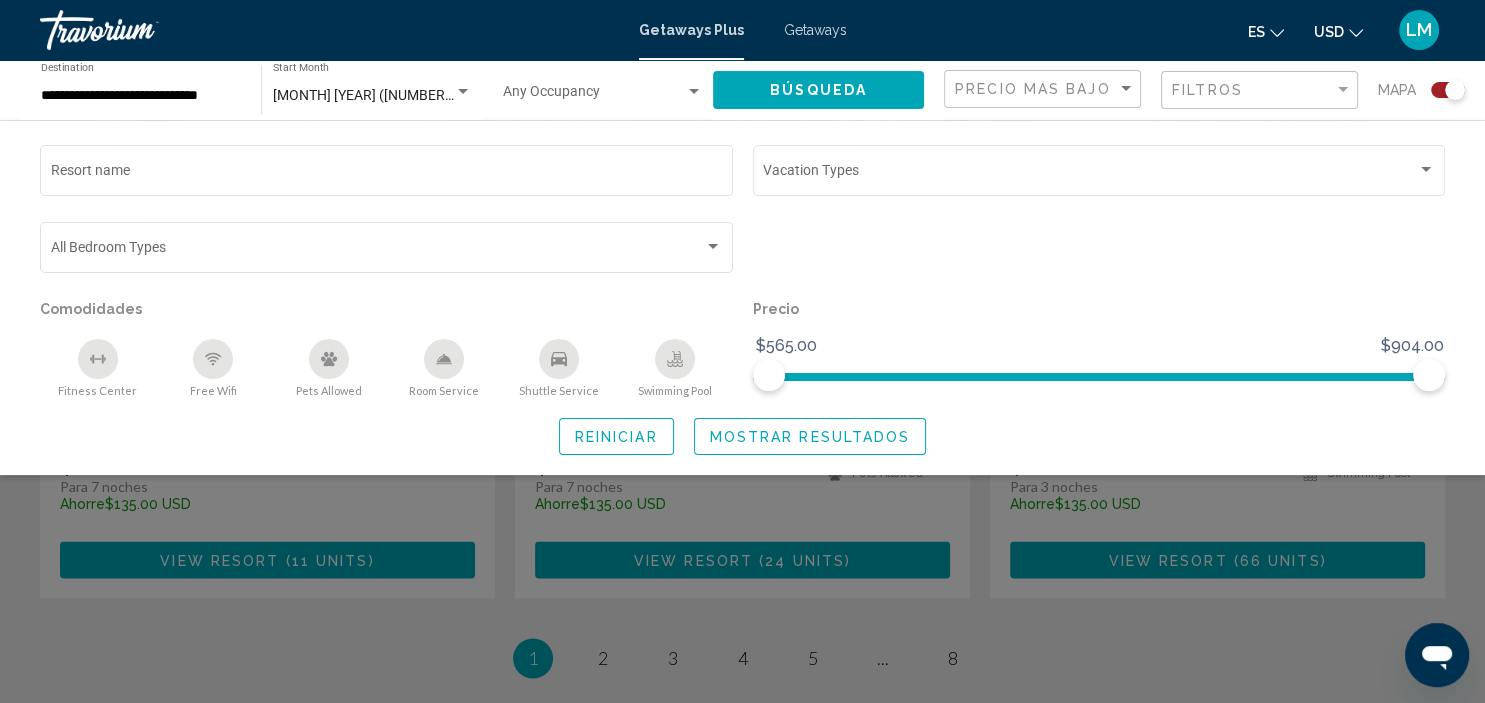 click on "Resort name" 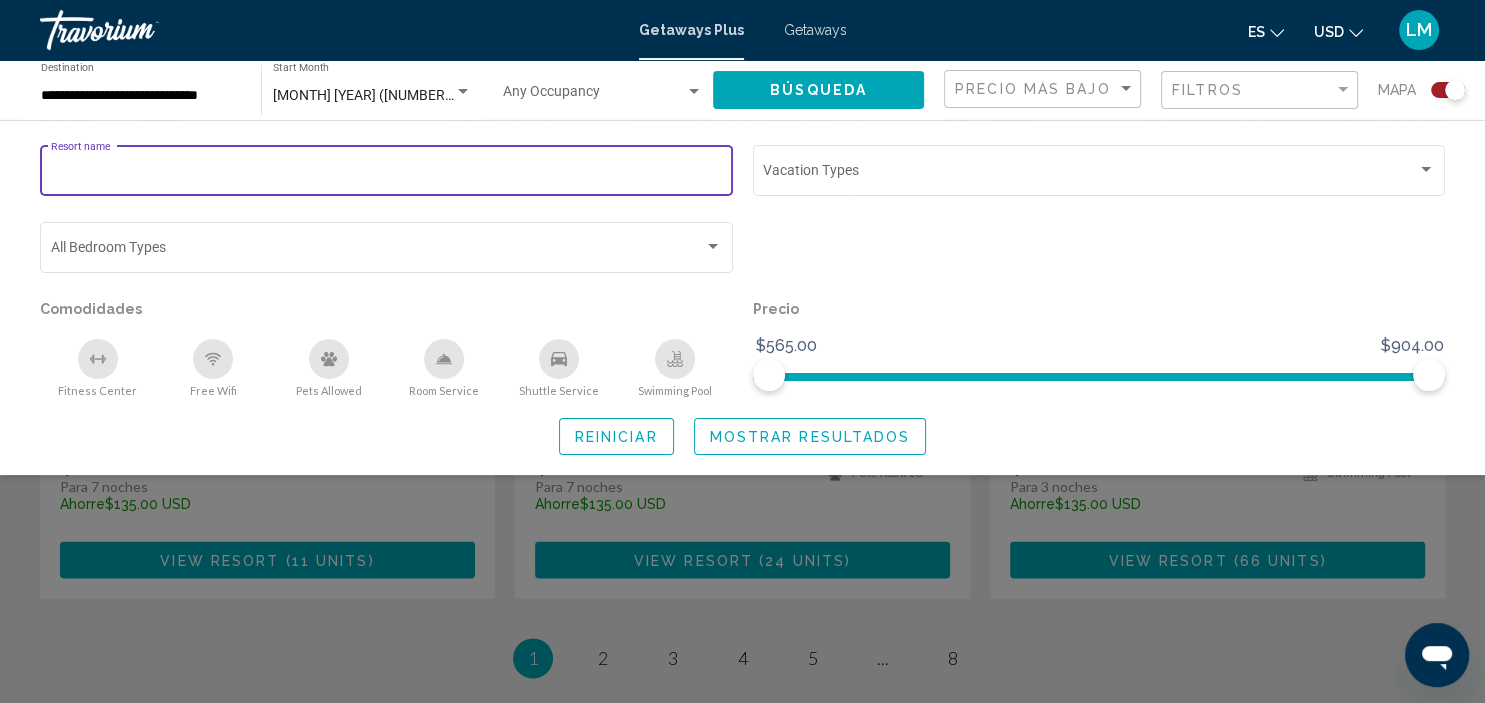 click on "Resort name" at bounding box center [387, 174] 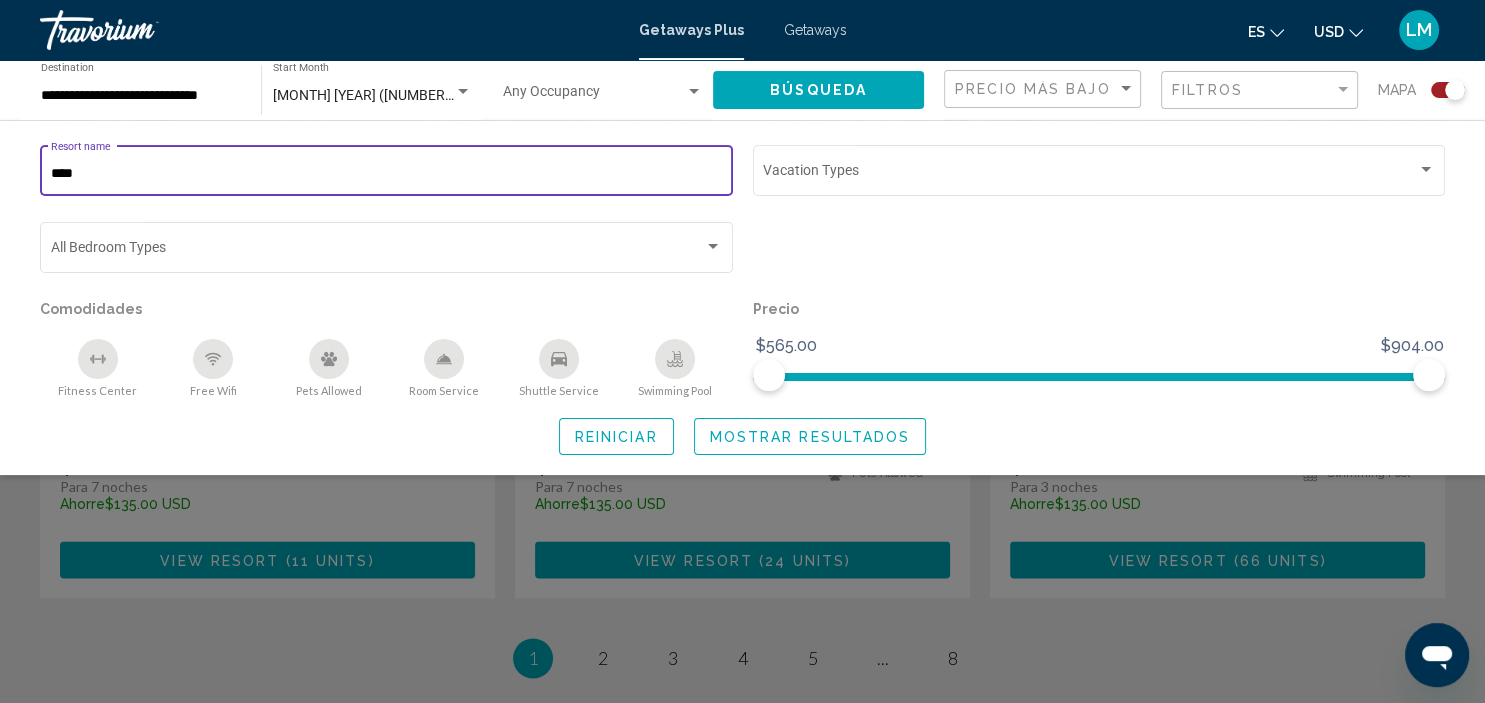 type on "*****" 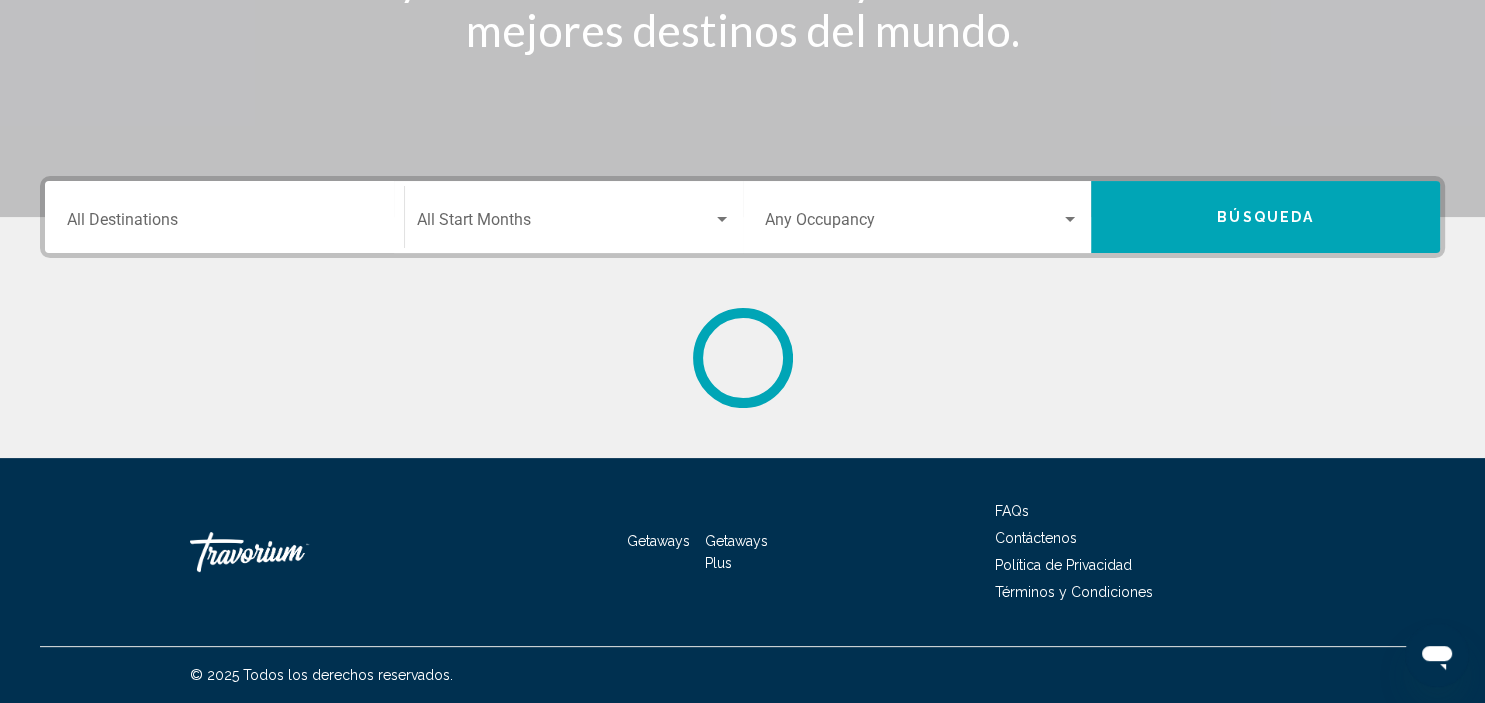 scroll, scrollTop: 0, scrollLeft: 0, axis: both 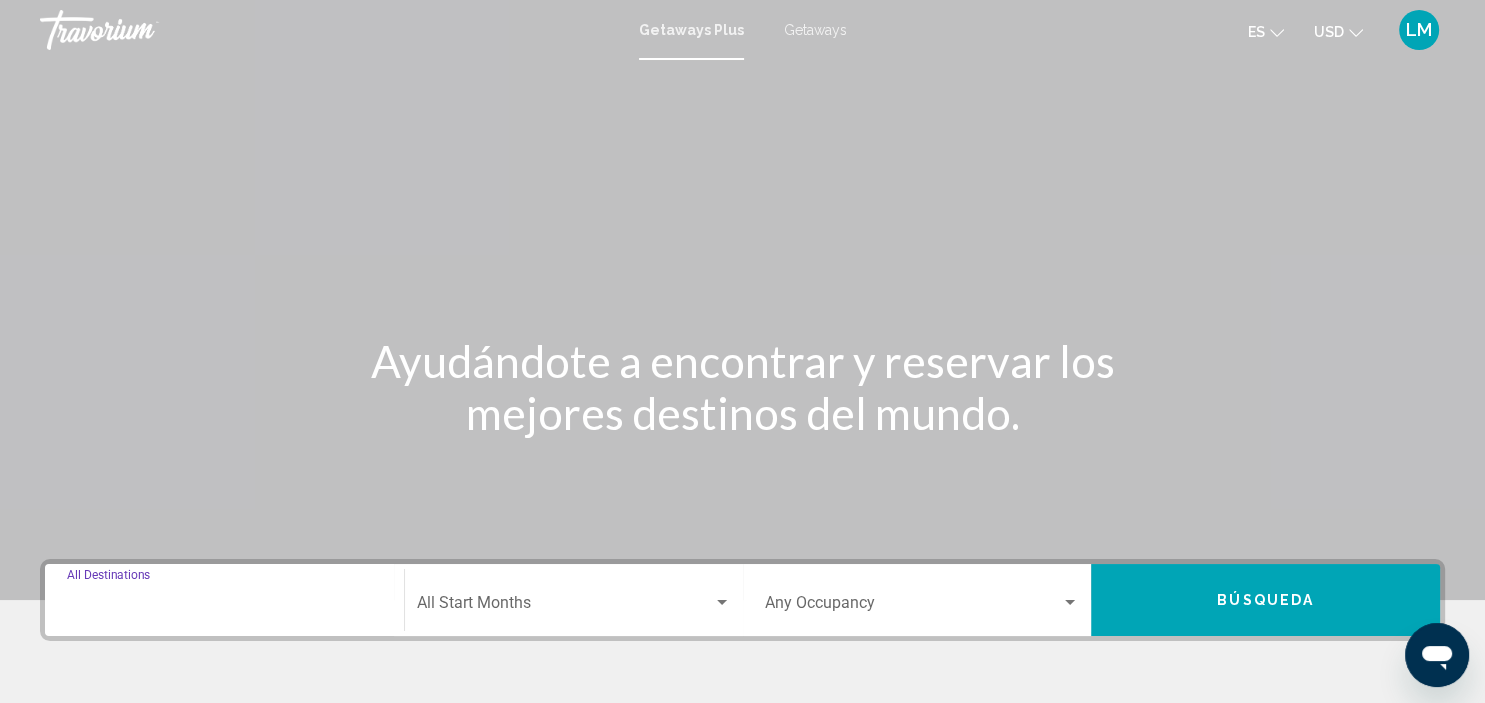 click on "Destination All Destinations" at bounding box center (224, 607) 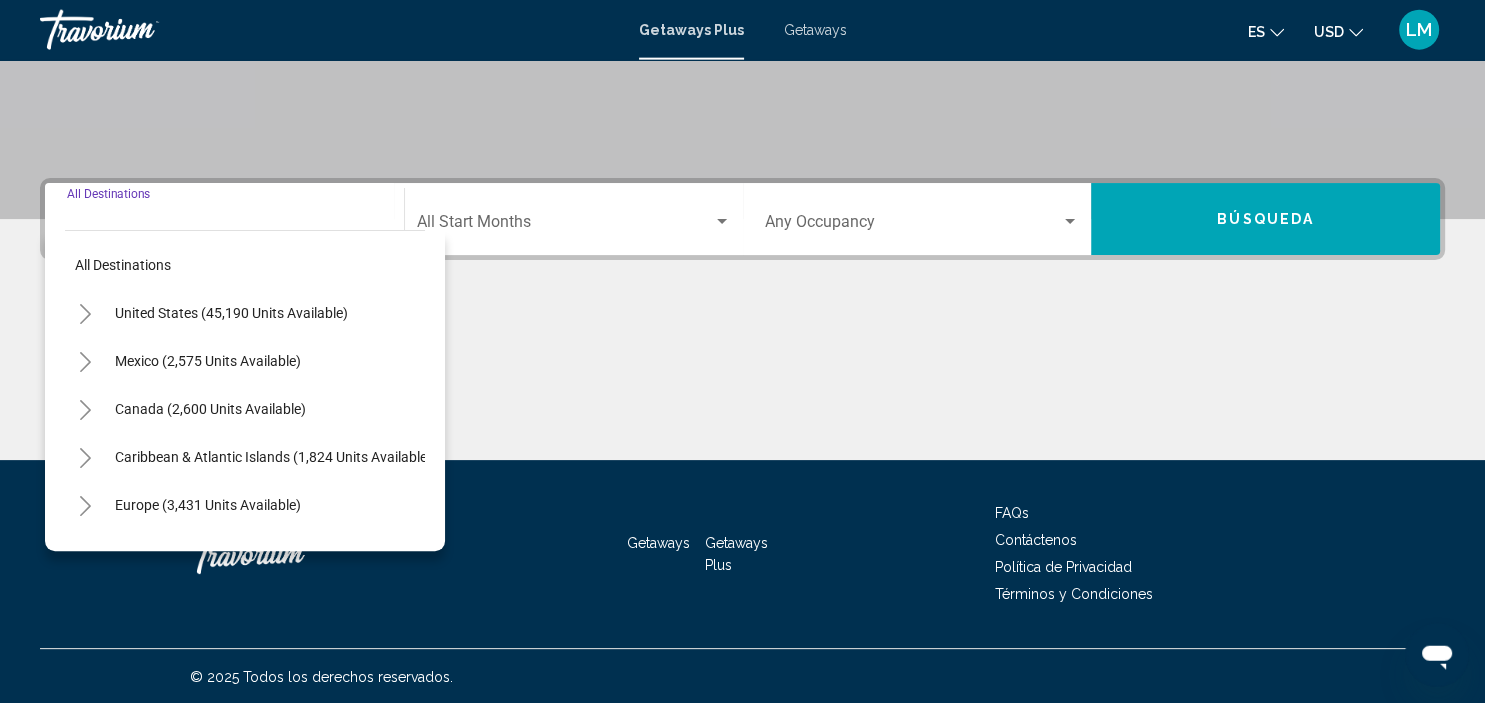 scroll, scrollTop: 382, scrollLeft: 0, axis: vertical 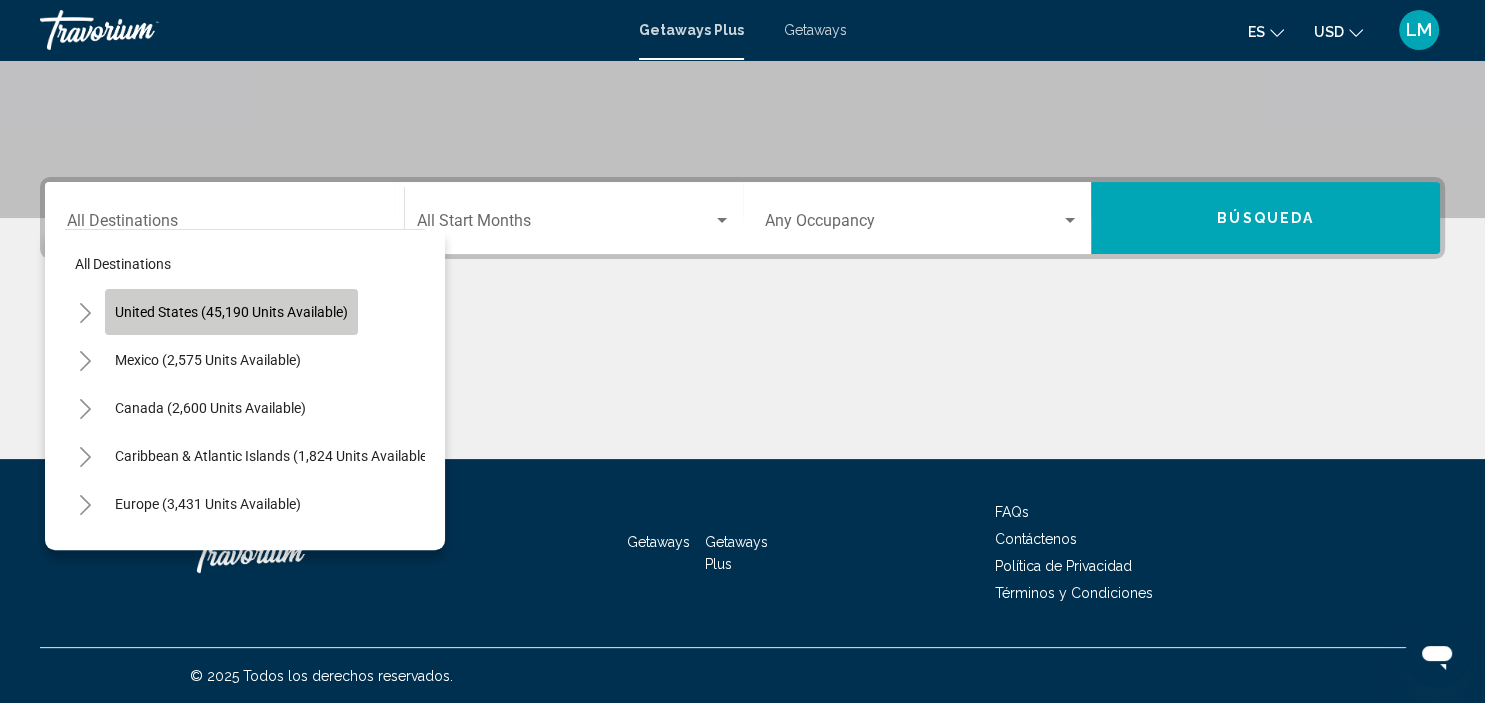 click on "United States (45,190 units available)" 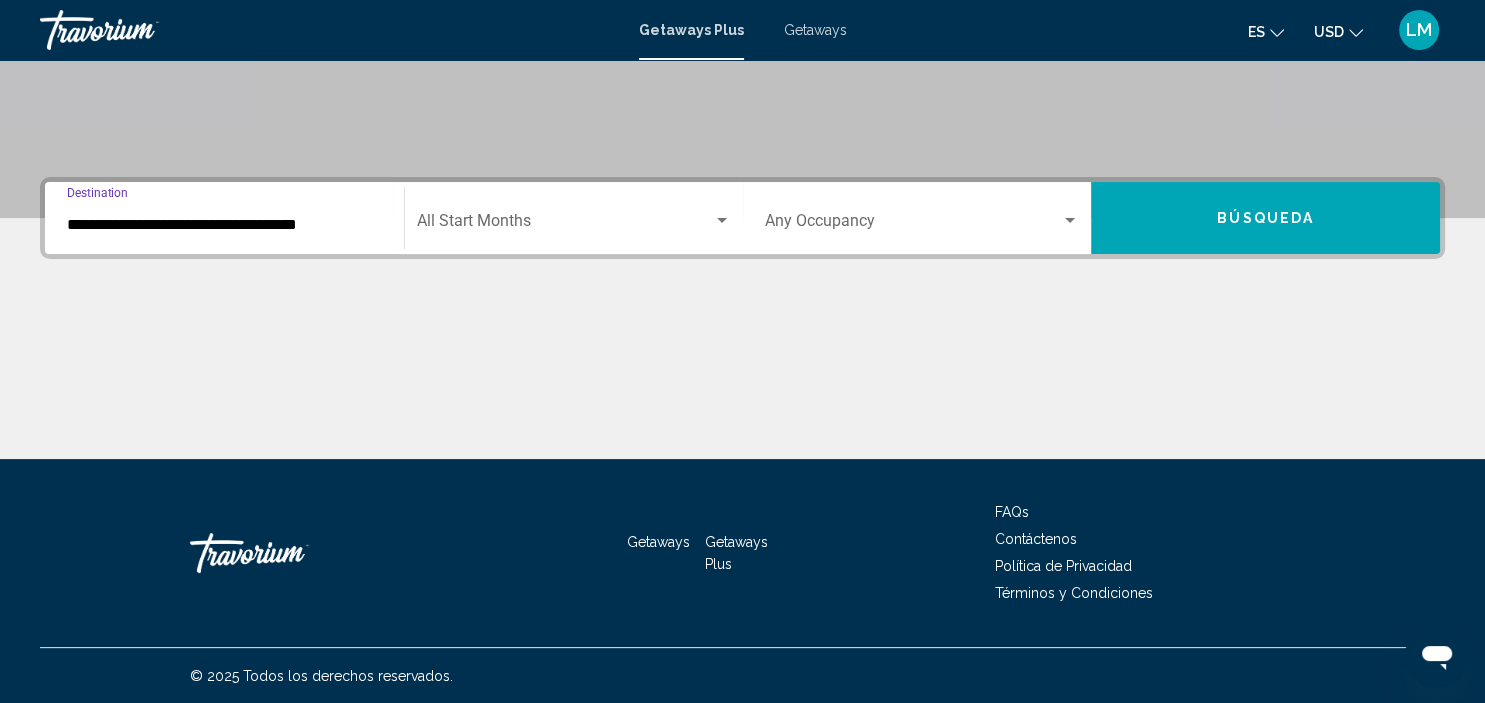 click on "**********" at bounding box center (224, 218) 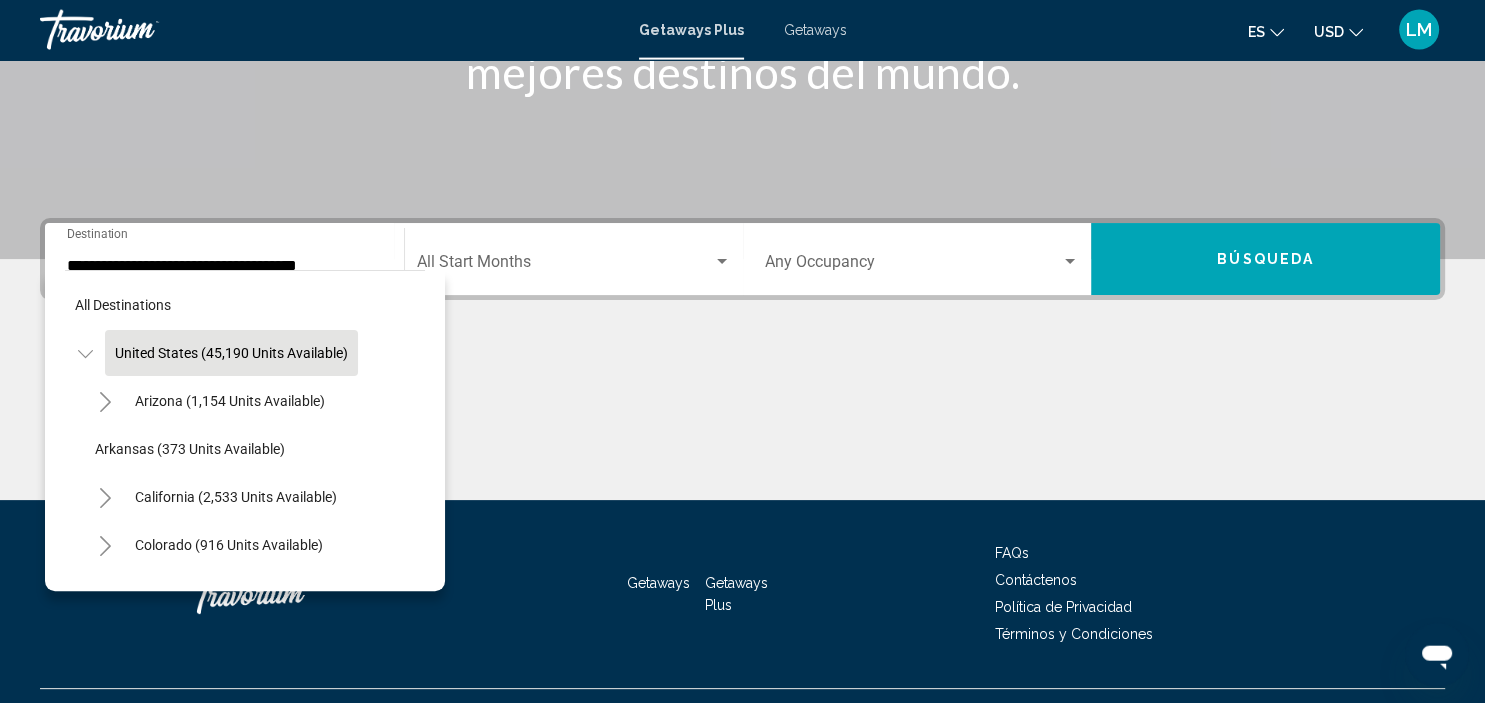 click on "**********" at bounding box center [224, 259] 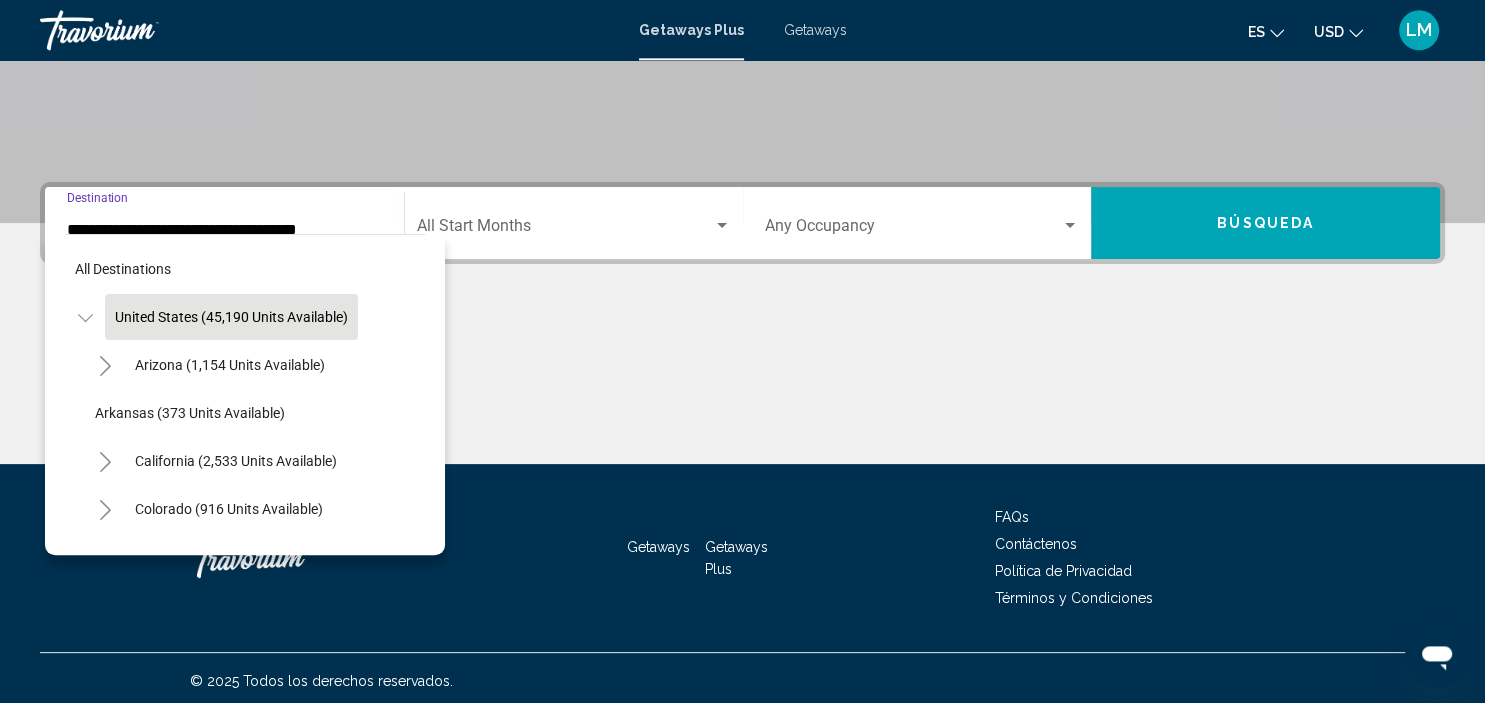 scroll, scrollTop: 382, scrollLeft: 0, axis: vertical 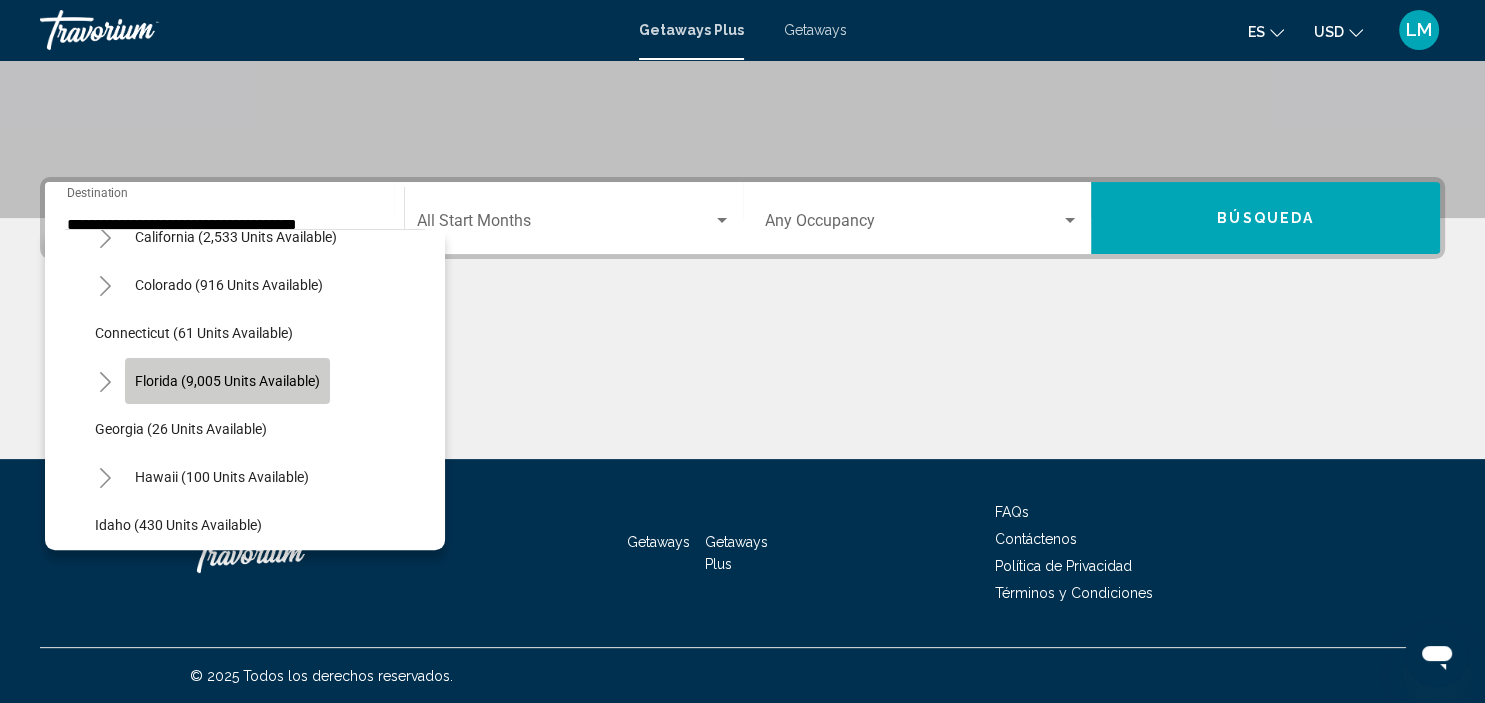 click on "Florida (9,005 units available)" 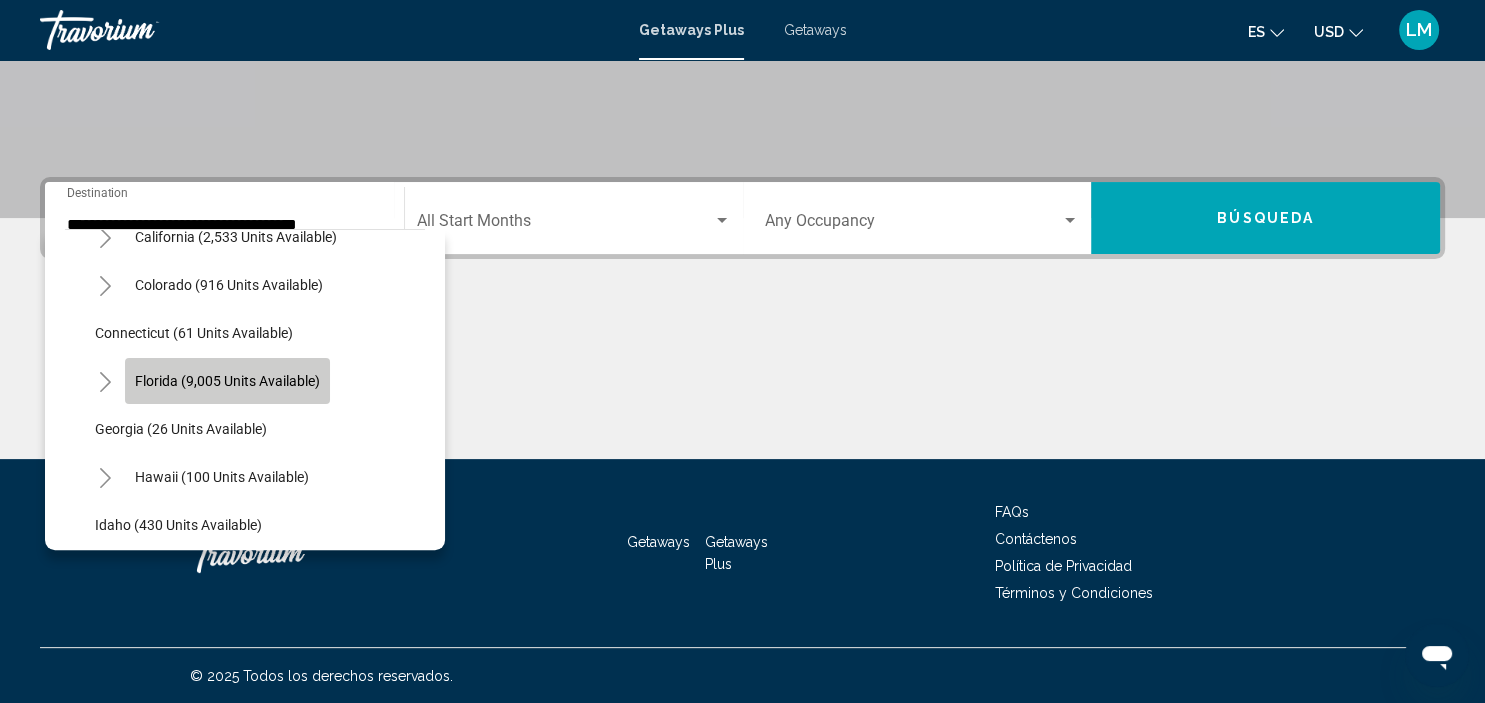 type on "**********" 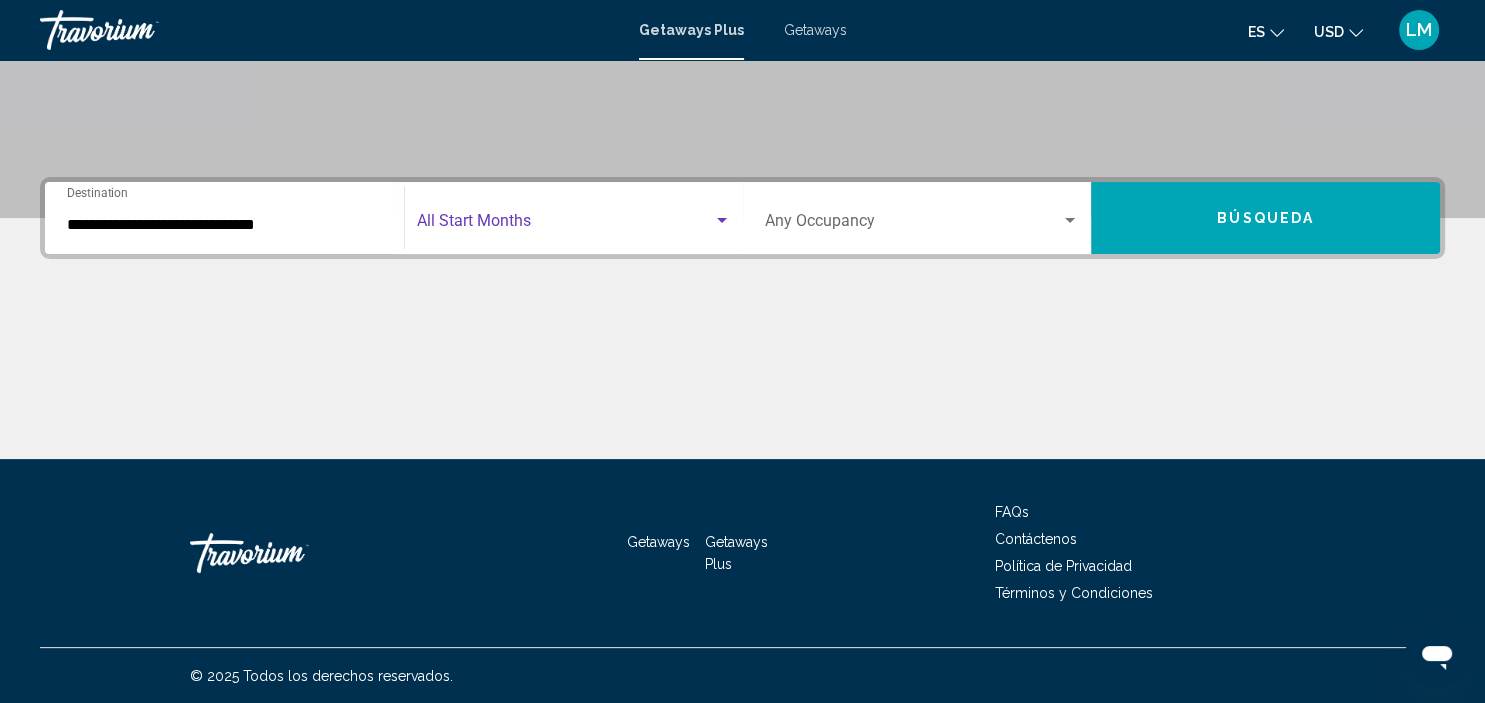 click at bounding box center [565, 225] 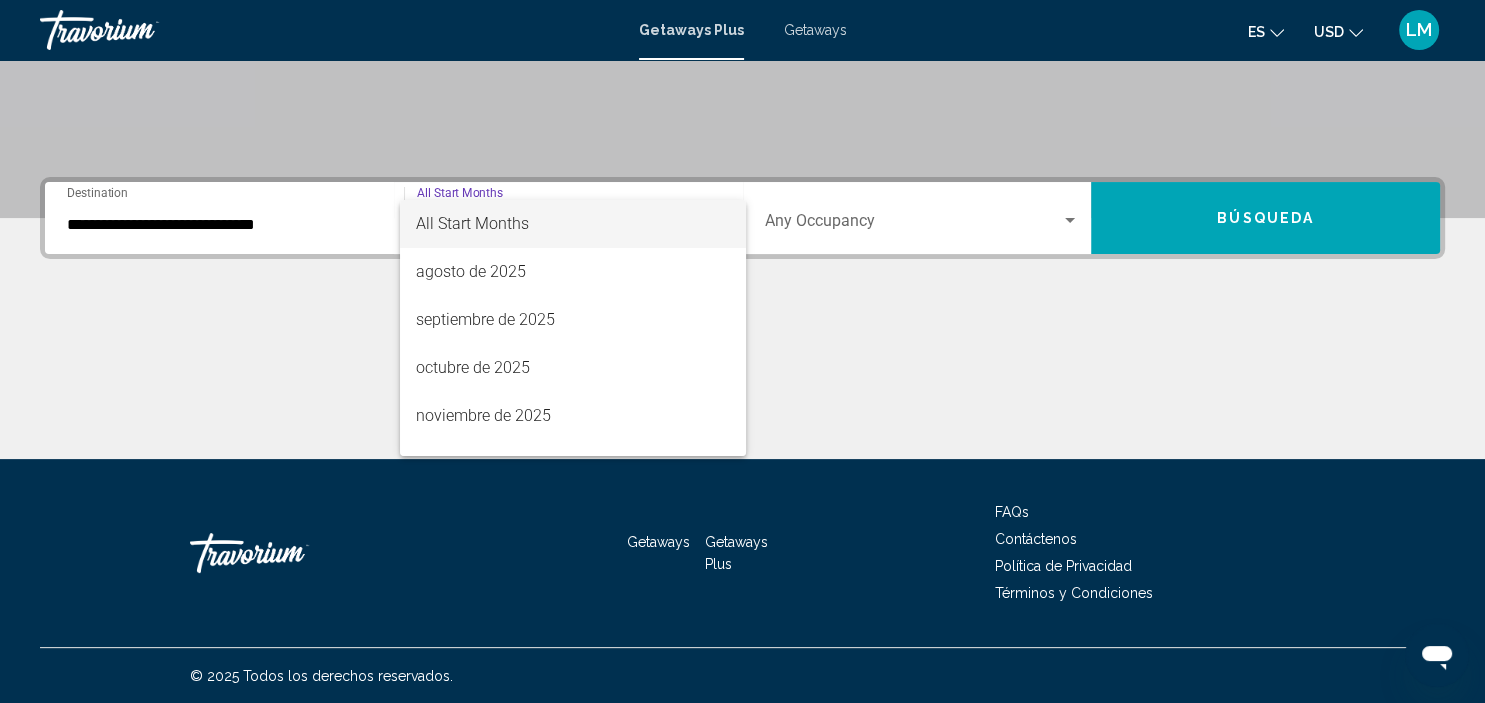 click at bounding box center [742, 351] 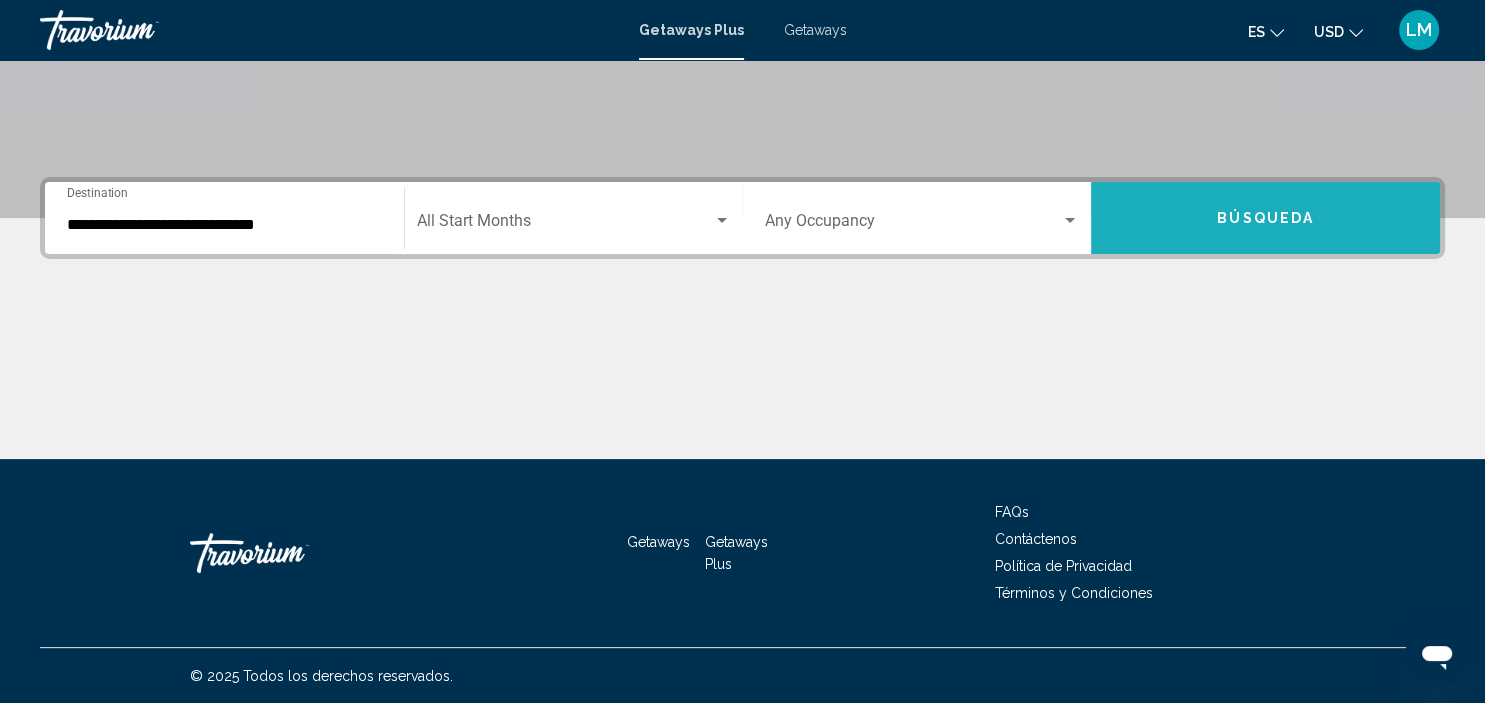 click on "Búsqueda" at bounding box center [1265, 219] 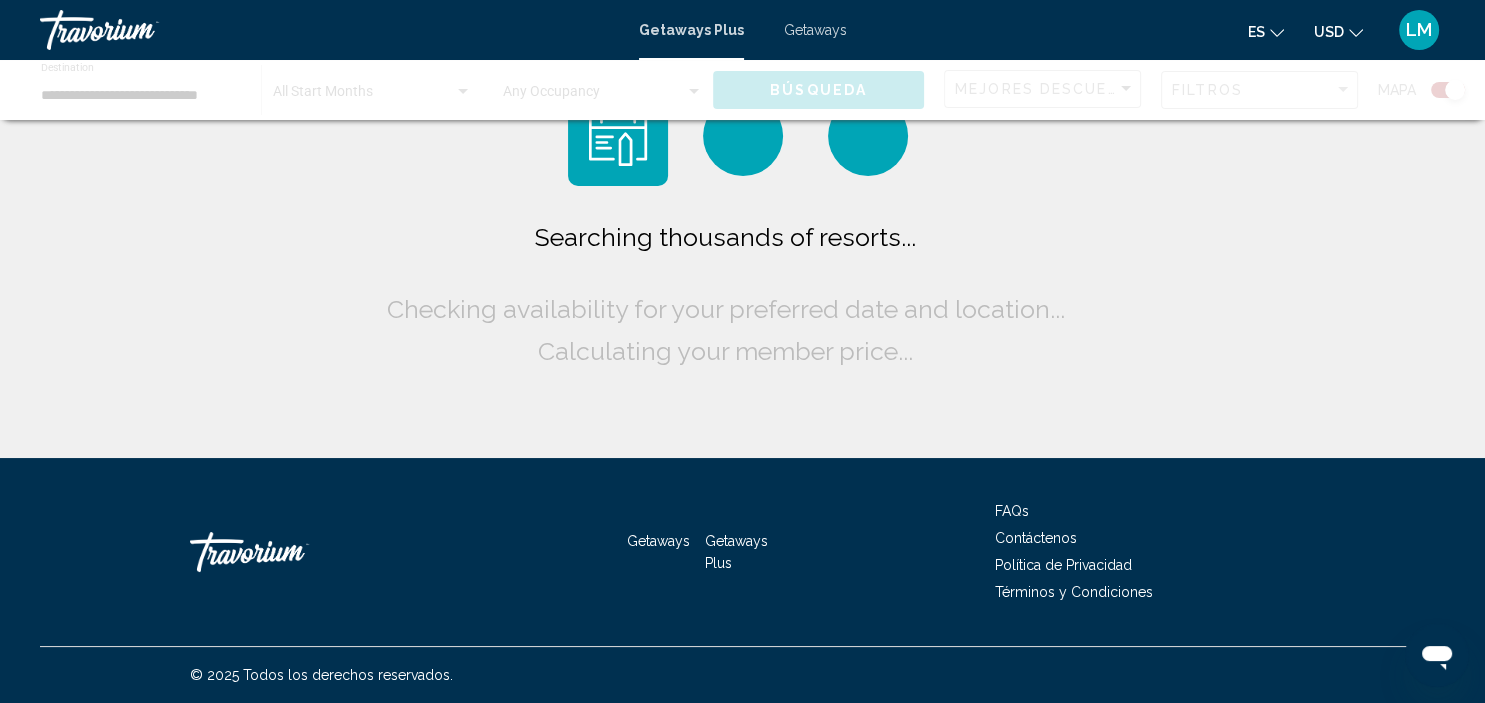 scroll, scrollTop: 0, scrollLeft: 0, axis: both 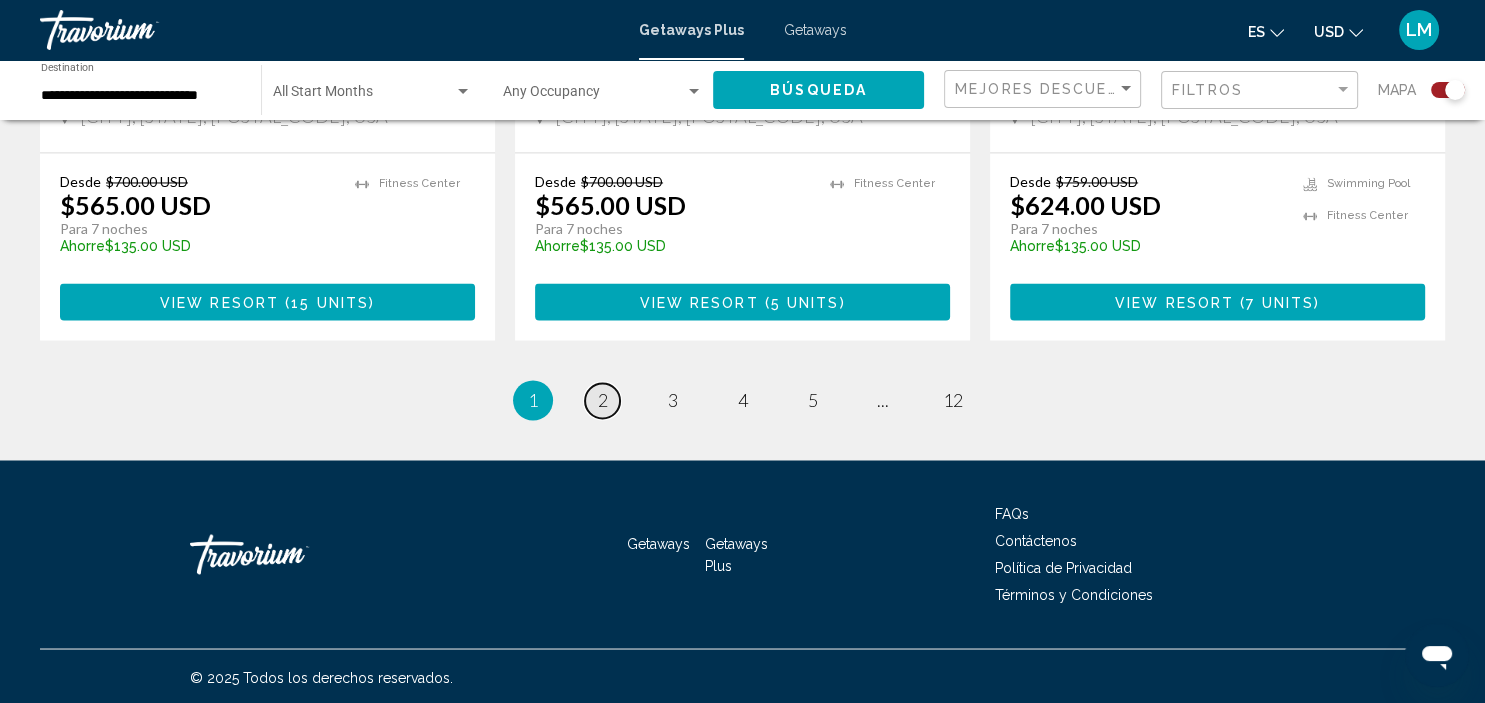 click on "2" at bounding box center (603, 400) 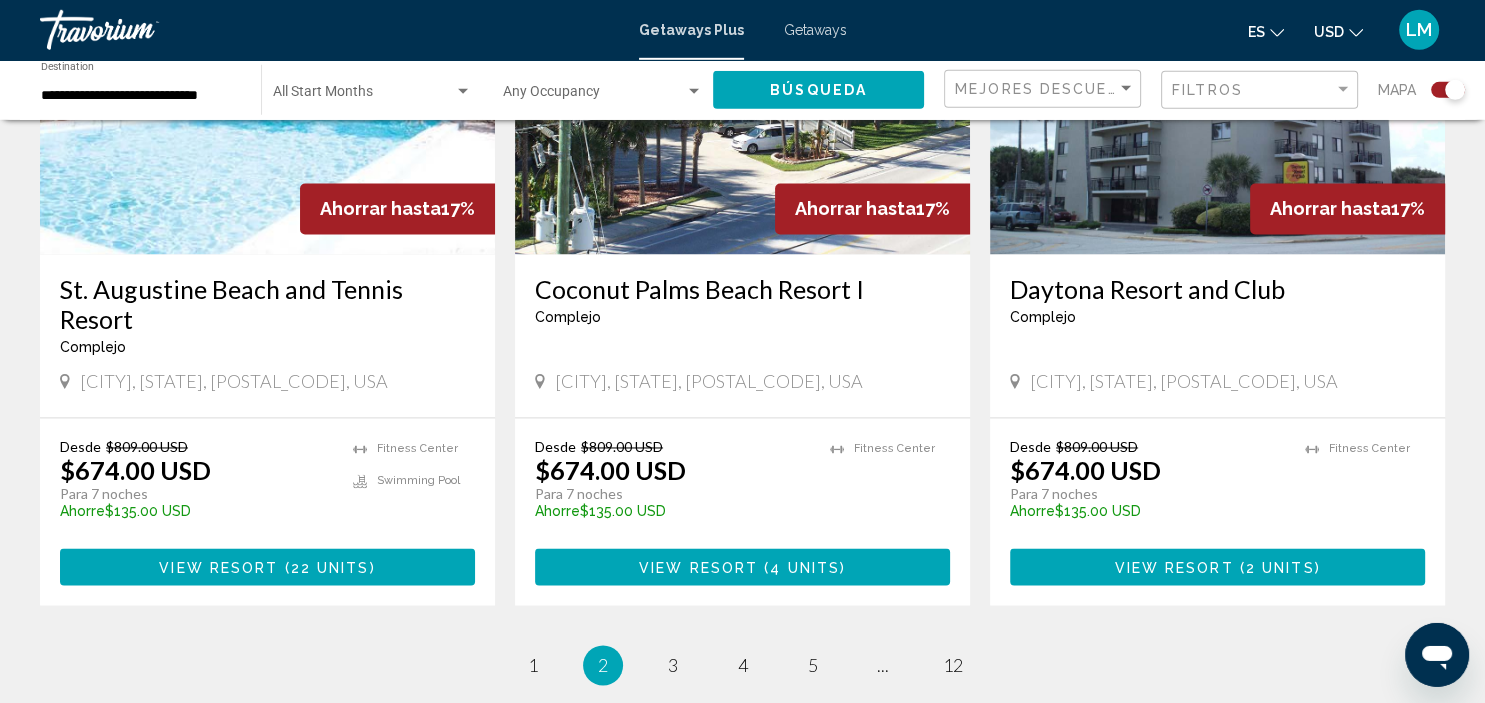 scroll, scrollTop: 3033, scrollLeft: 0, axis: vertical 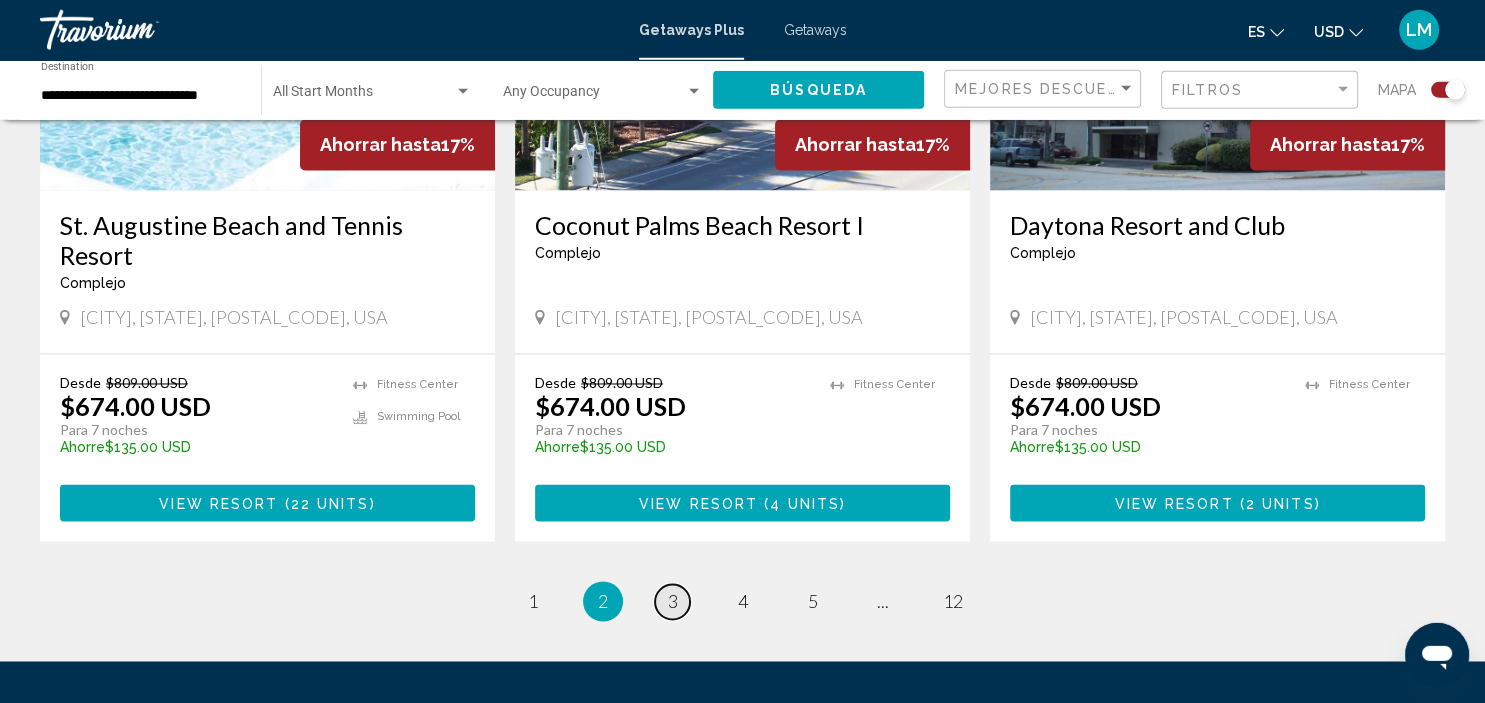 click on "3" at bounding box center (673, 602) 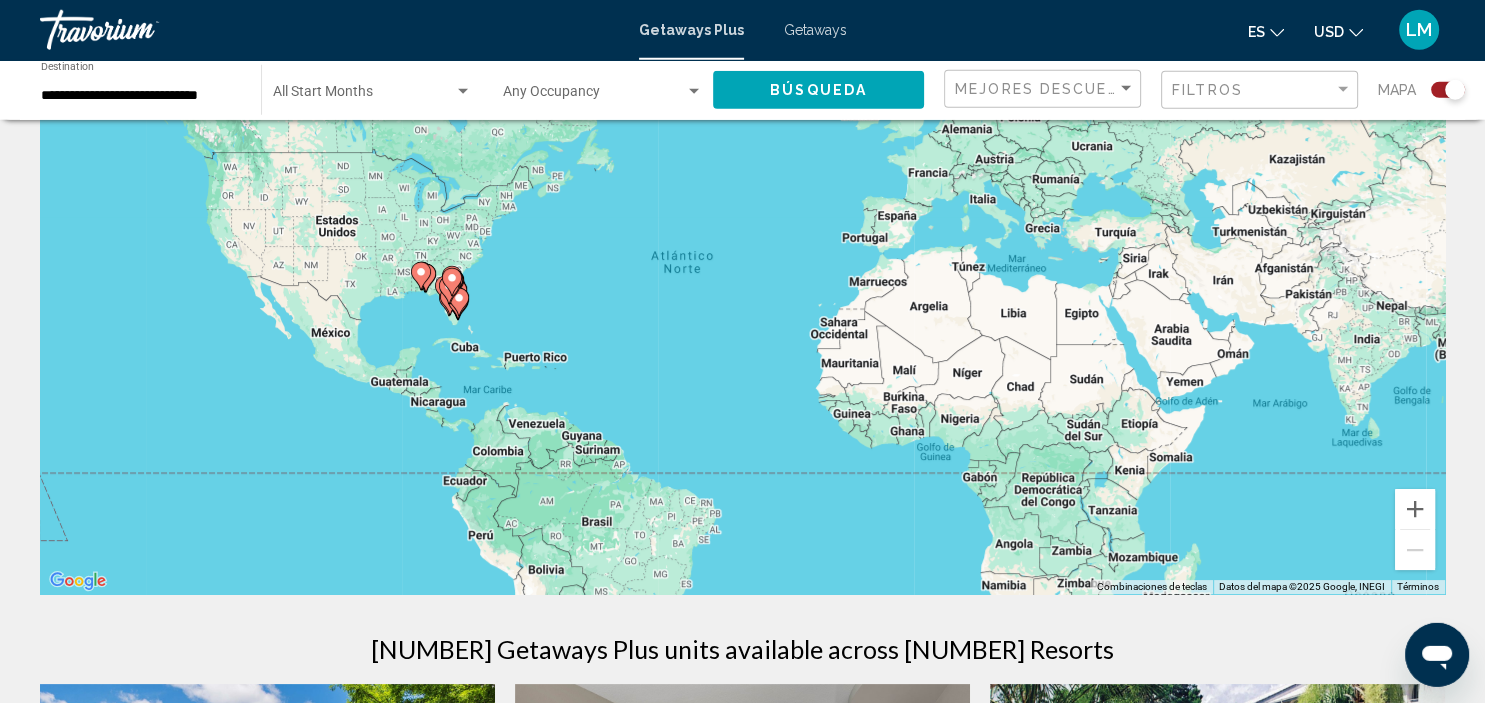 scroll, scrollTop: 144, scrollLeft: 0, axis: vertical 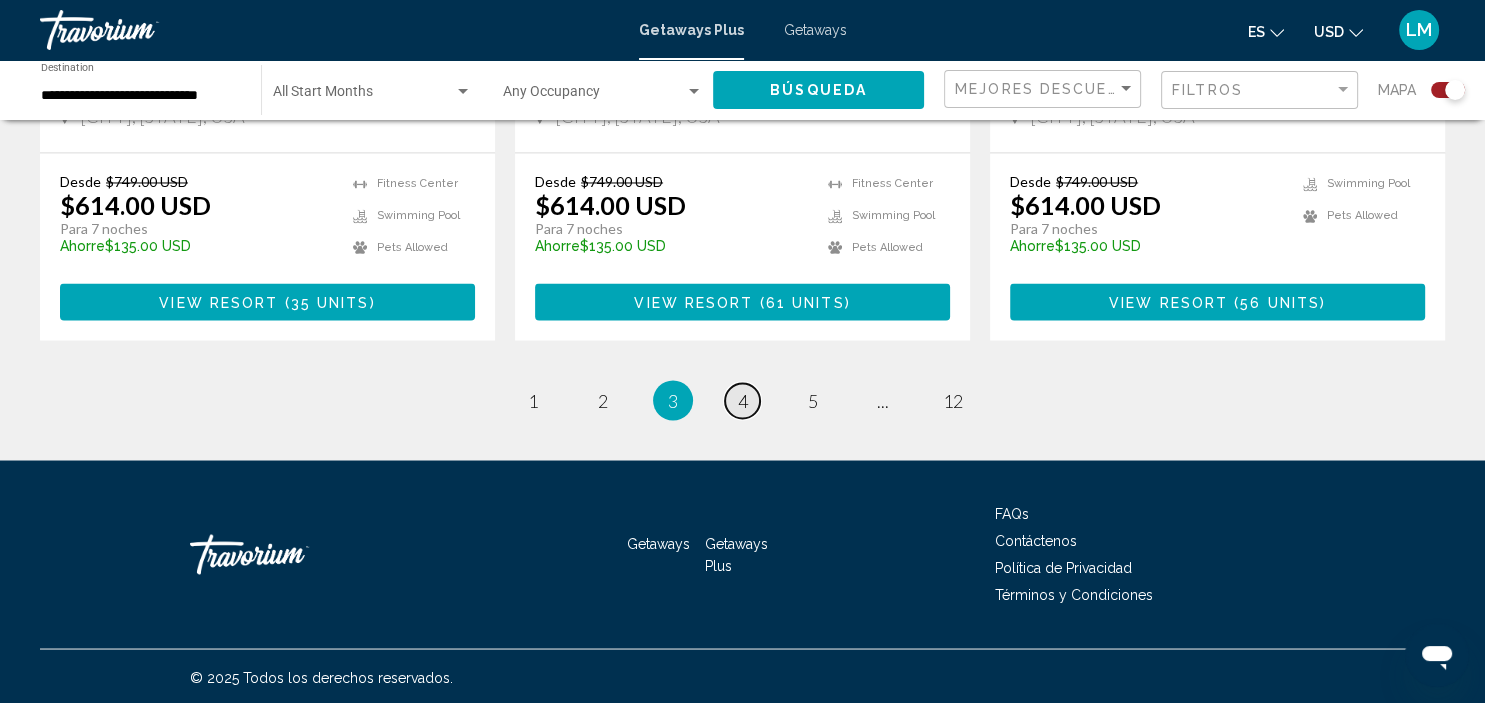 click on "4" at bounding box center (743, 400) 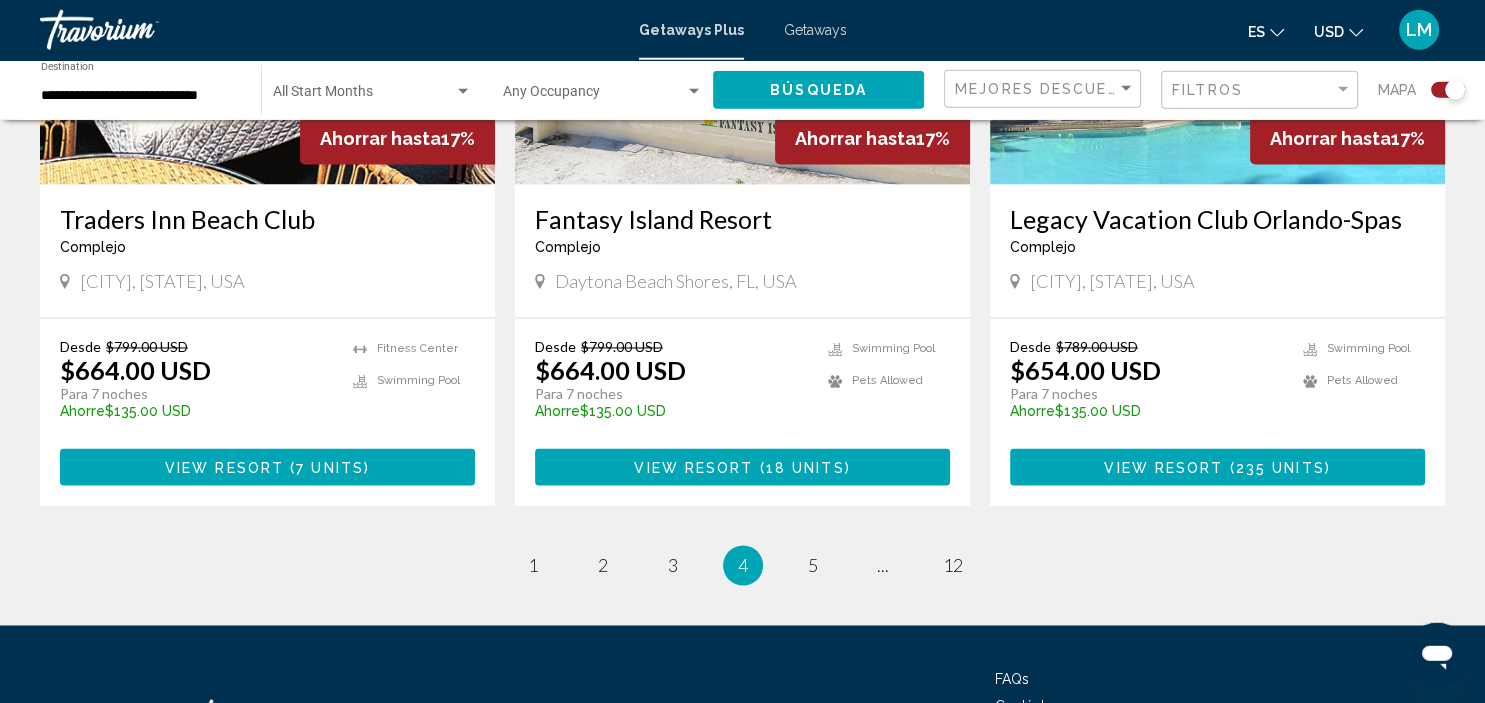 scroll, scrollTop: 3295, scrollLeft: 0, axis: vertical 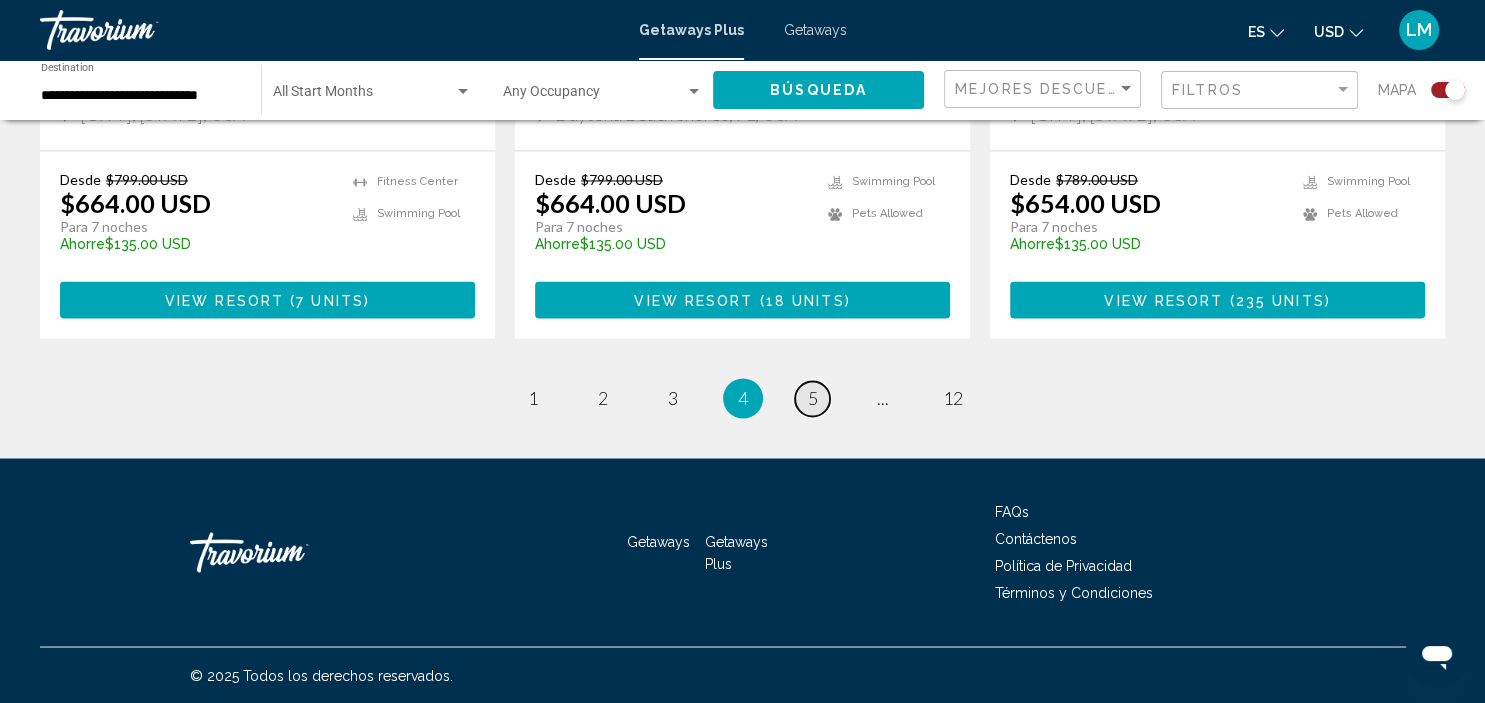 click on "page  5" at bounding box center (812, 398) 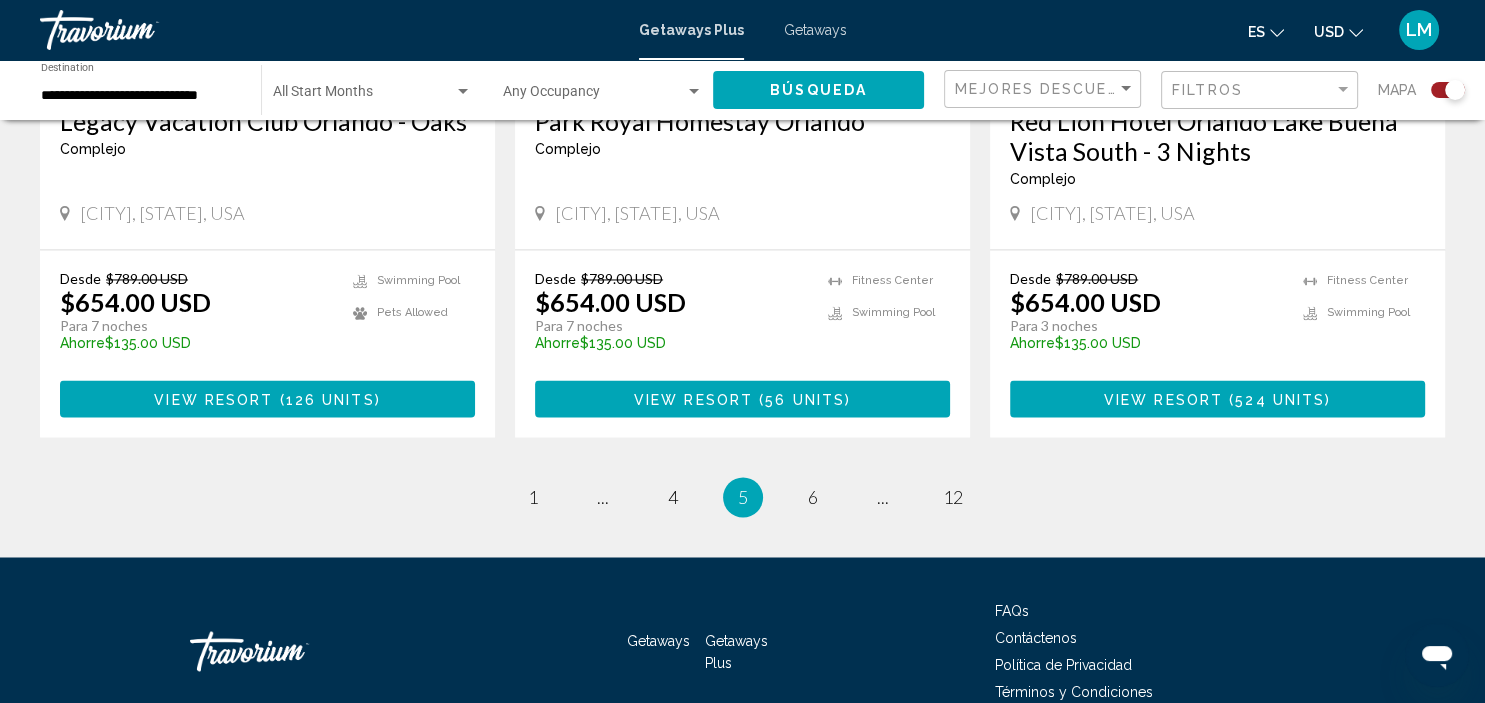 scroll, scrollTop: 3220, scrollLeft: 0, axis: vertical 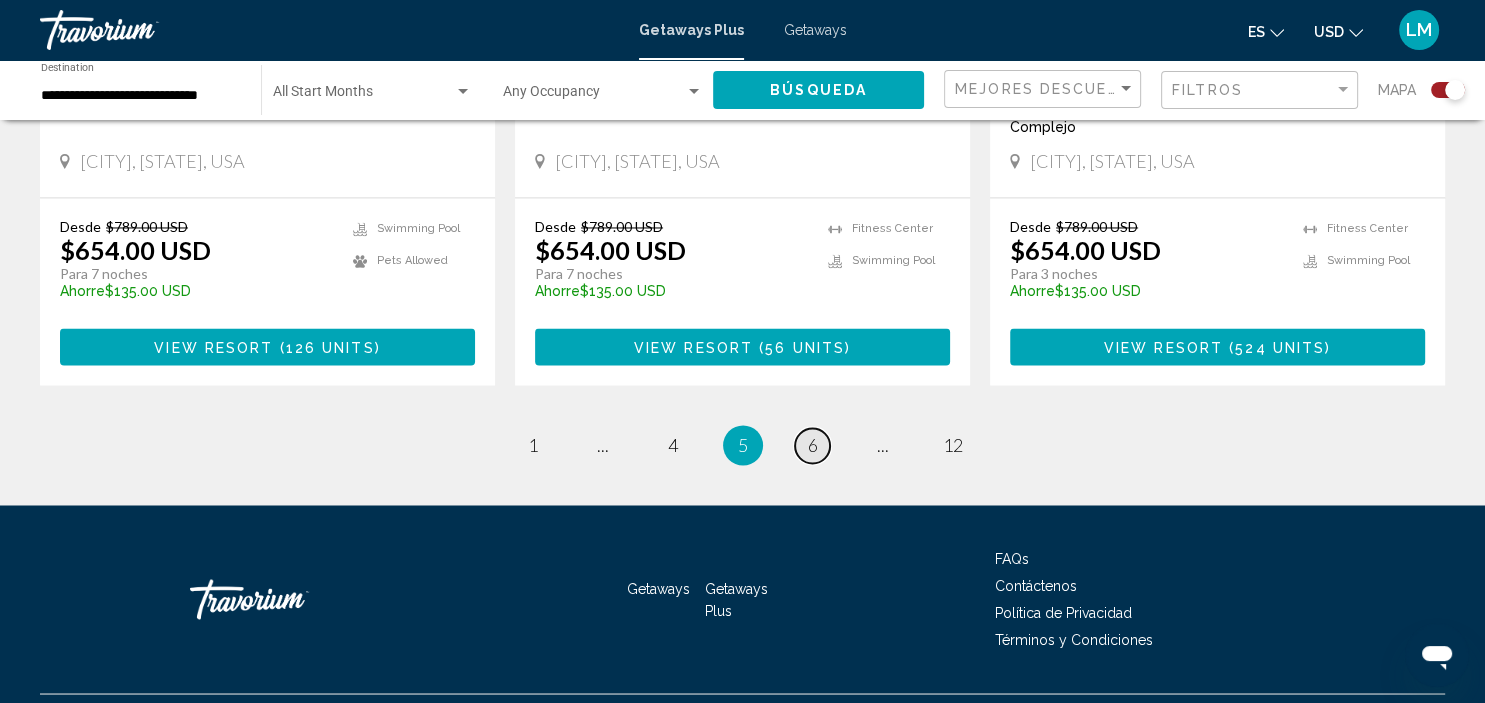 click on "6" at bounding box center (813, 445) 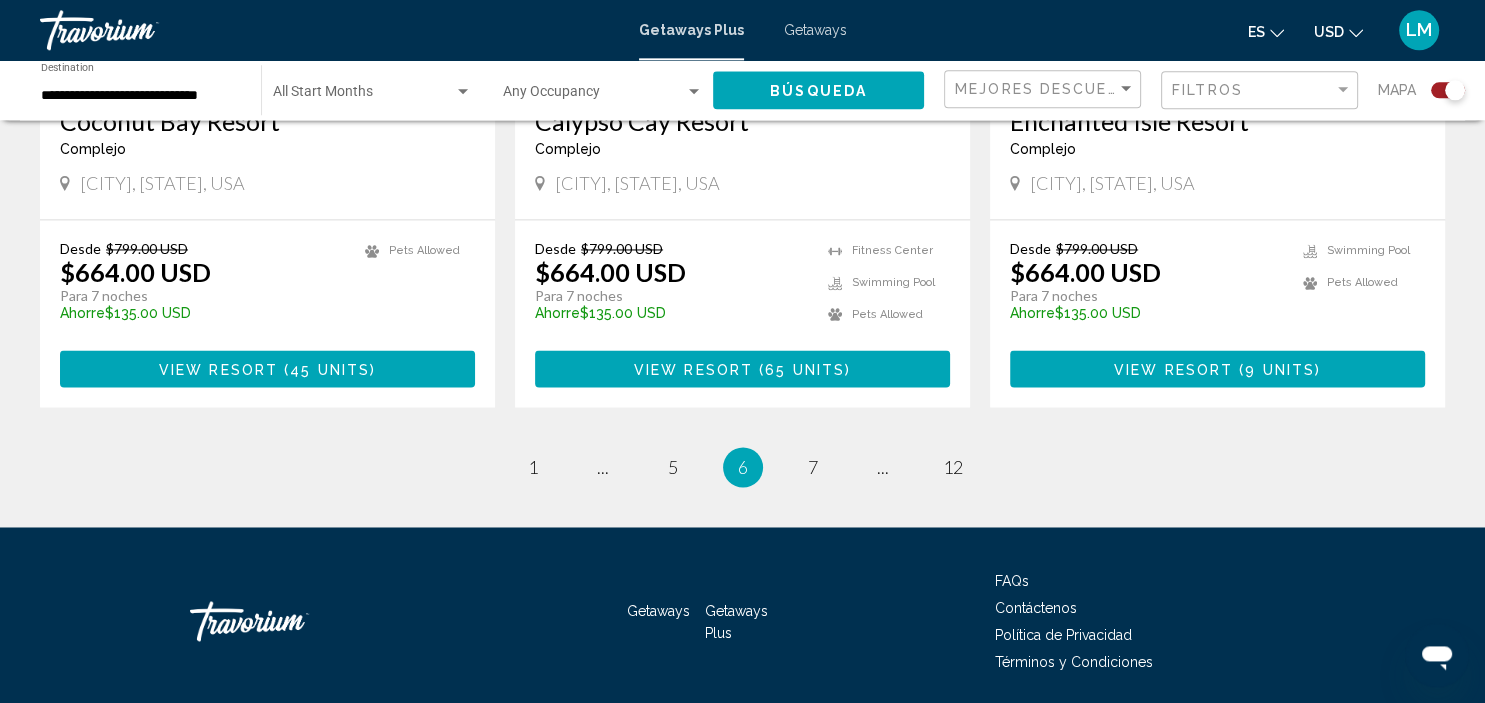 scroll, scrollTop: 3205, scrollLeft: 0, axis: vertical 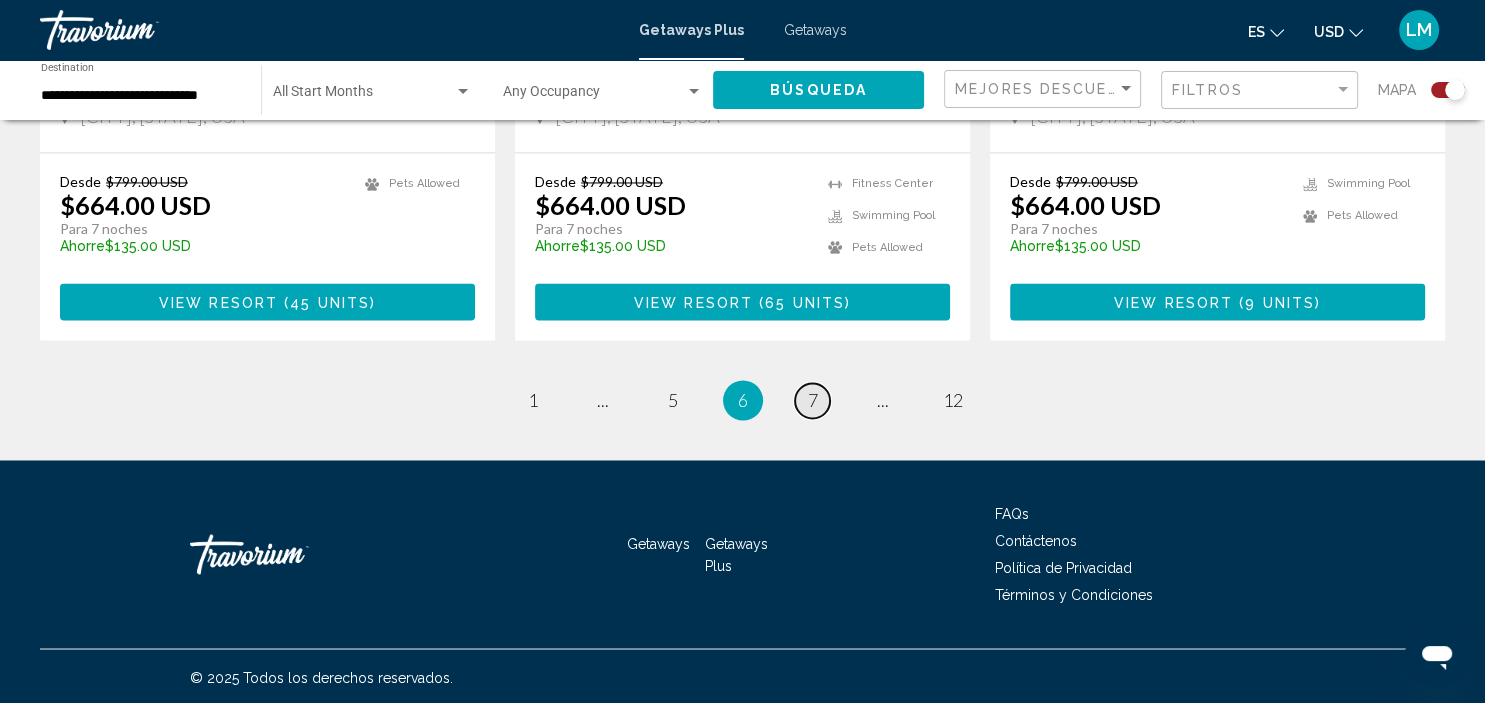 click on "page  7" at bounding box center (812, 400) 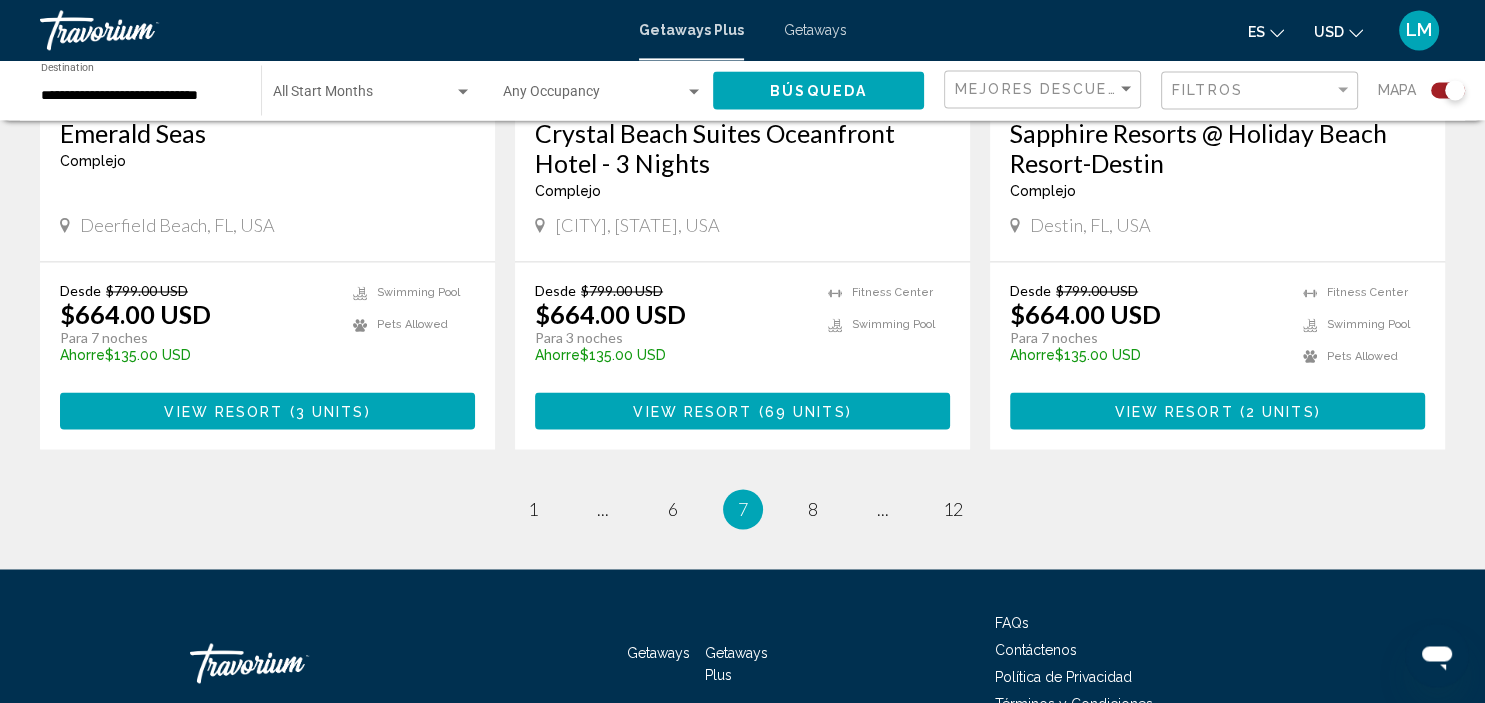 scroll, scrollTop: 3115, scrollLeft: 0, axis: vertical 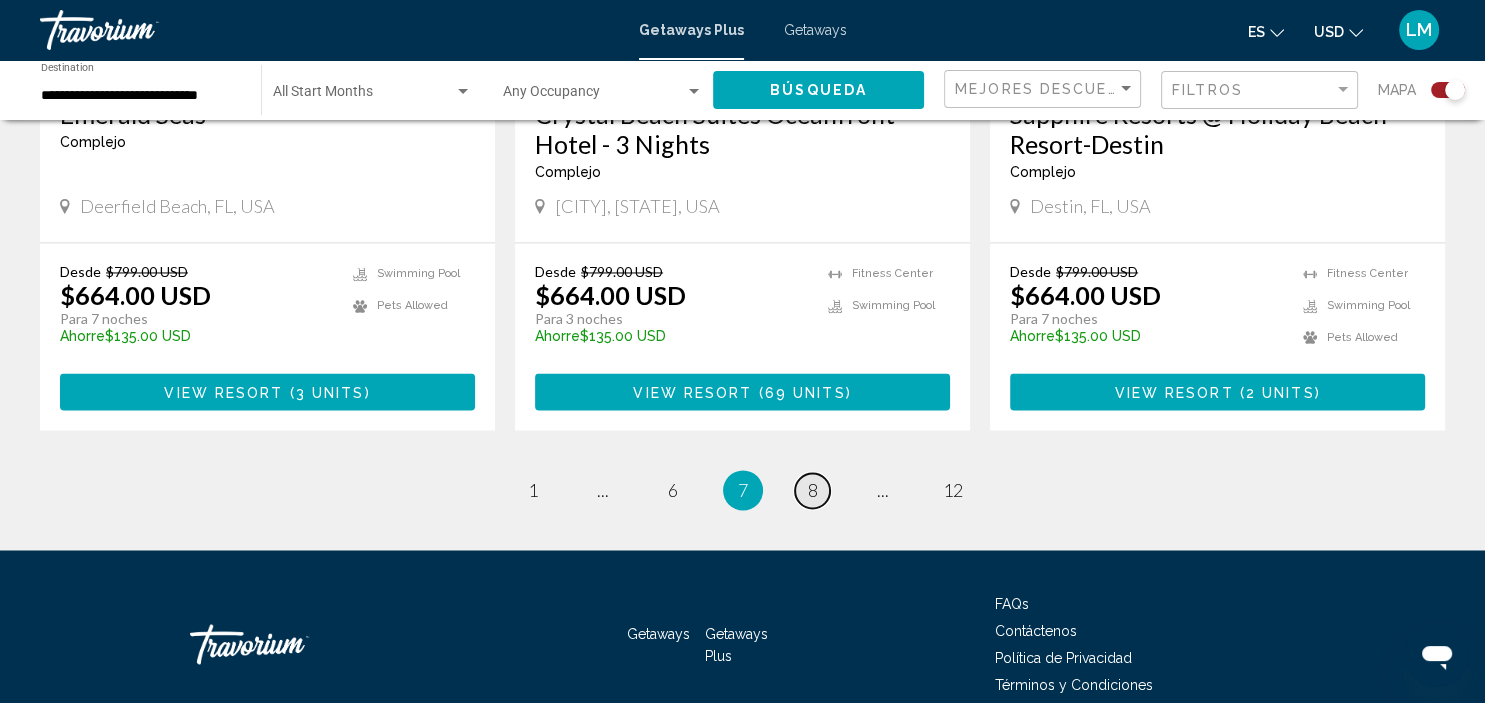click on "8" at bounding box center [813, 490] 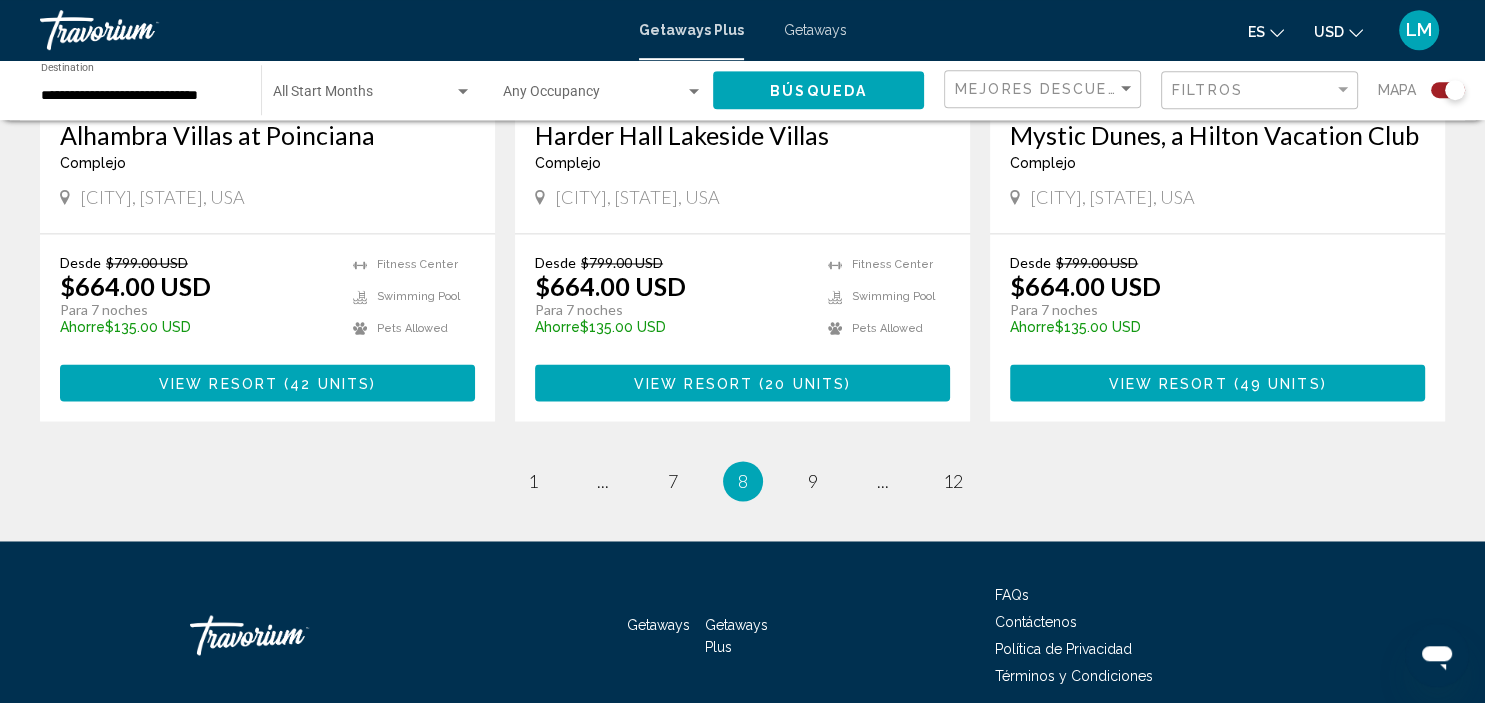 scroll, scrollTop: 3168, scrollLeft: 0, axis: vertical 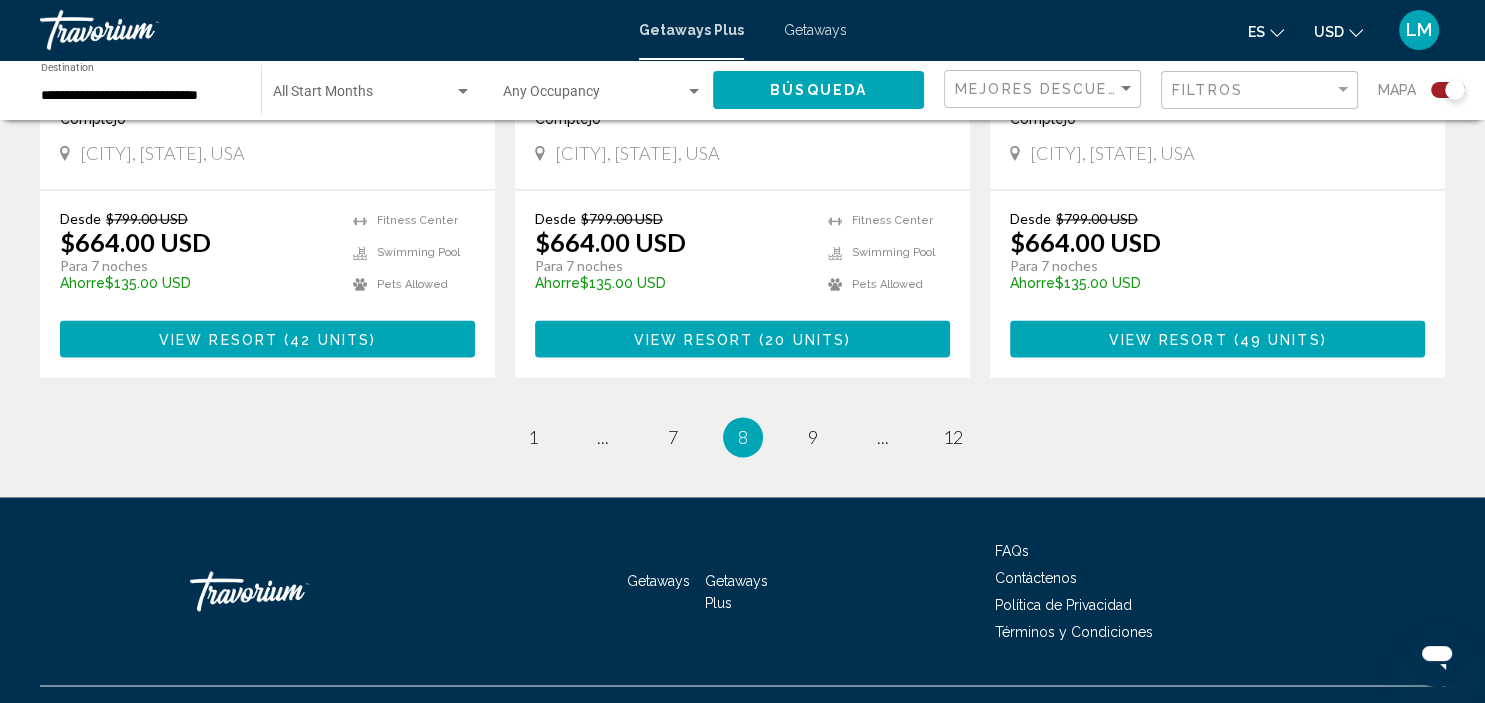 click on "page  9" at bounding box center [813, 437] 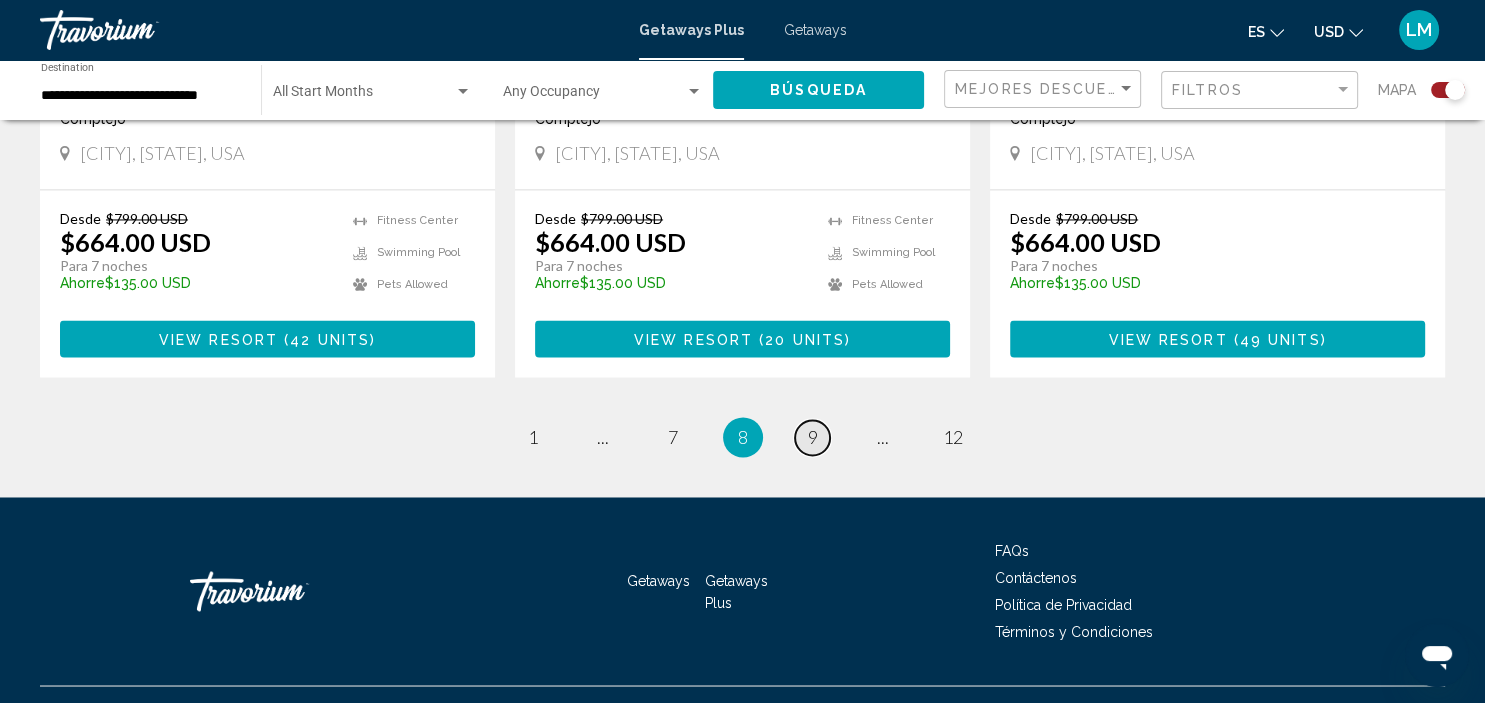 click on "9" at bounding box center [813, 437] 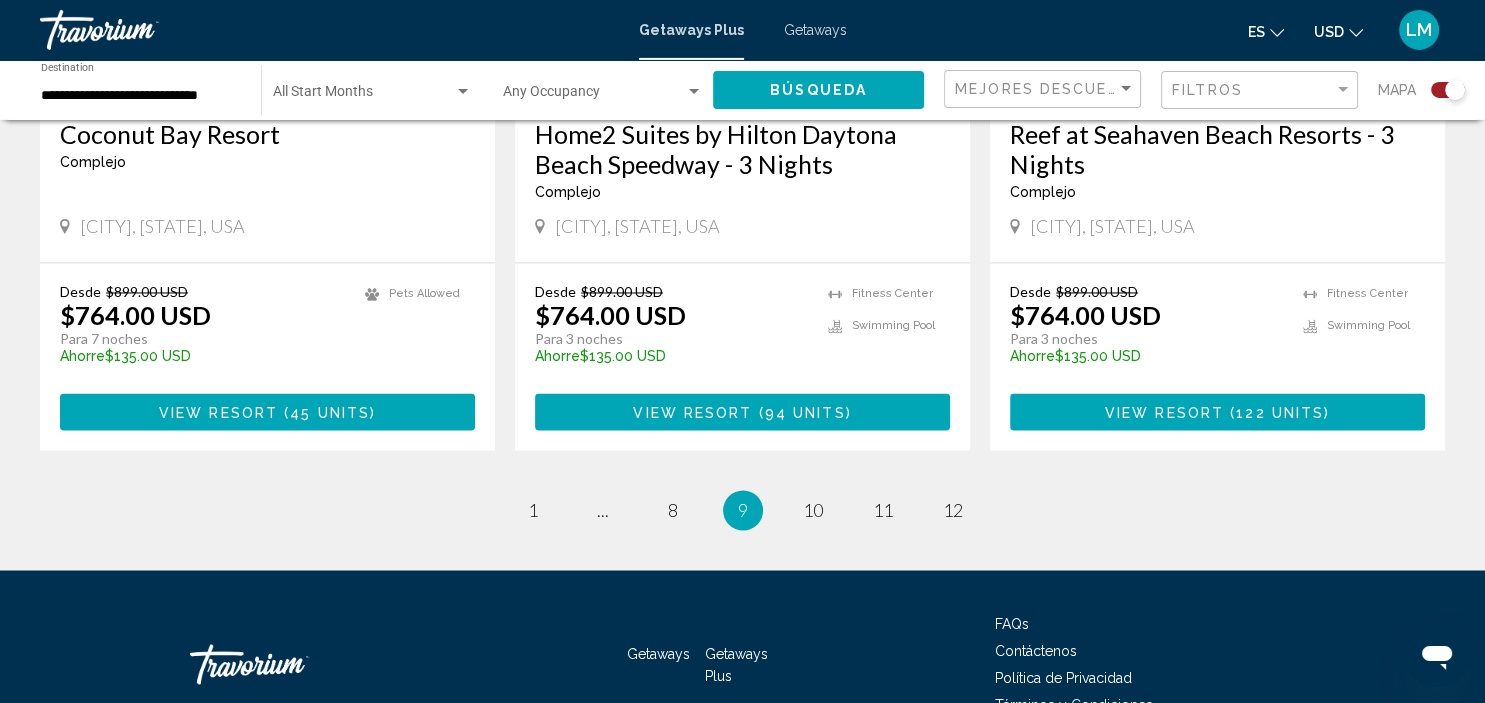 scroll, scrollTop: 3168, scrollLeft: 0, axis: vertical 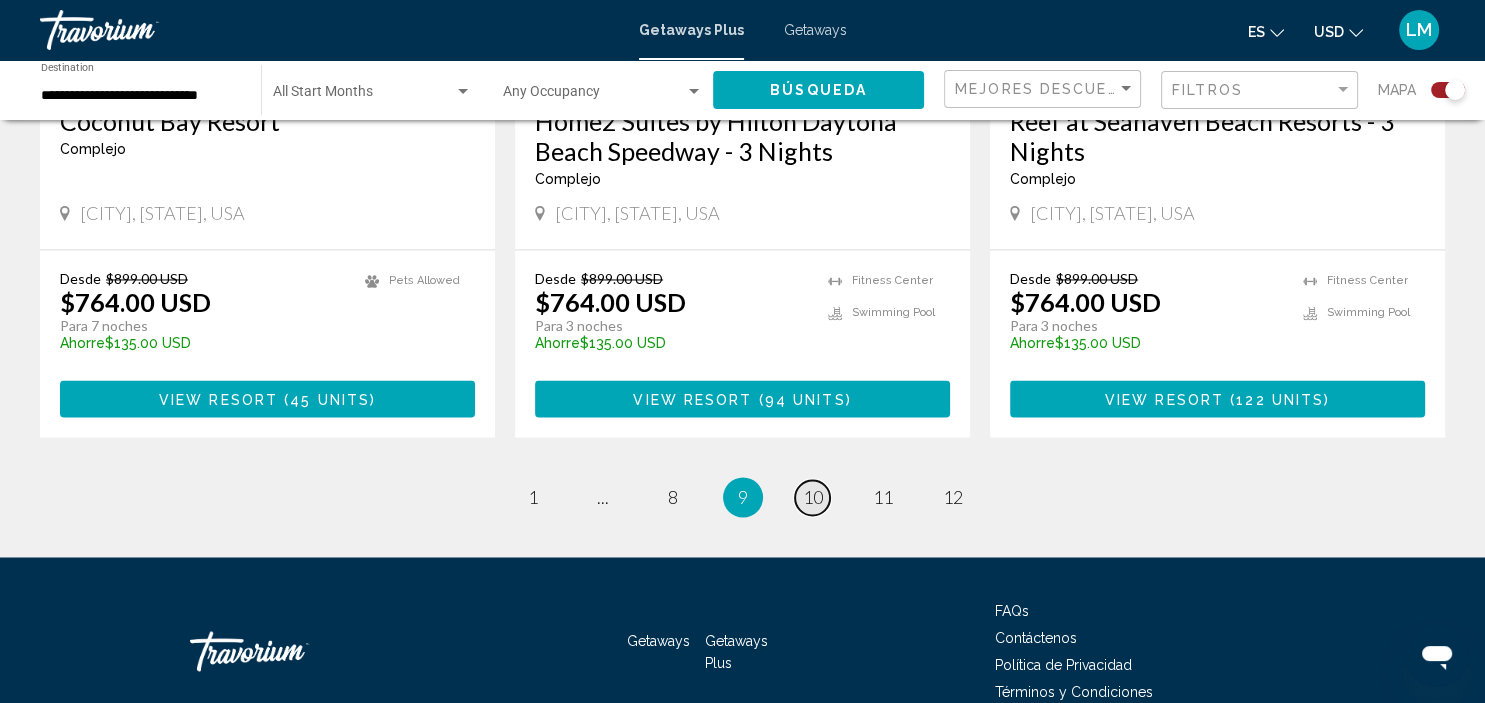 click on "page  10" at bounding box center (812, 497) 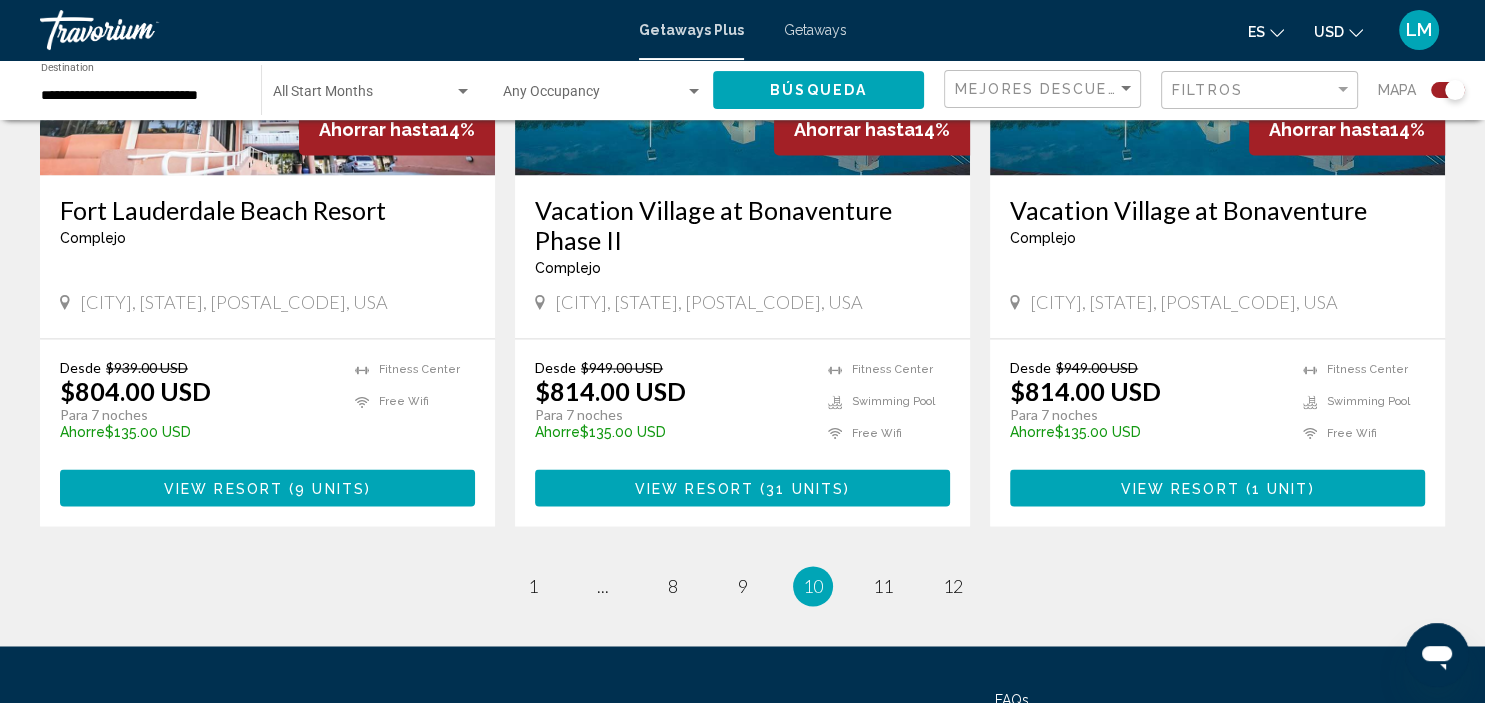 scroll, scrollTop: 3168, scrollLeft: 0, axis: vertical 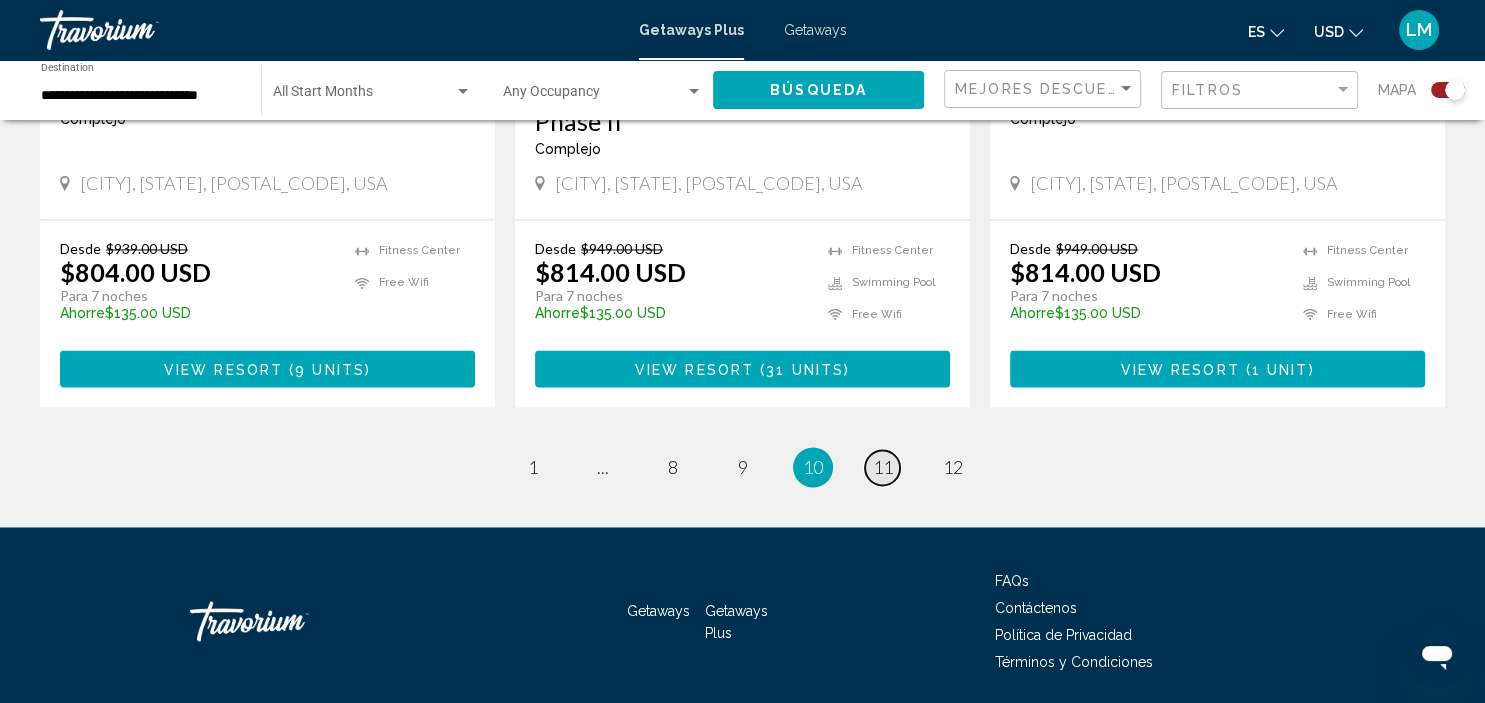 click on "11" at bounding box center [883, 467] 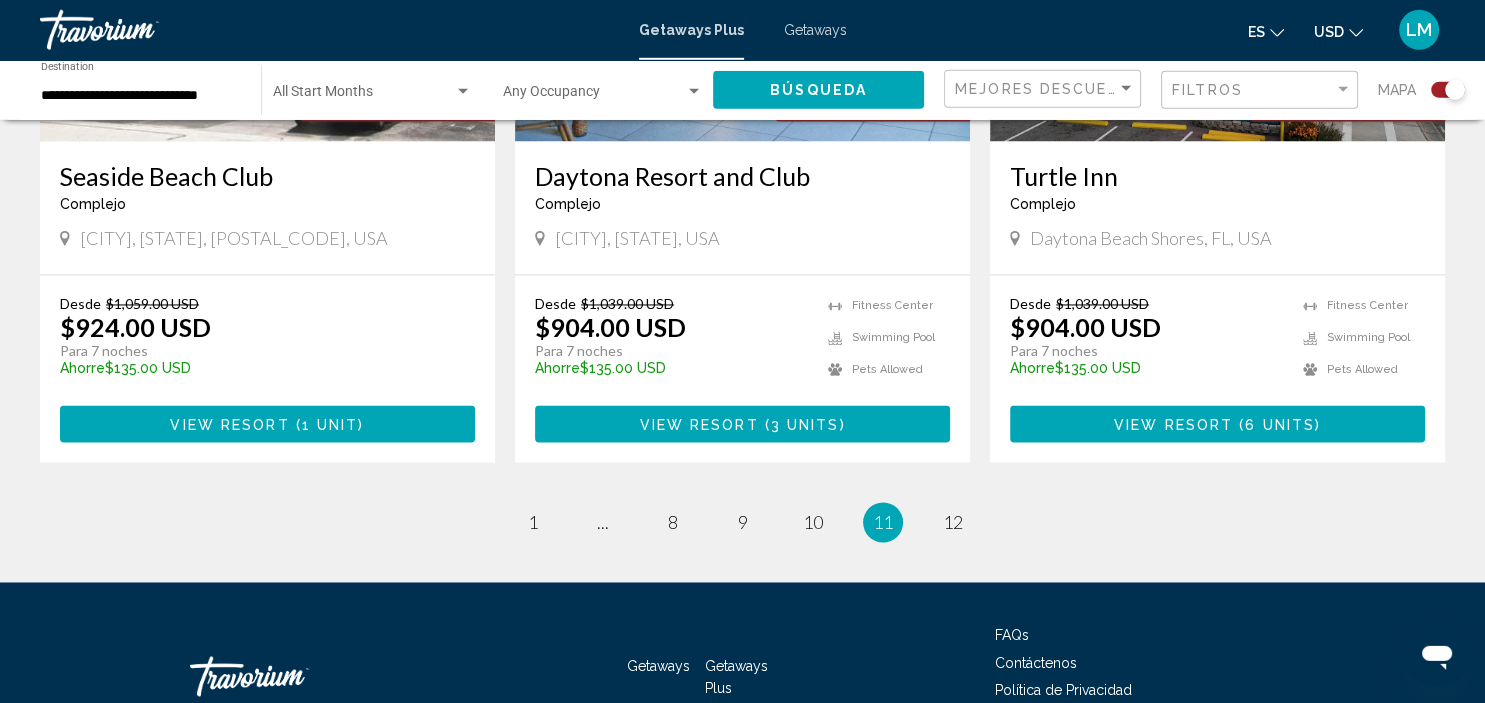 scroll, scrollTop: 3175, scrollLeft: 0, axis: vertical 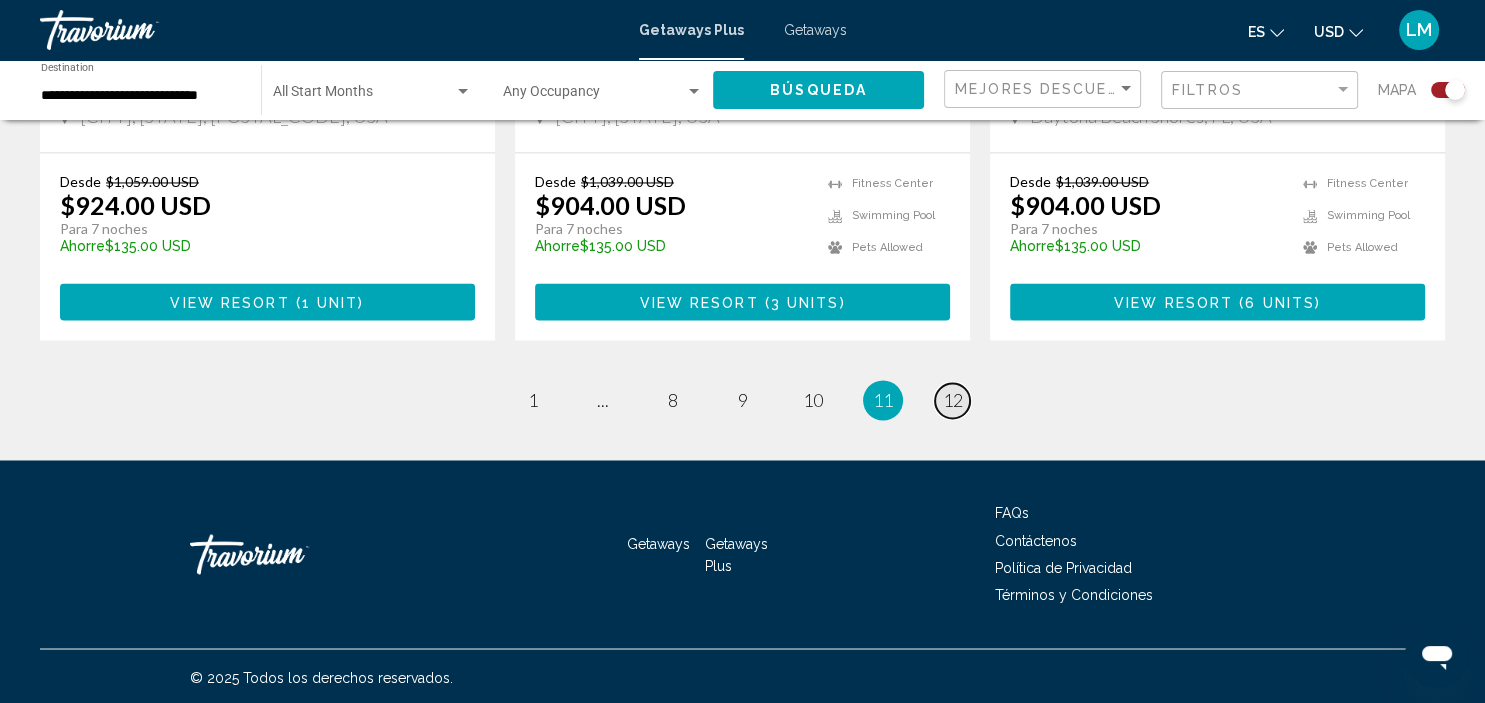 click on "12" at bounding box center (953, 400) 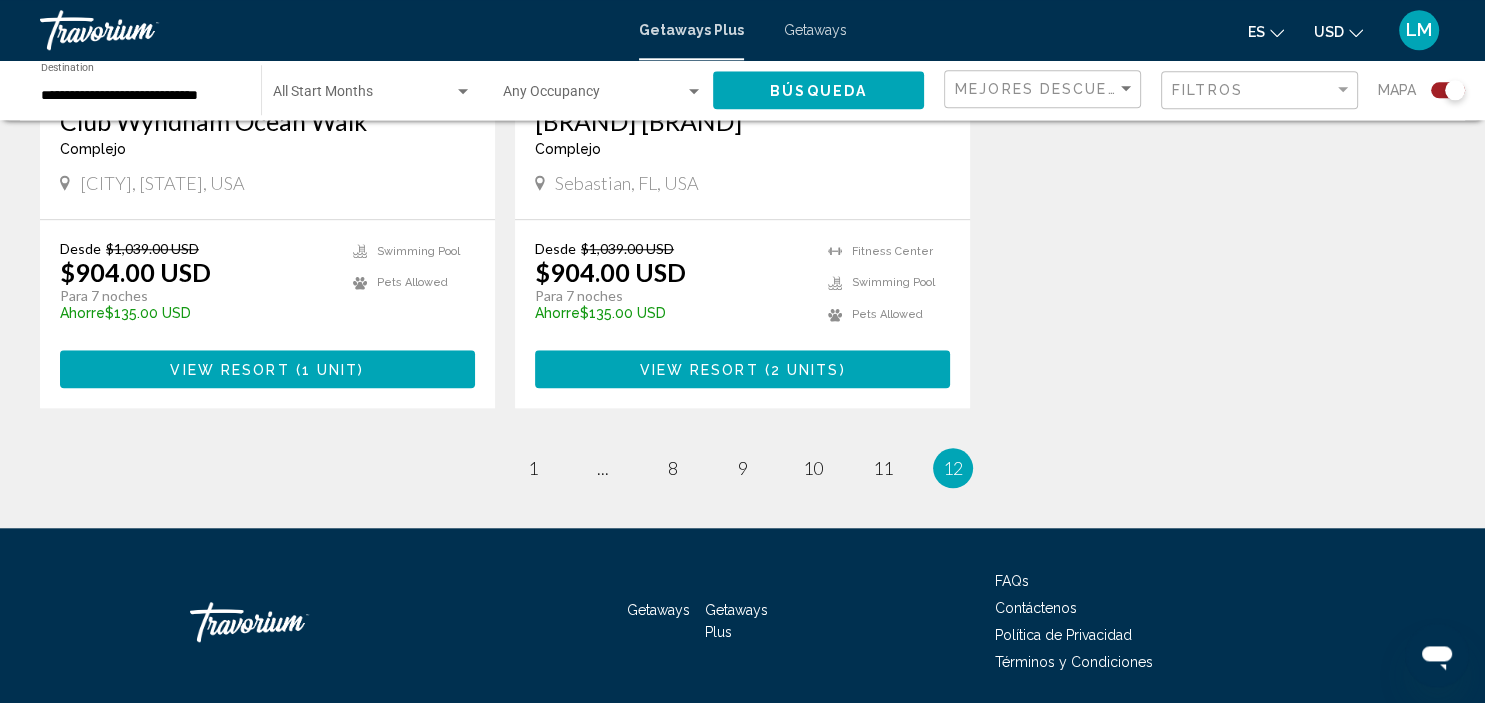 scroll, scrollTop: 1813, scrollLeft: 0, axis: vertical 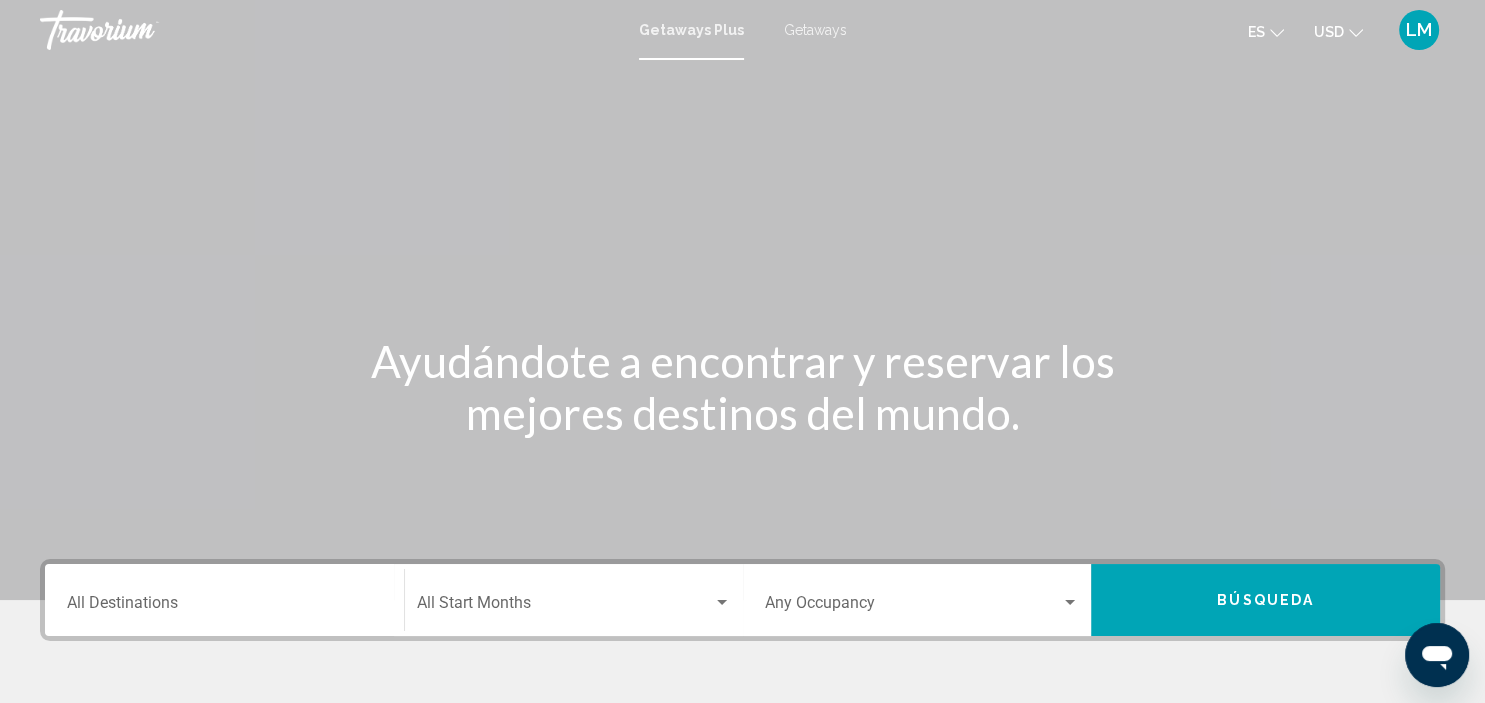click on "Destination All Destinations" at bounding box center (224, 600) 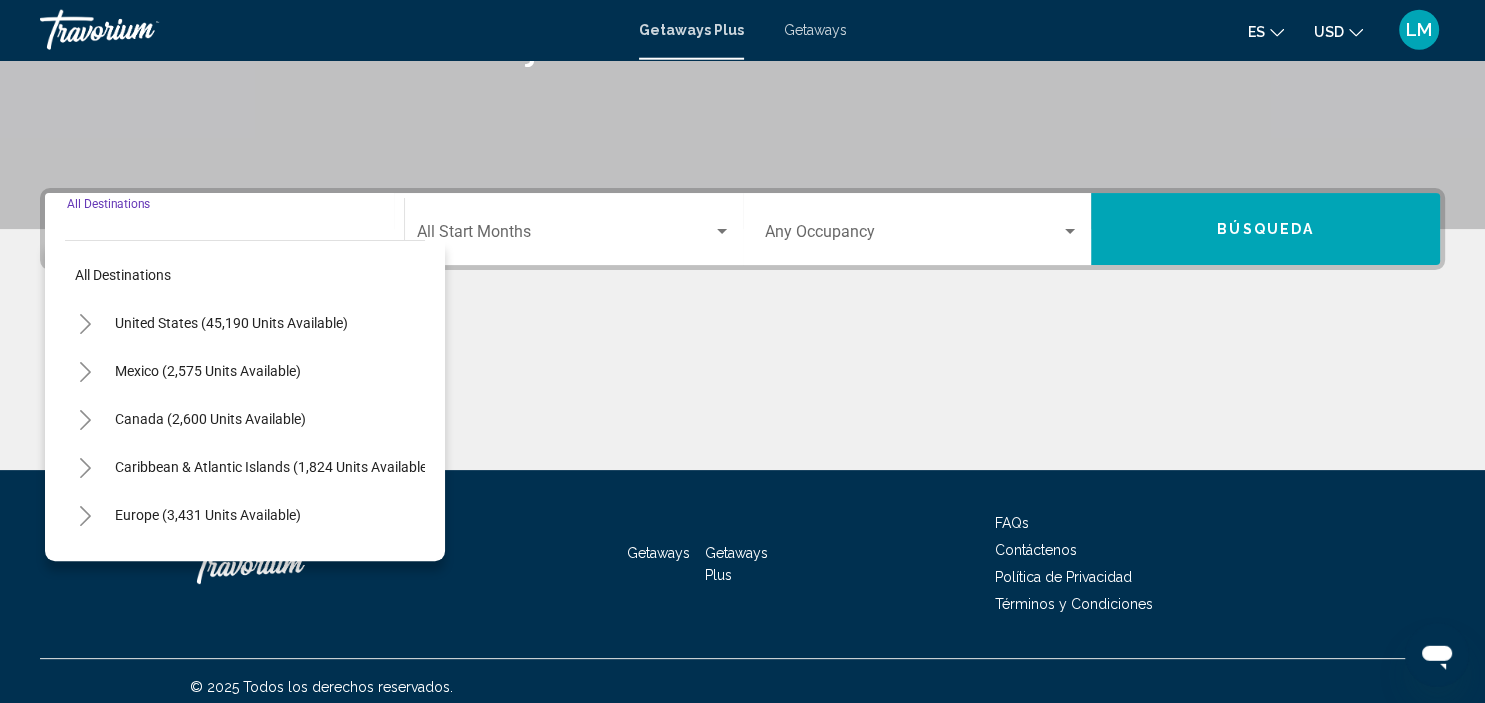 scroll, scrollTop: 382, scrollLeft: 0, axis: vertical 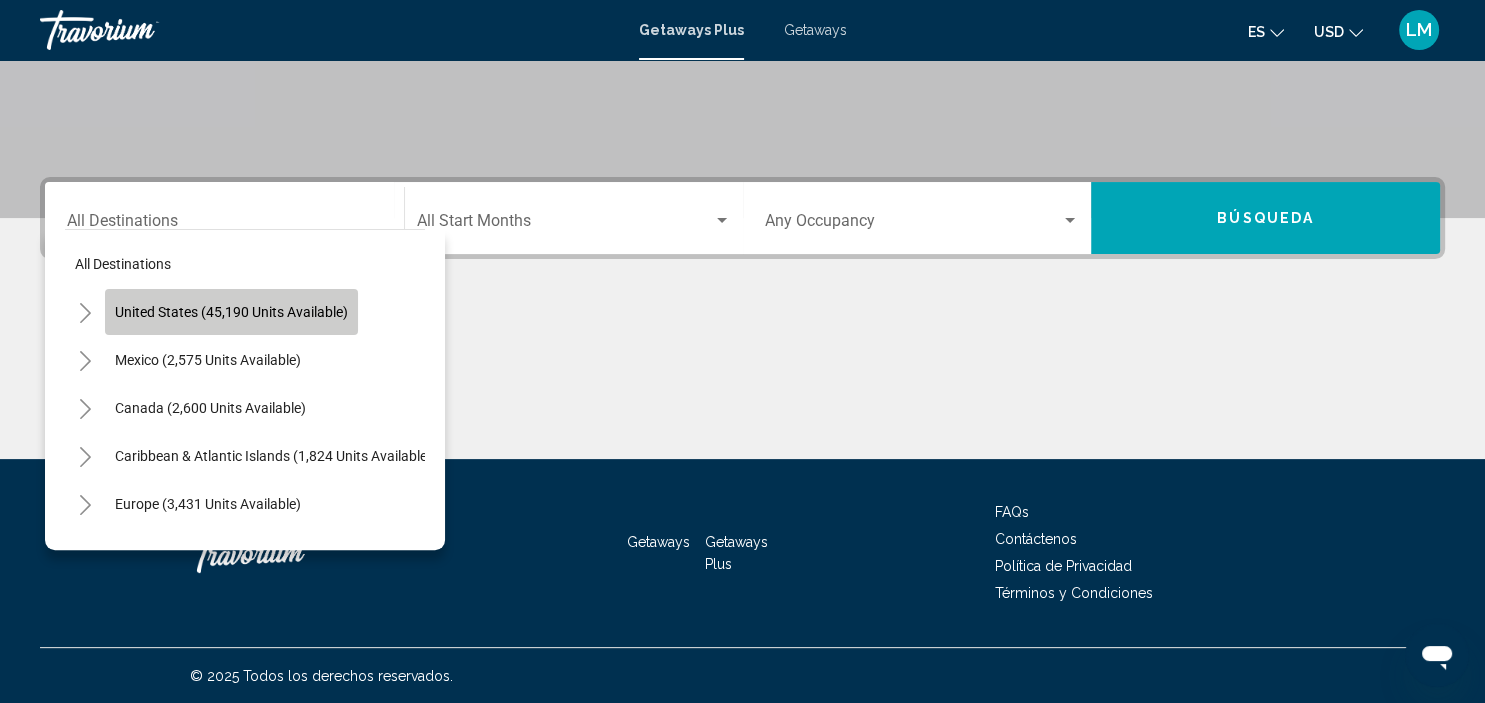 click on "United States (45,190 units available)" 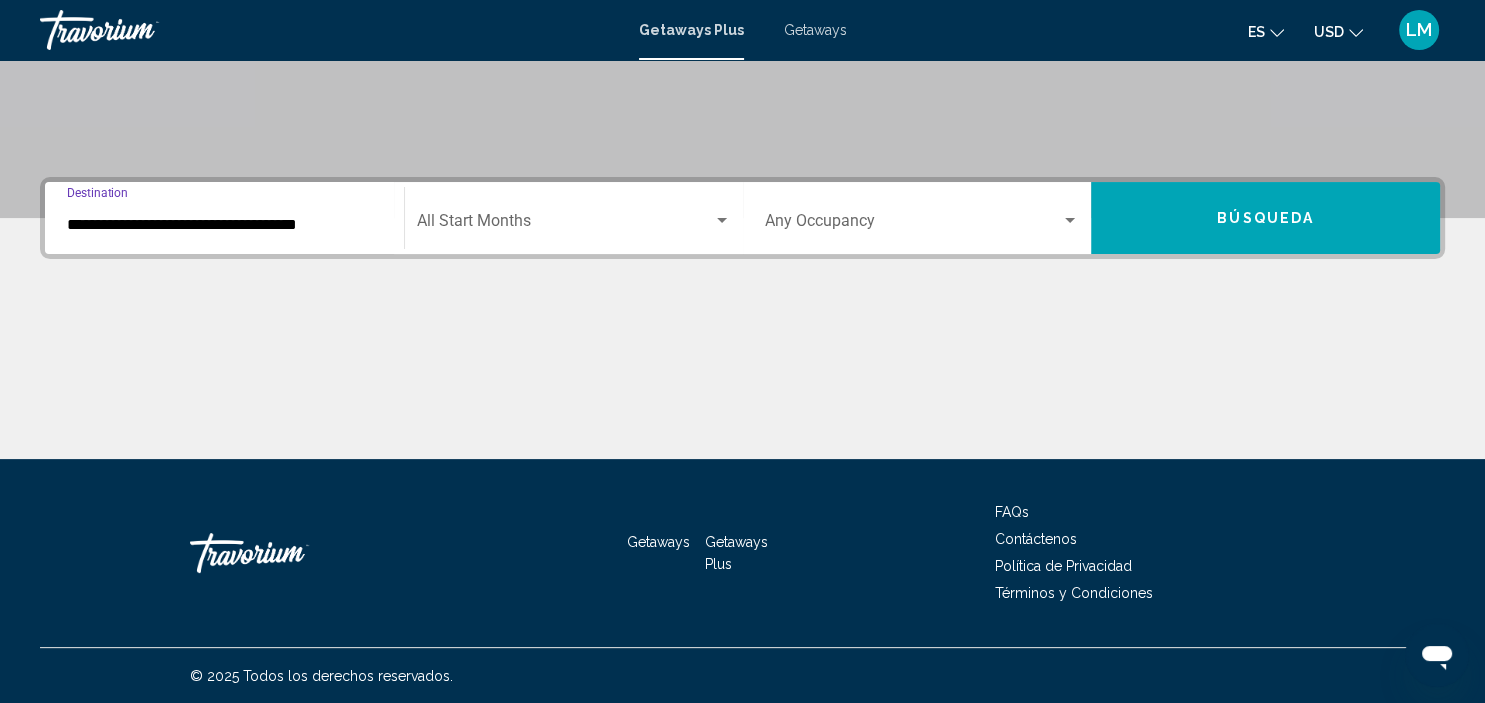 click on "**********" at bounding box center (224, 225) 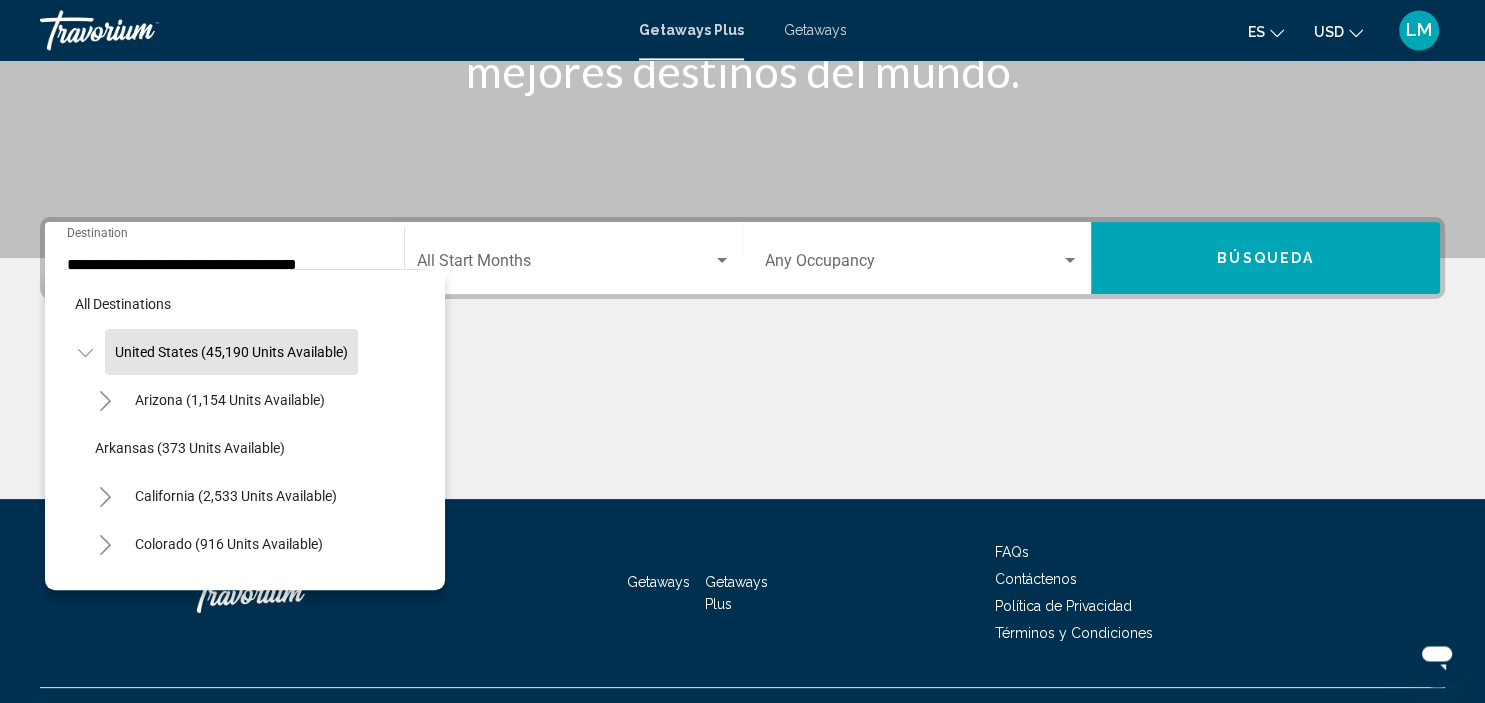 scroll, scrollTop: 341, scrollLeft: 0, axis: vertical 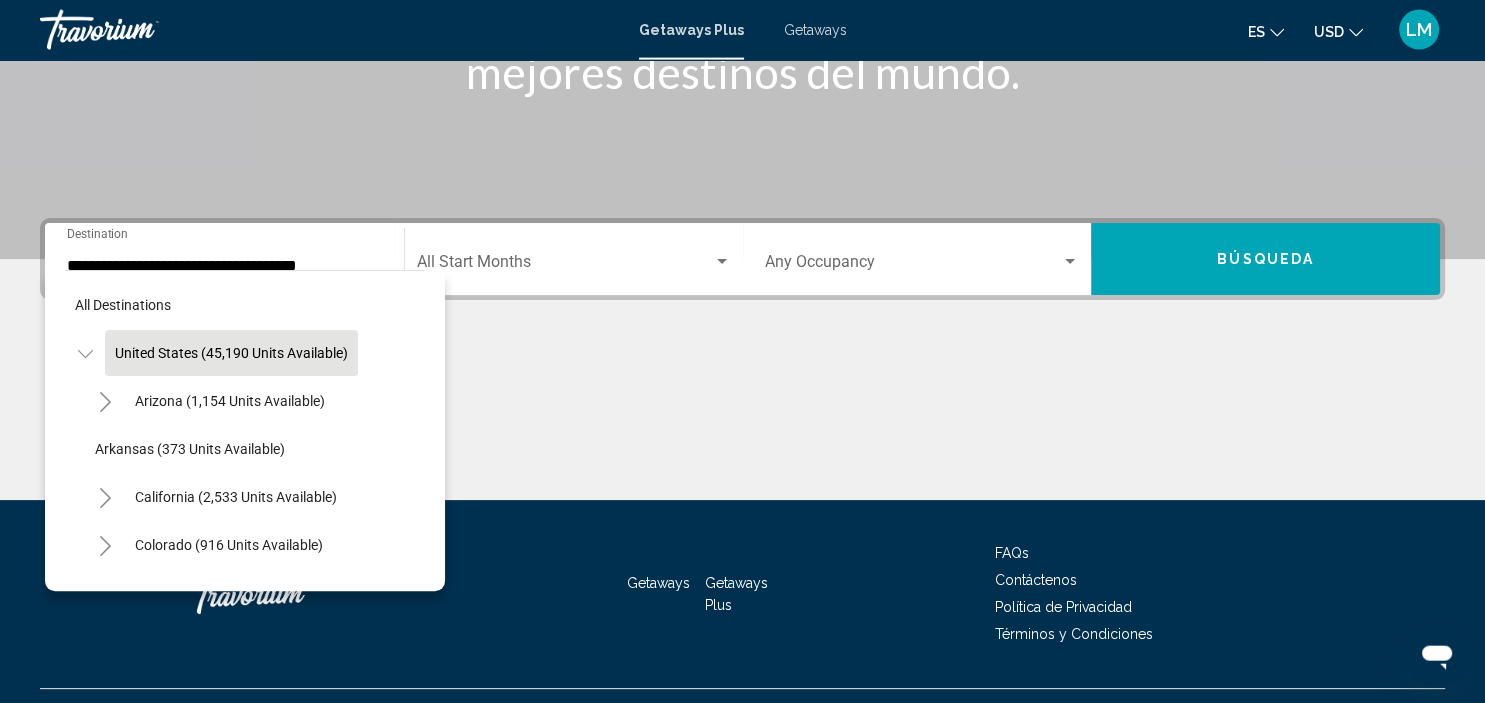 click at bounding box center [742, -41] 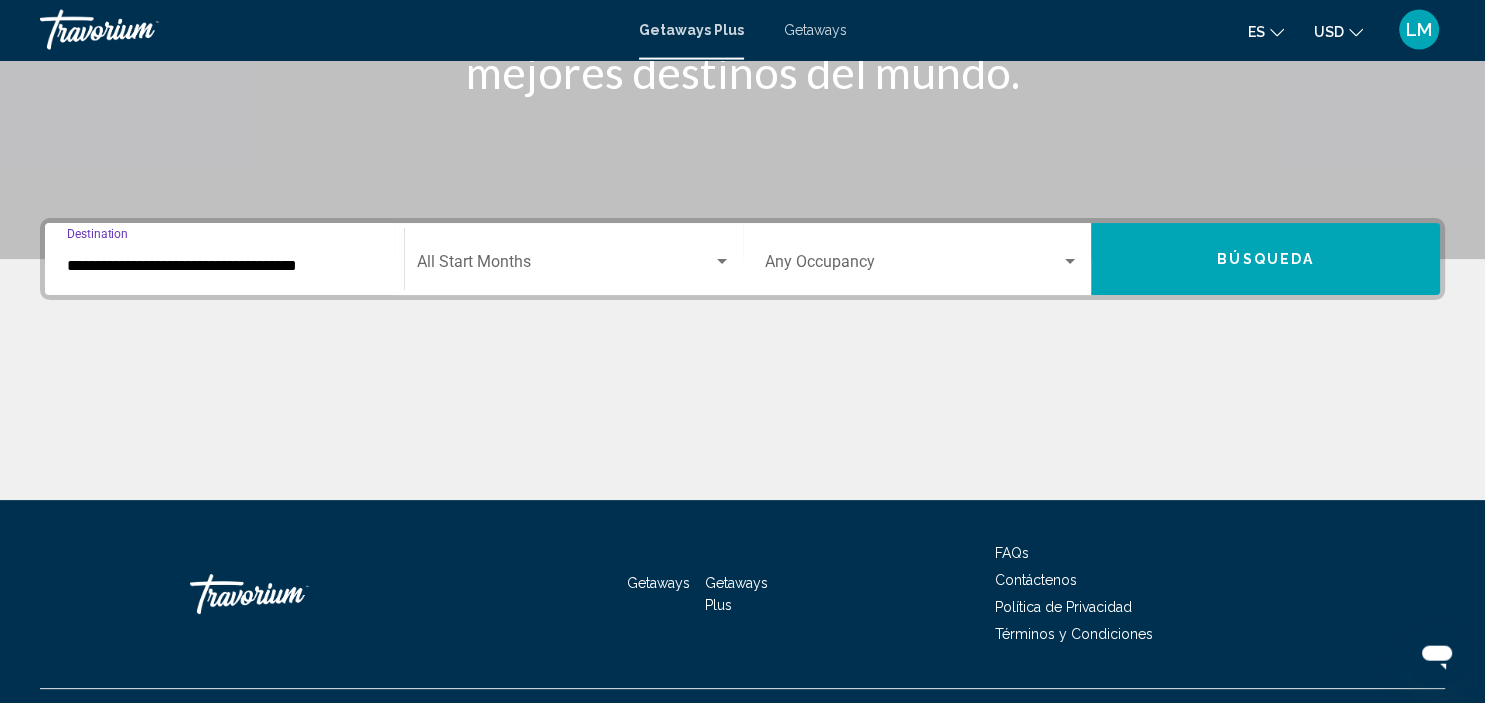 click on "**********" at bounding box center [224, 266] 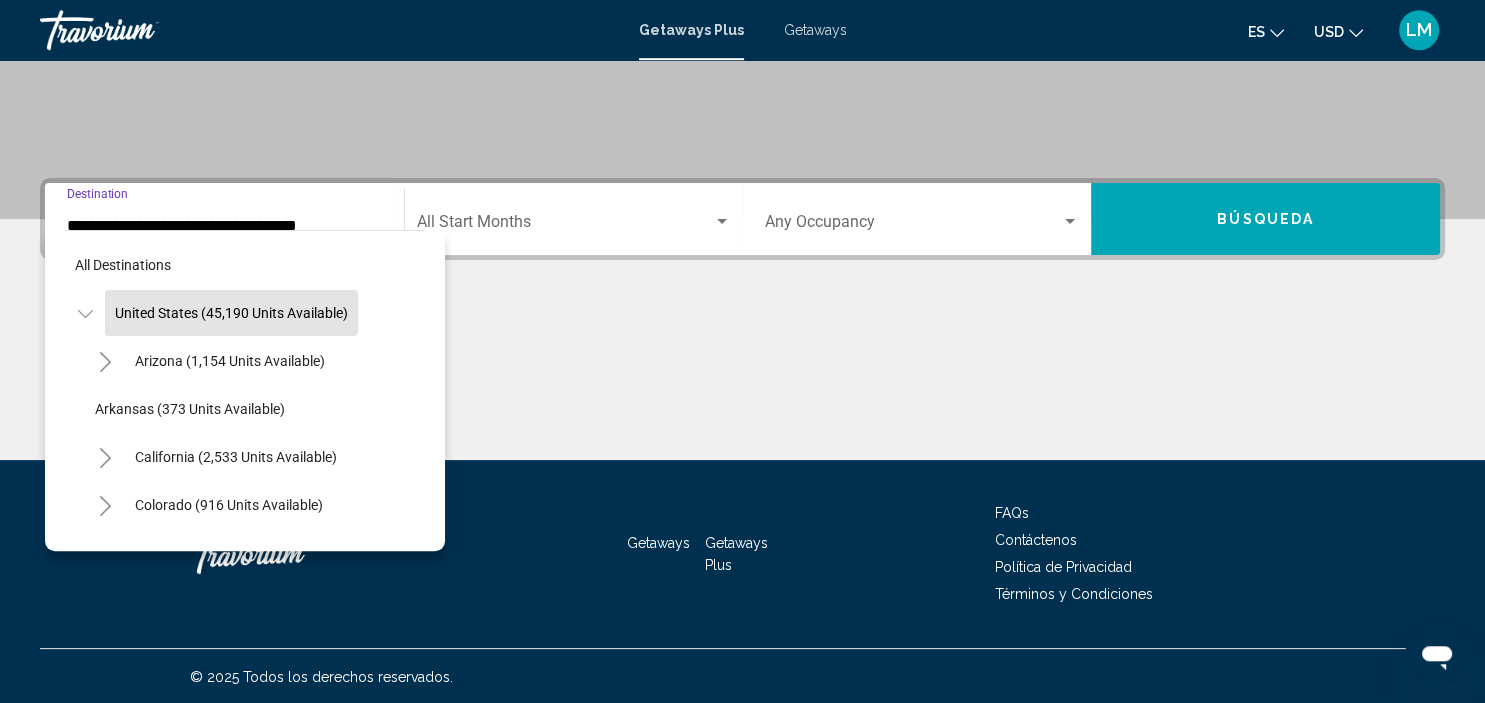 scroll, scrollTop: 382, scrollLeft: 0, axis: vertical 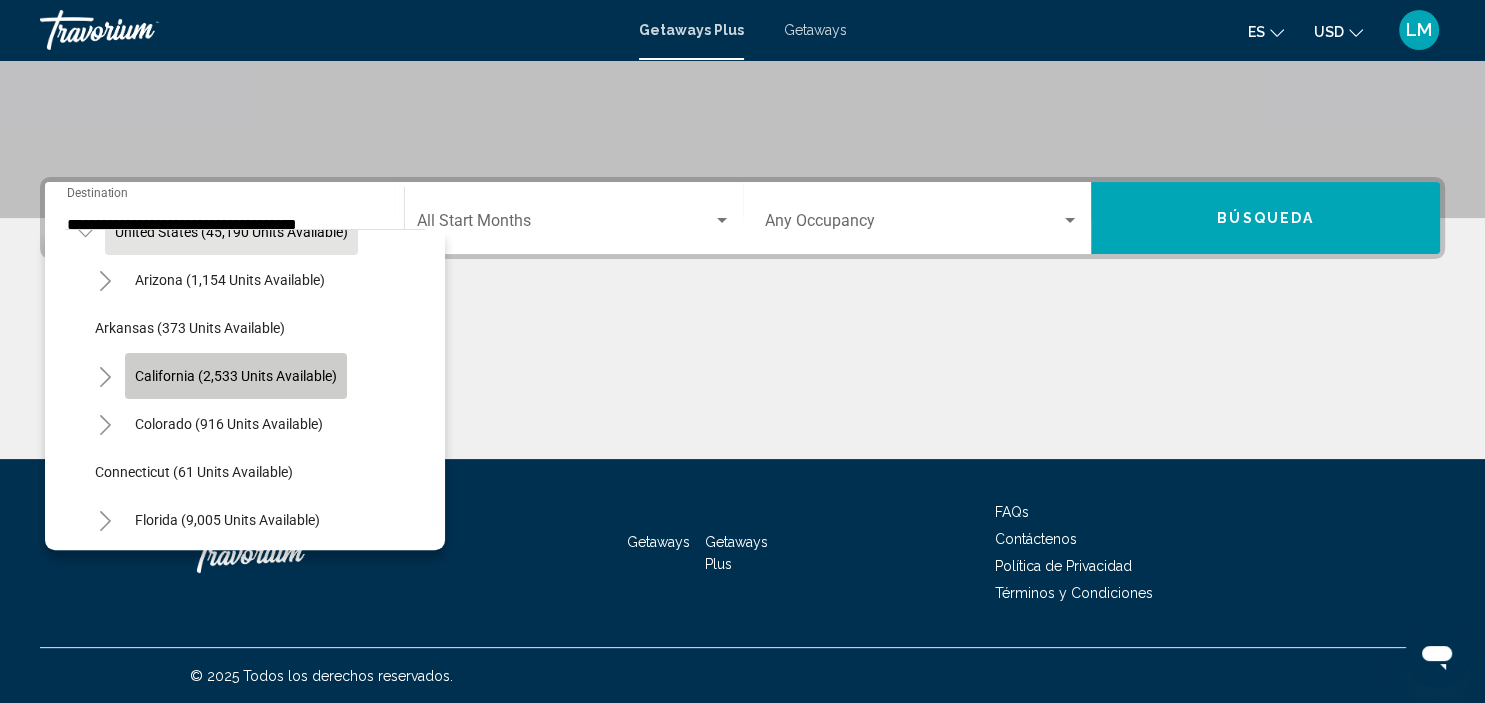 click on "California (2,533 units available)" 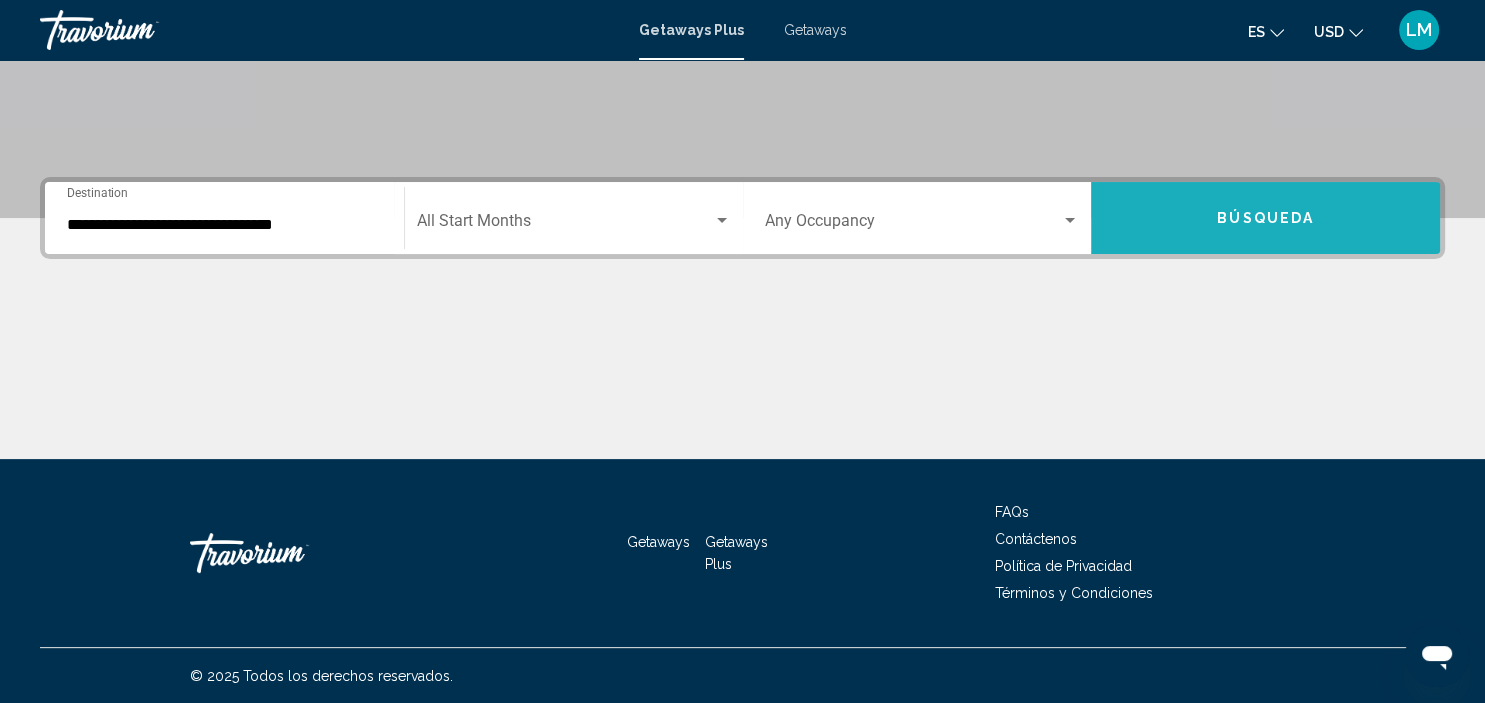 click on "Búsqueda" at bounding box center [1265, 218] 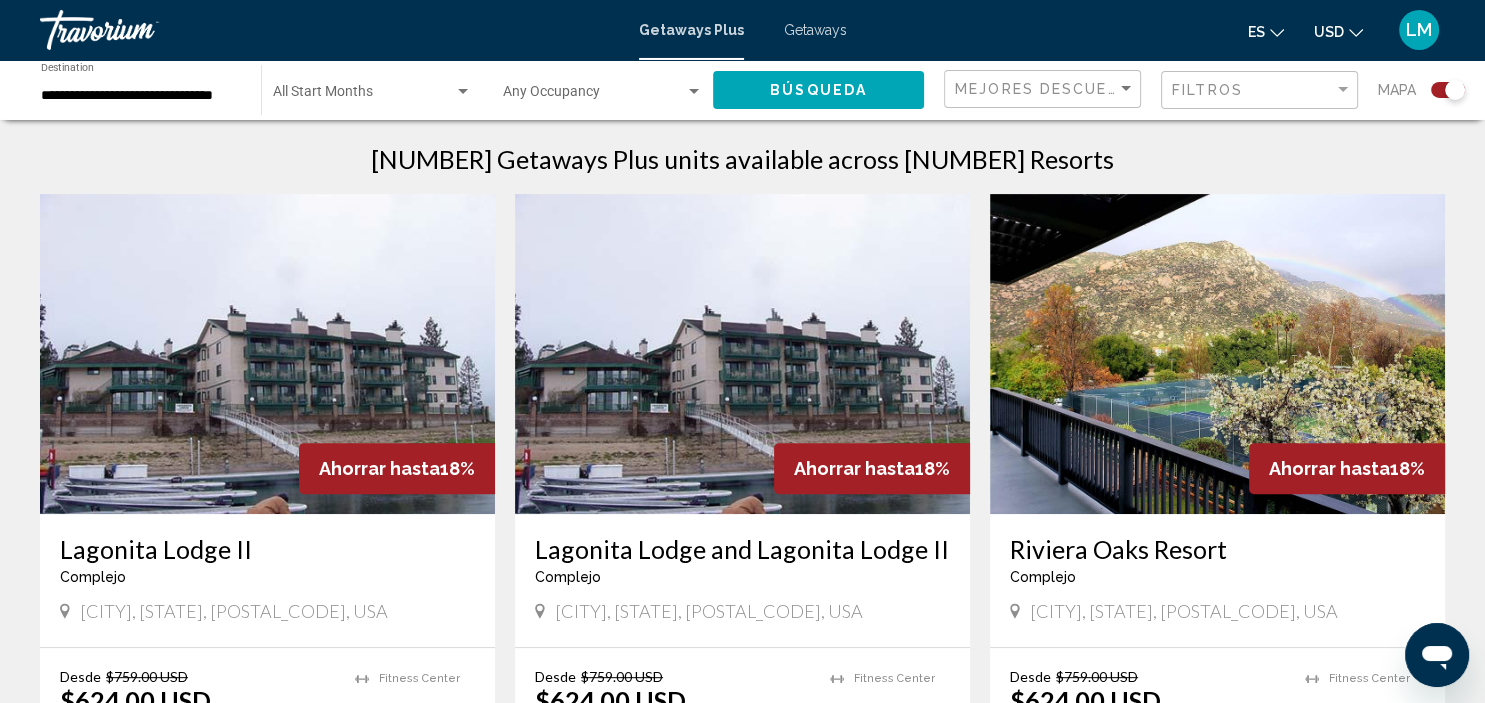 scroll, scrollTop: 695, scrollLeft: 0, axis: vertical 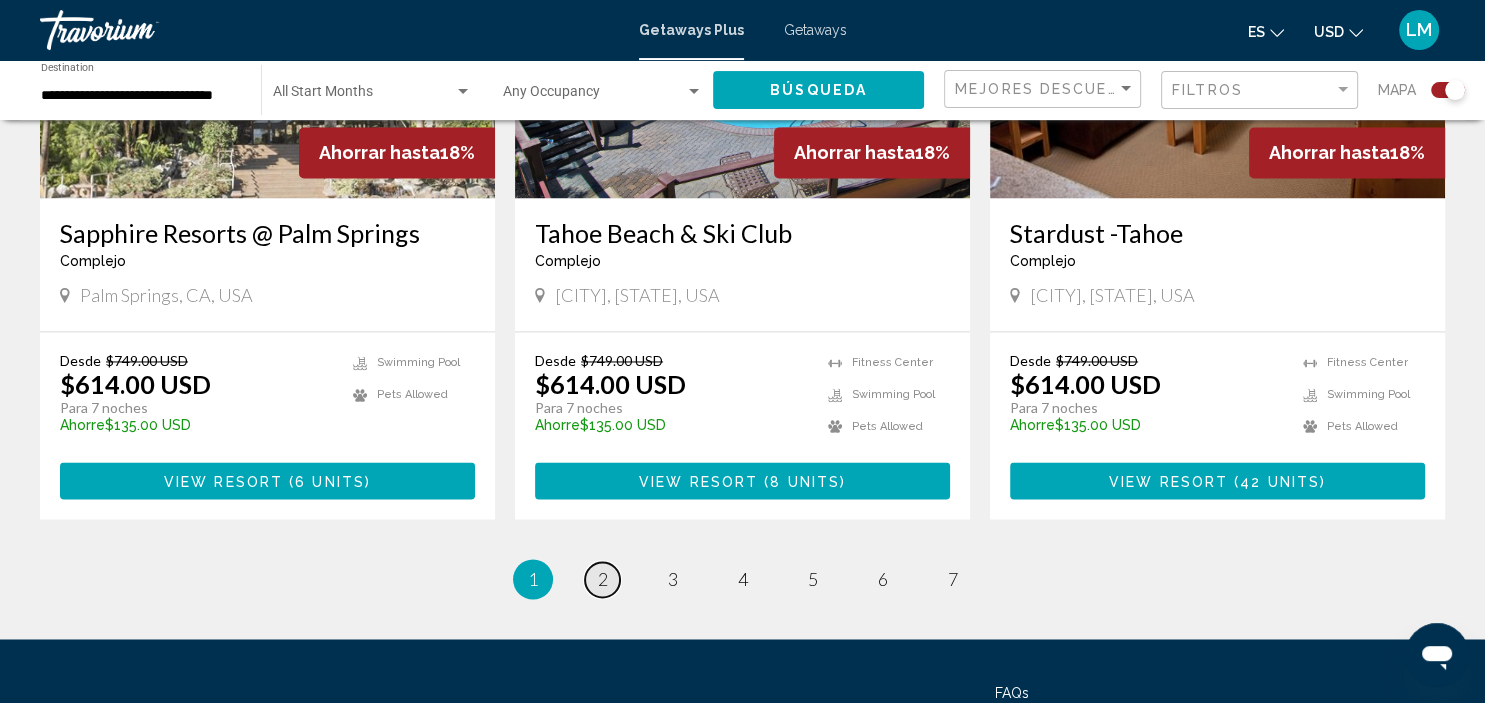click on "page  2" at bounding box center (602, 579) 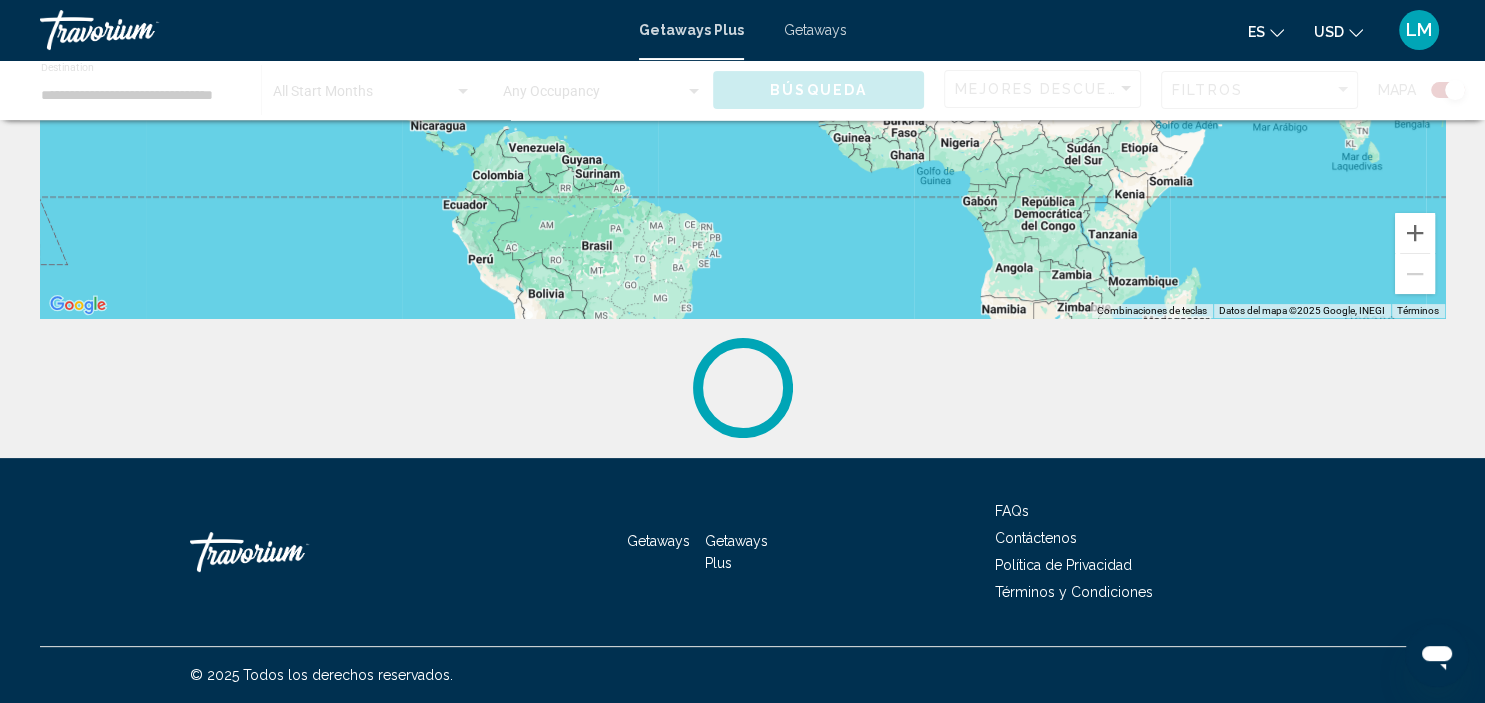 scroll, scrollTop: 0, scrollLeft: 0, axis: both 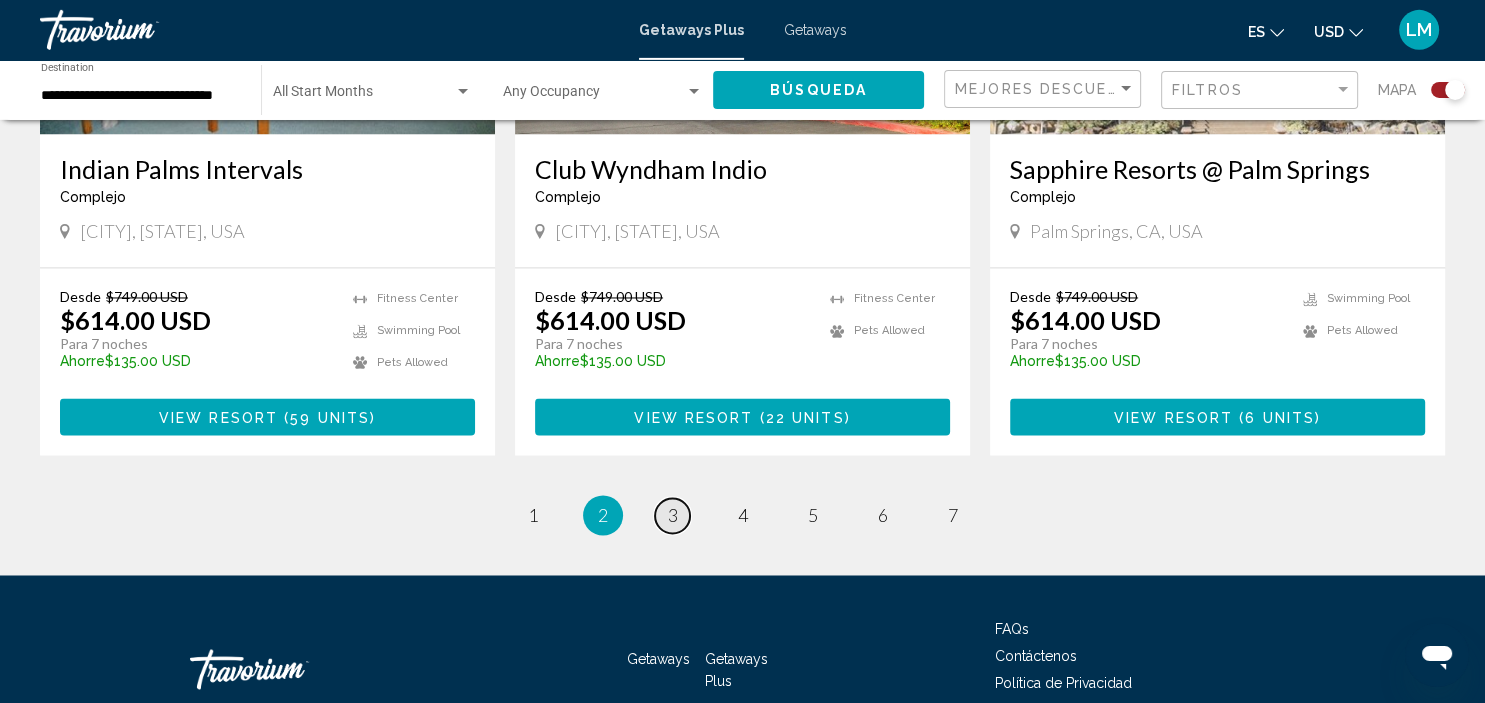 click on "3" at bounding box center (673, 516) 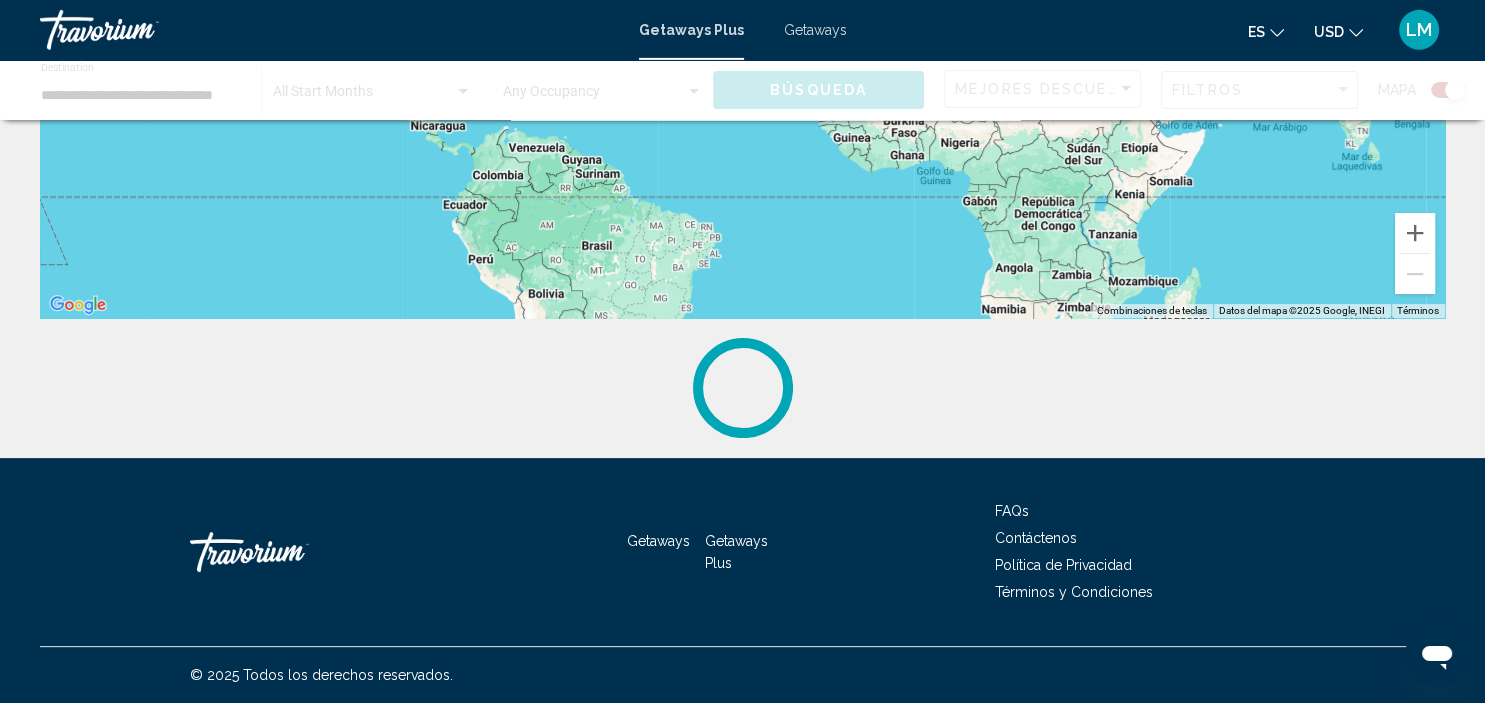 scroll, scrollTop: 0, scrollLeft: 0, axis: both 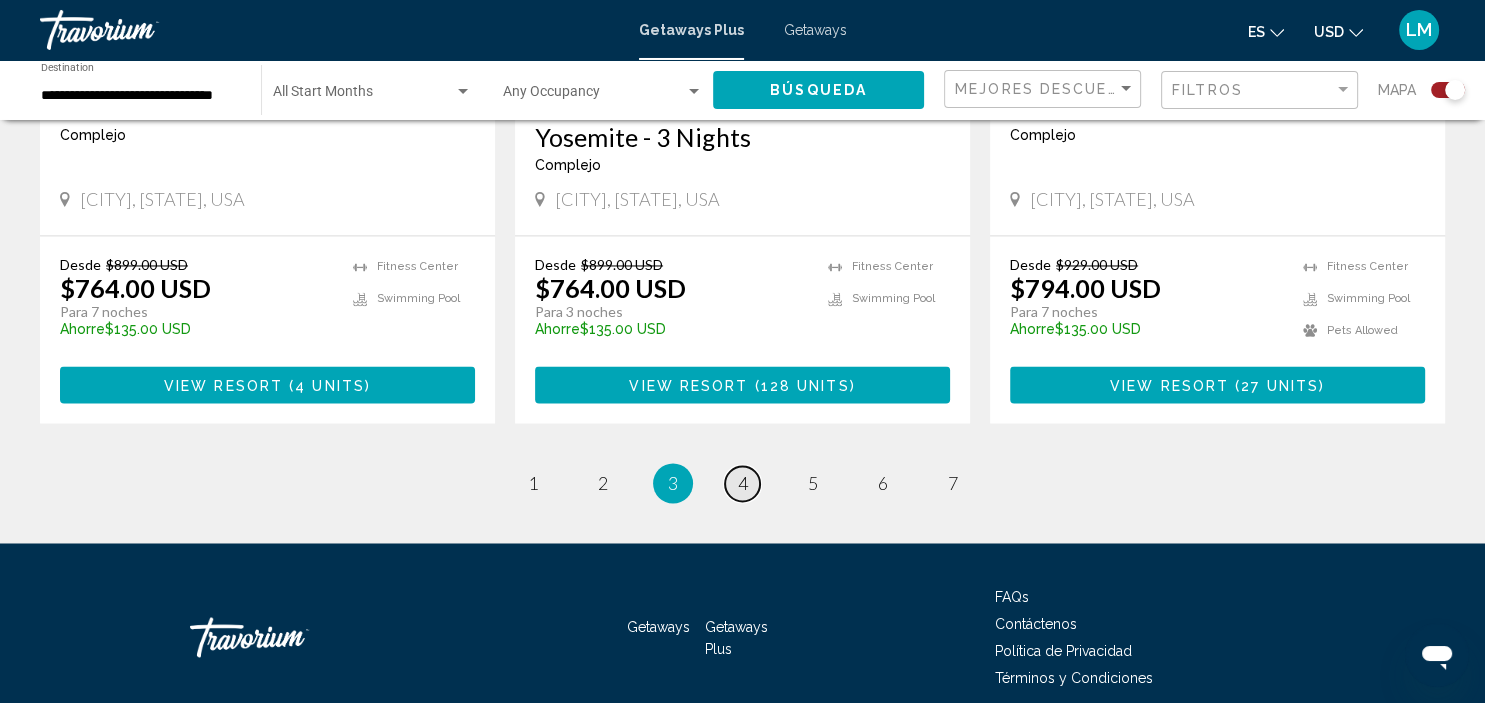click on "page  4" at bounding box center (742, 483) 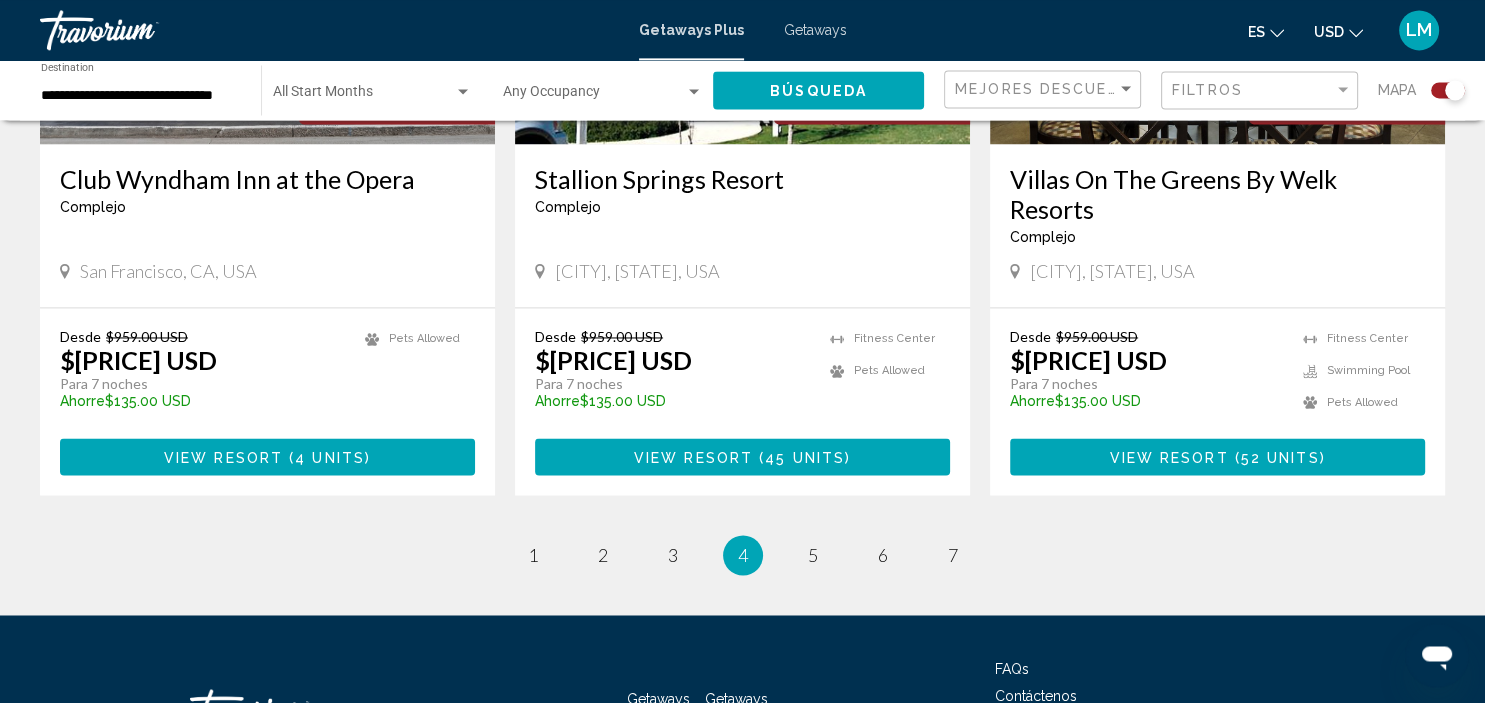 scroll, scrollTop: 3235, scrollLeft: 0, axis: vertical 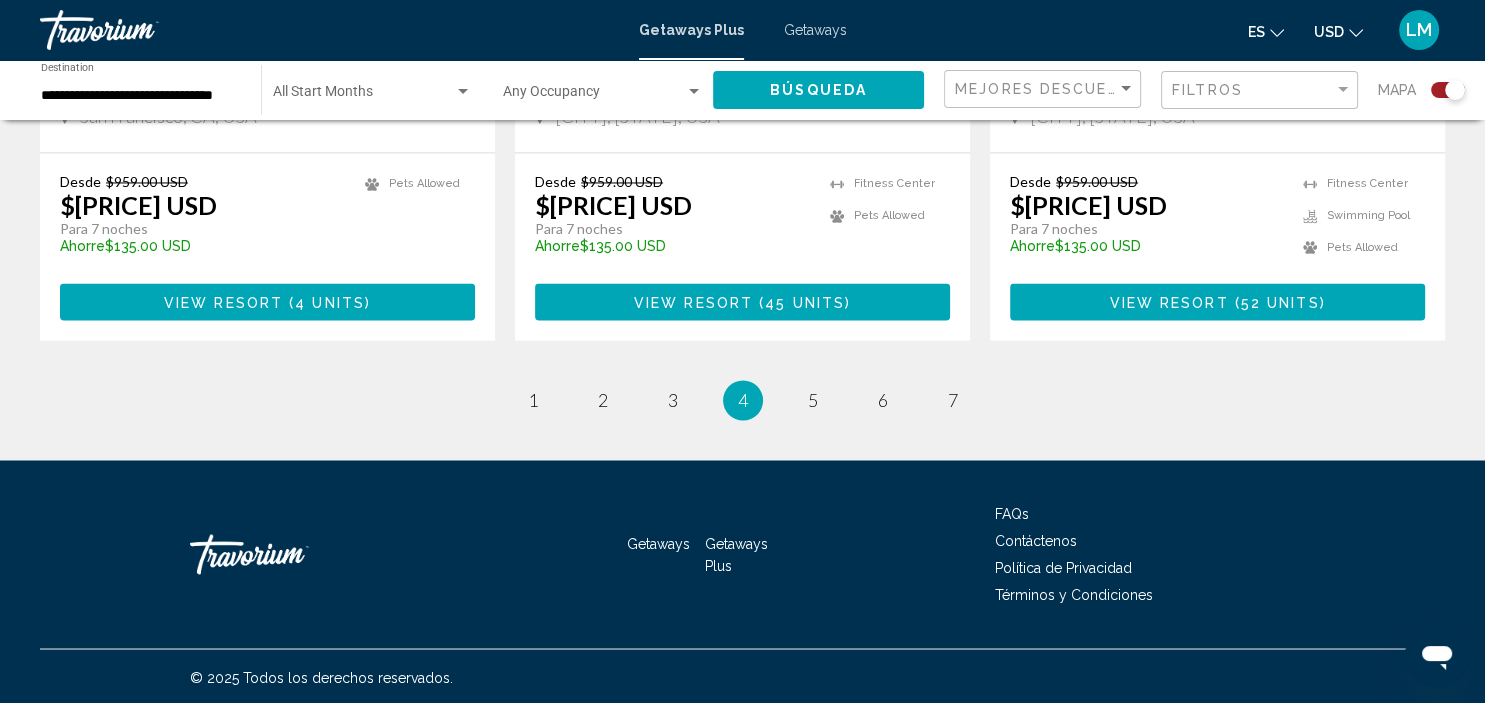 click on "page  5" at bounding box center [813, 400] 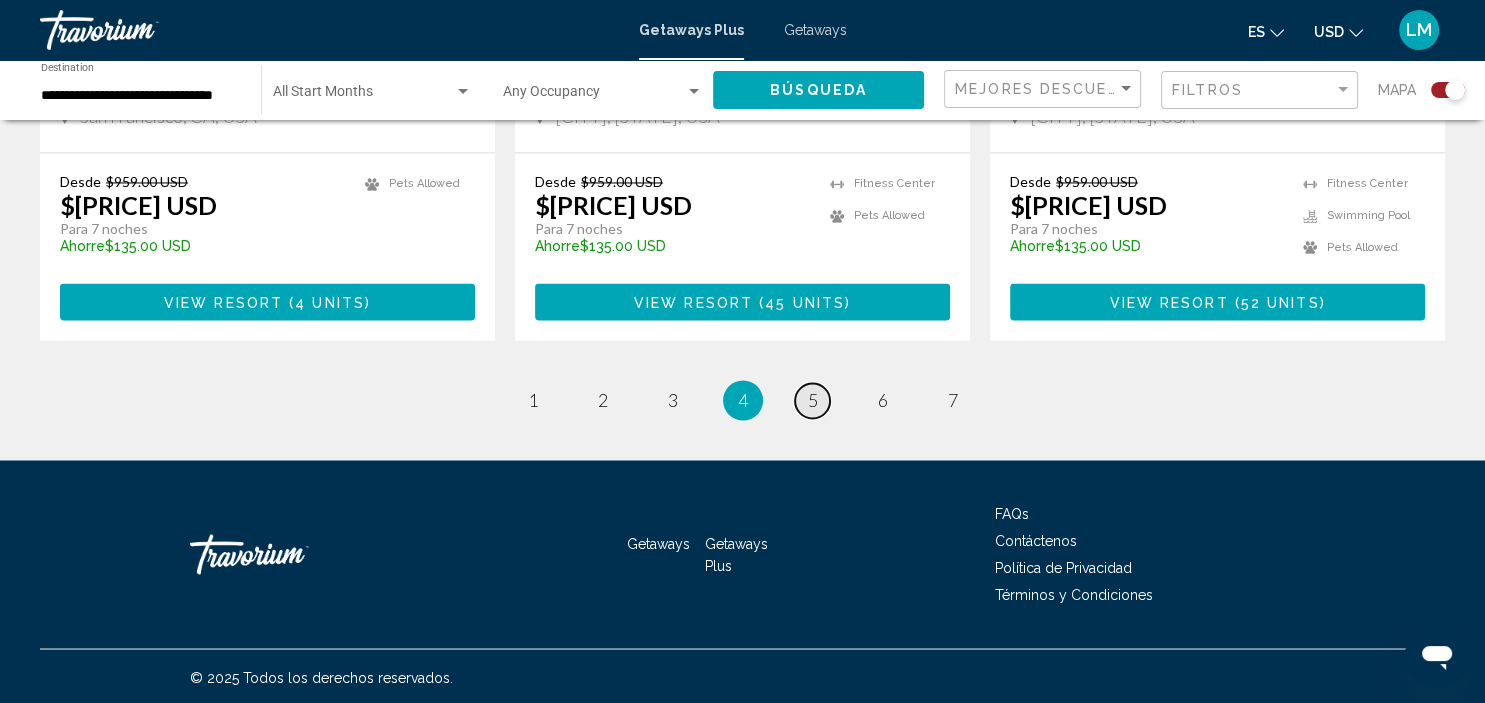 click on "page  5" at bounding box center [812, 400] 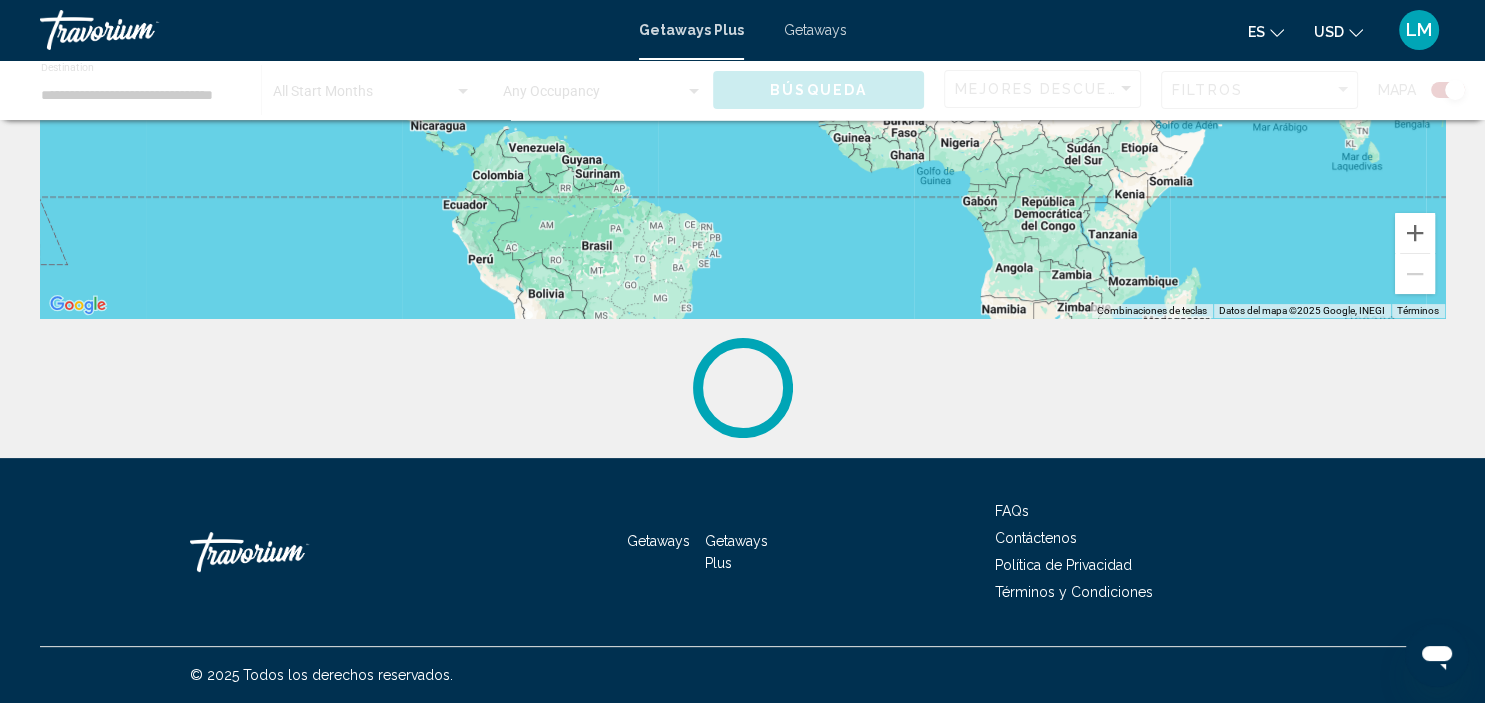 scroll, scrollTop: 0, scrollLeft: 0, axis: both 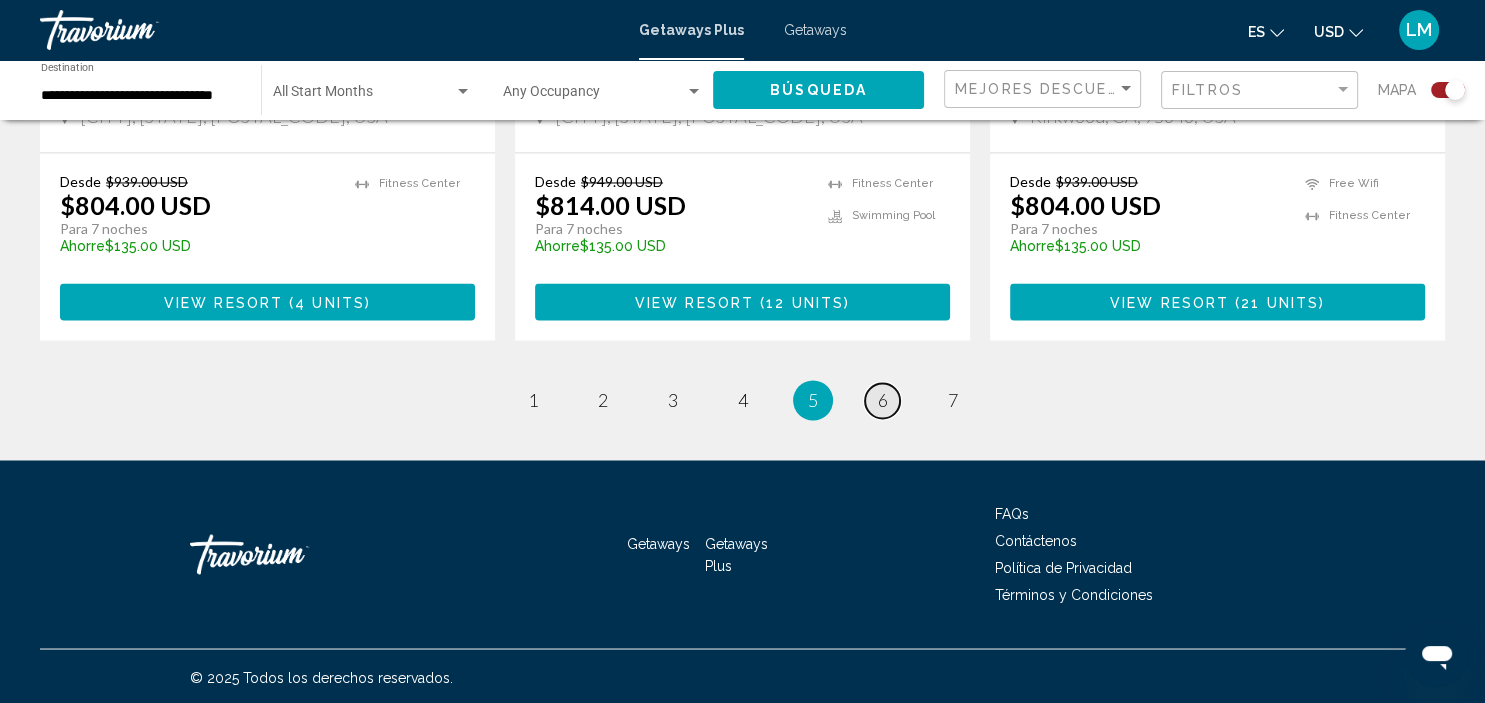 click on "6" at bounding box center (883, 400) 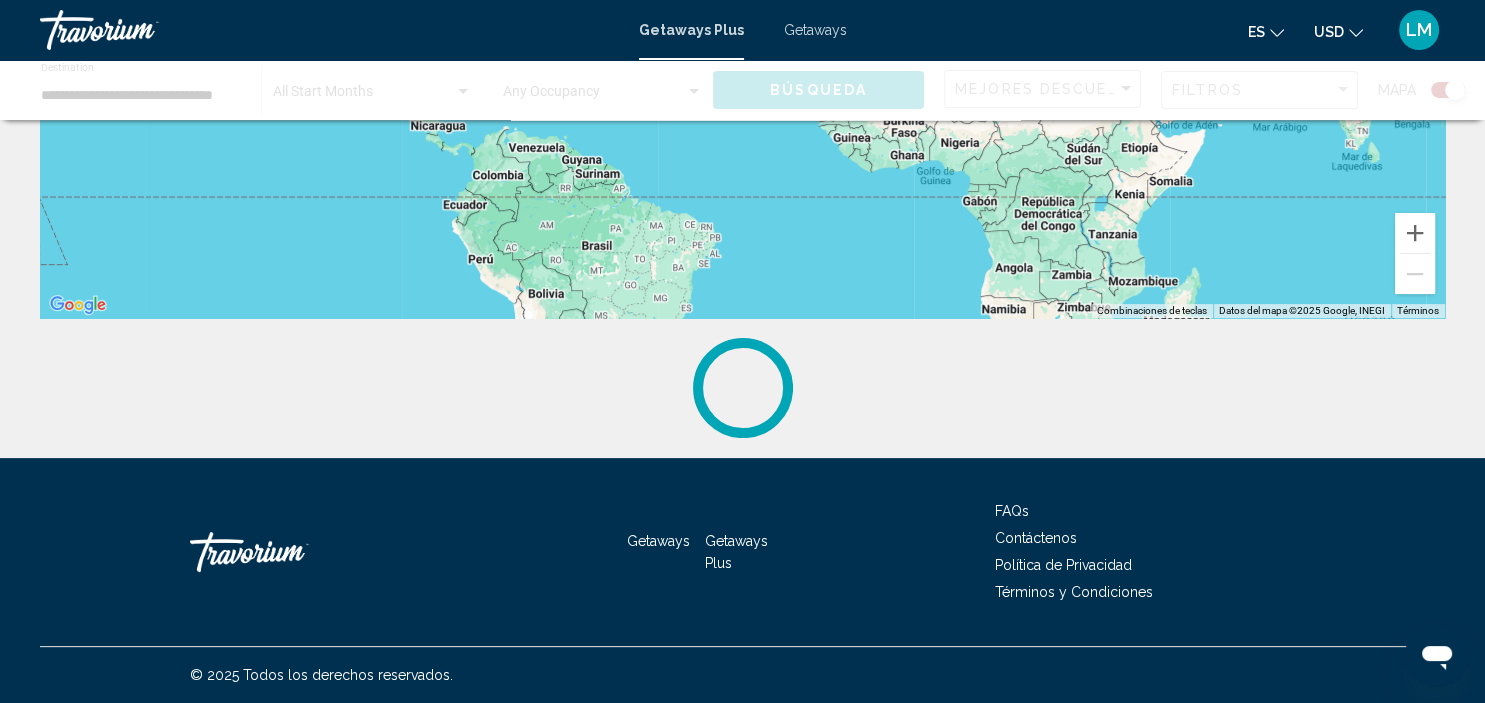 scroll, scrollTop: 0, scrollLeft: 0, axis: both 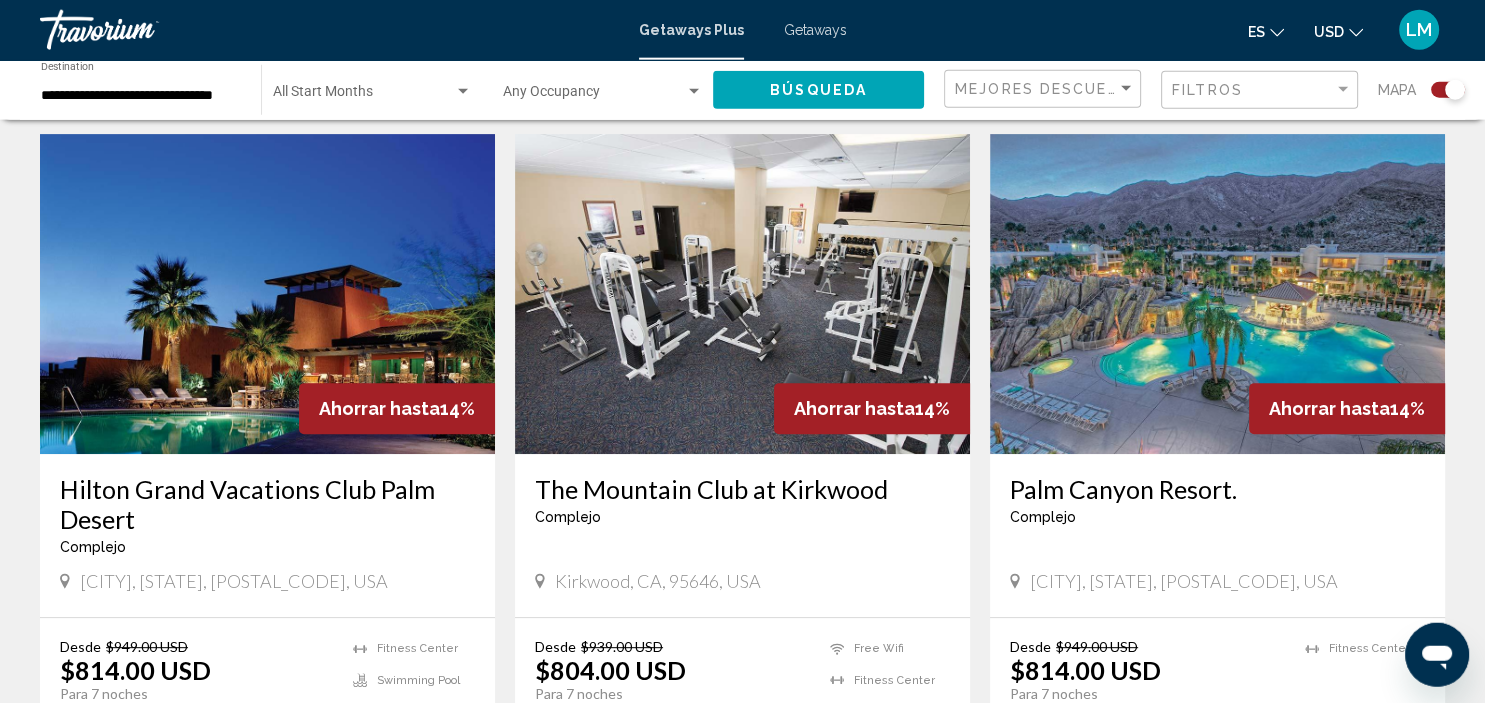 click at bounding box center (267, 294) 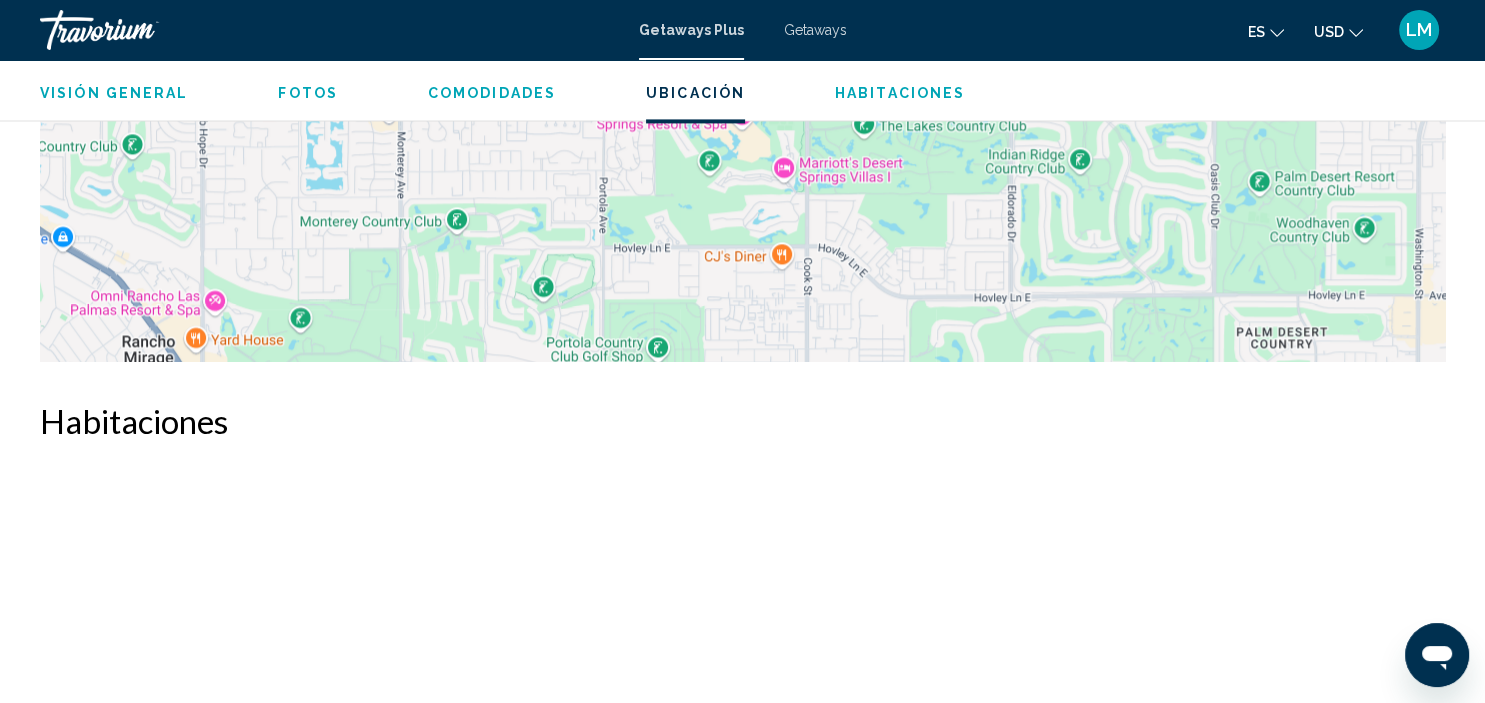 scroll, scrollTop: 4500, scrollLeft: 0, axis: vertical 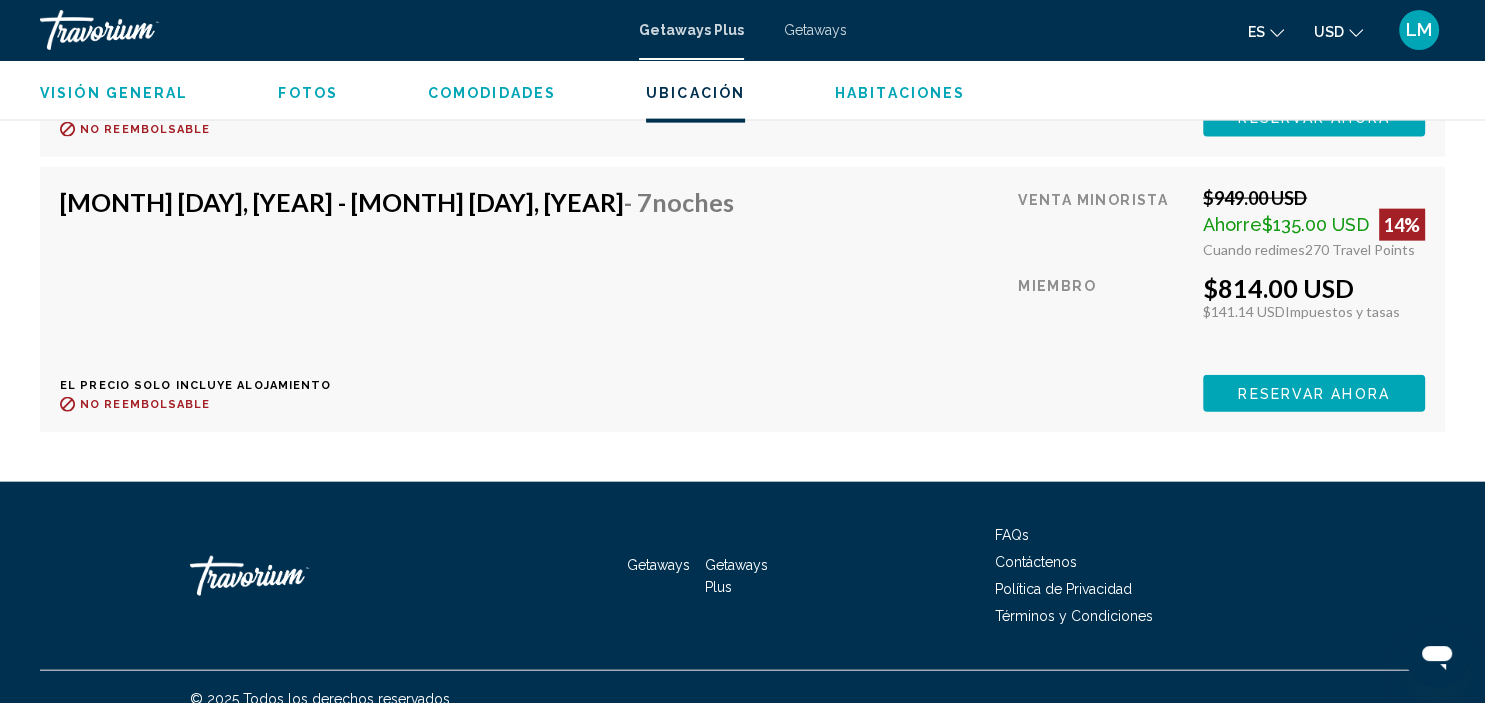 drag, startPoint x: 359, startPoint y: 275, endPoint x: 698, endPoint y: 386, distance: 356.70996 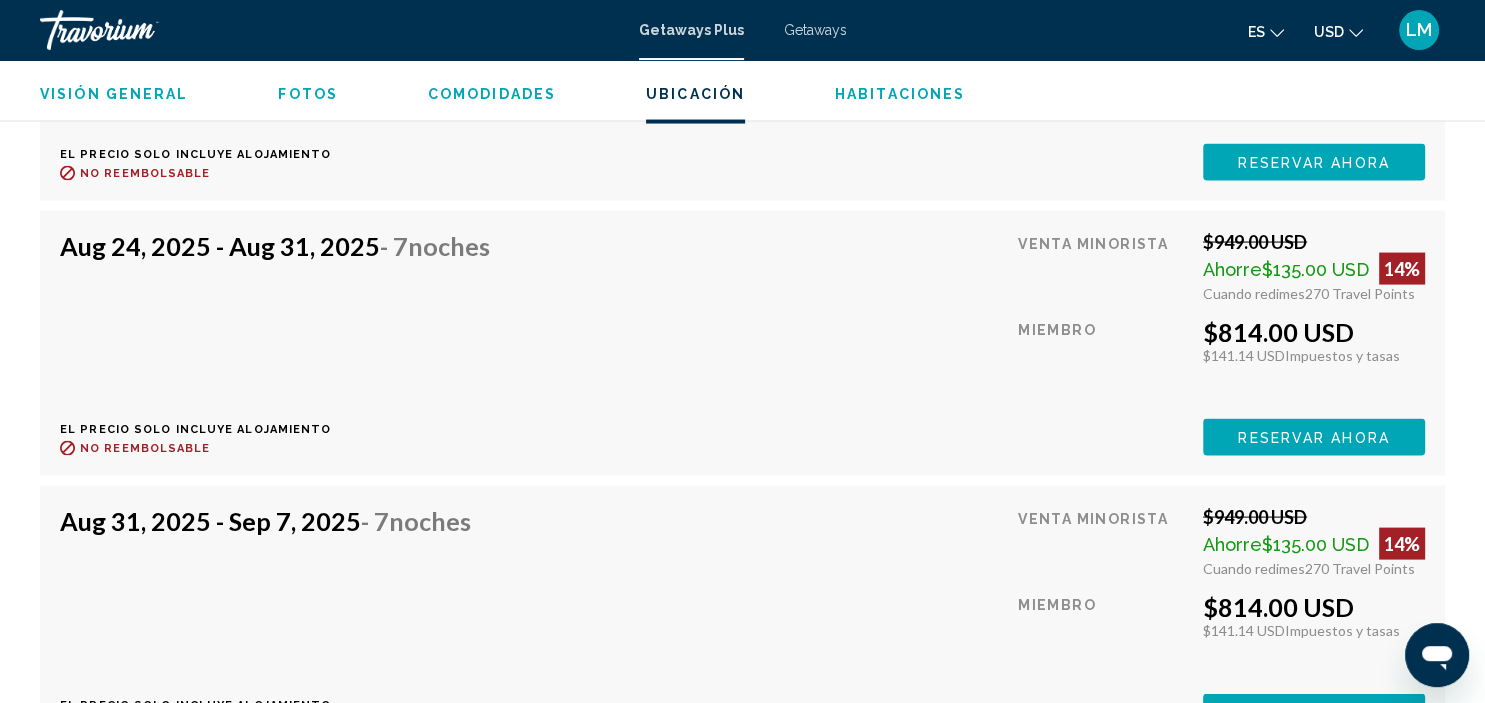 scroll, scrollTop: 3930, scrollLeft: 0, axis: vertical 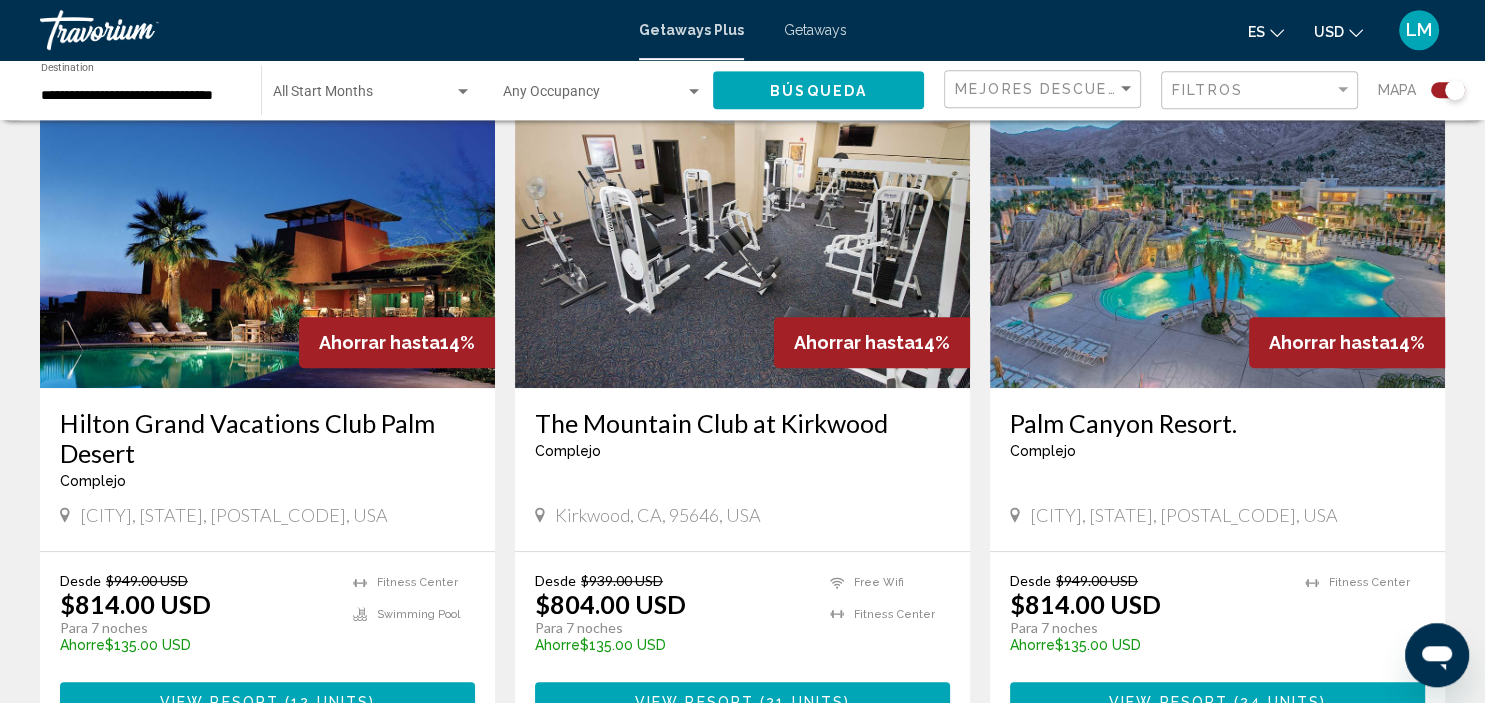 click at bounding box center (1217, 228) 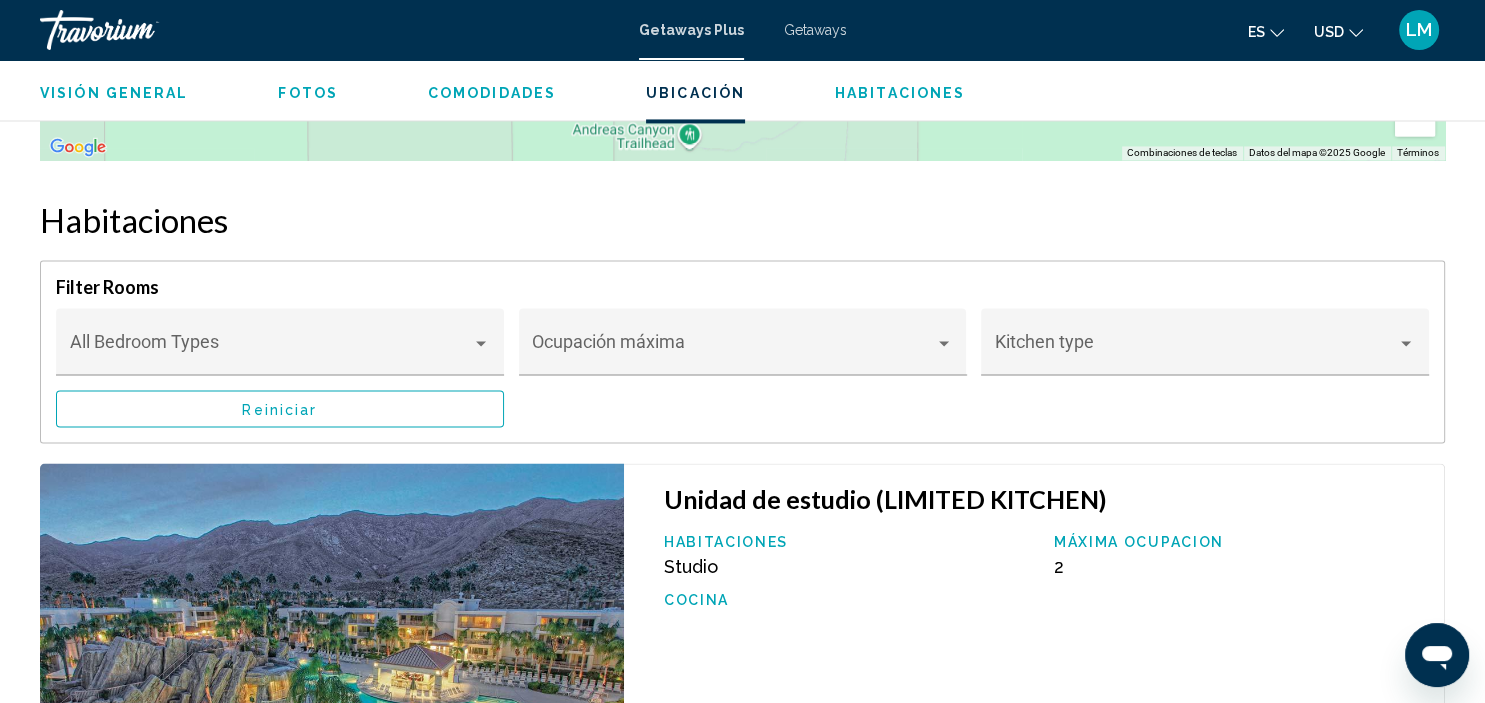 scroll, scrollTop: 9358, scrollLeft: 0, axis: vertical 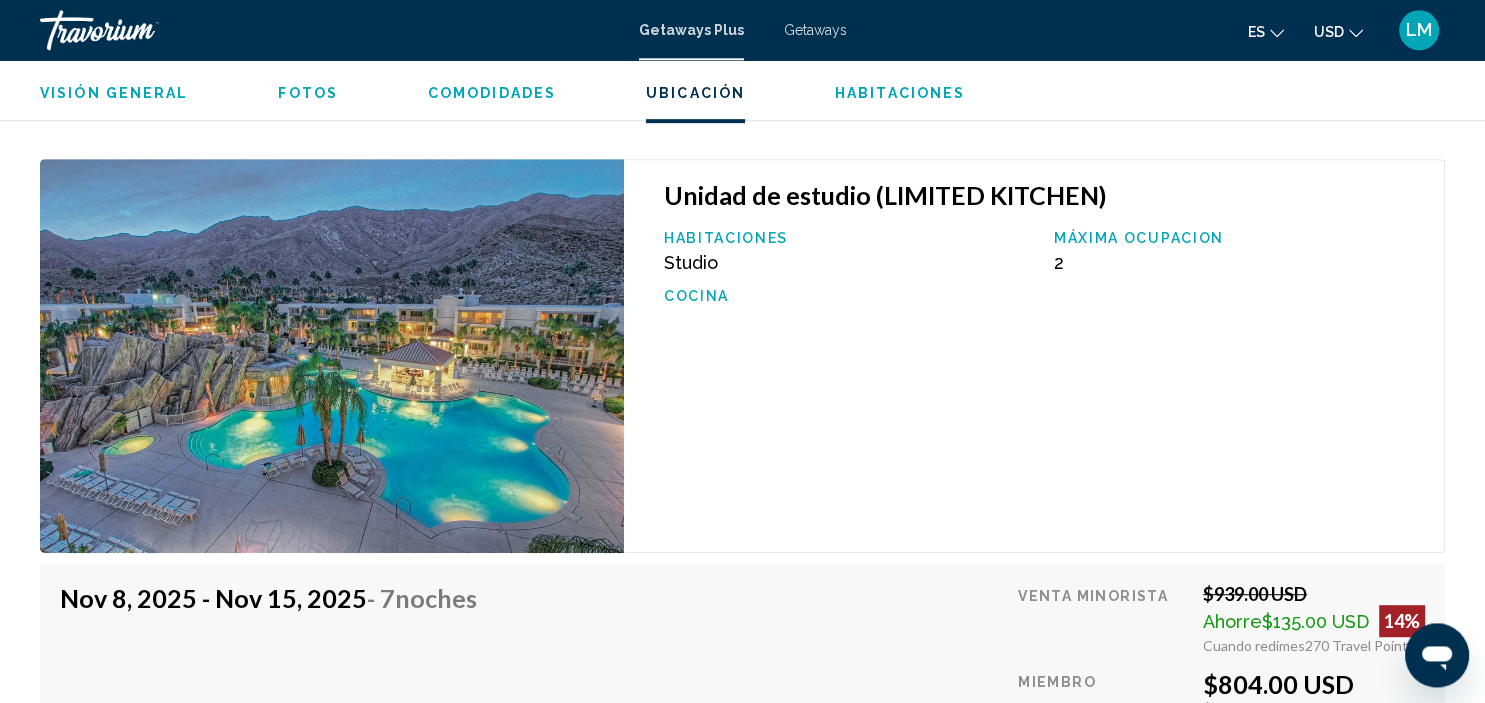 click on "[MONTH] [DAY], [YEAR] - [MONTH] [DAY], [YEAR]  - [NUMBER]  noches El precio solo incluye alojamiento
Reembolsable hasta :
No reembolsable" at bounding box center (404, -4323) 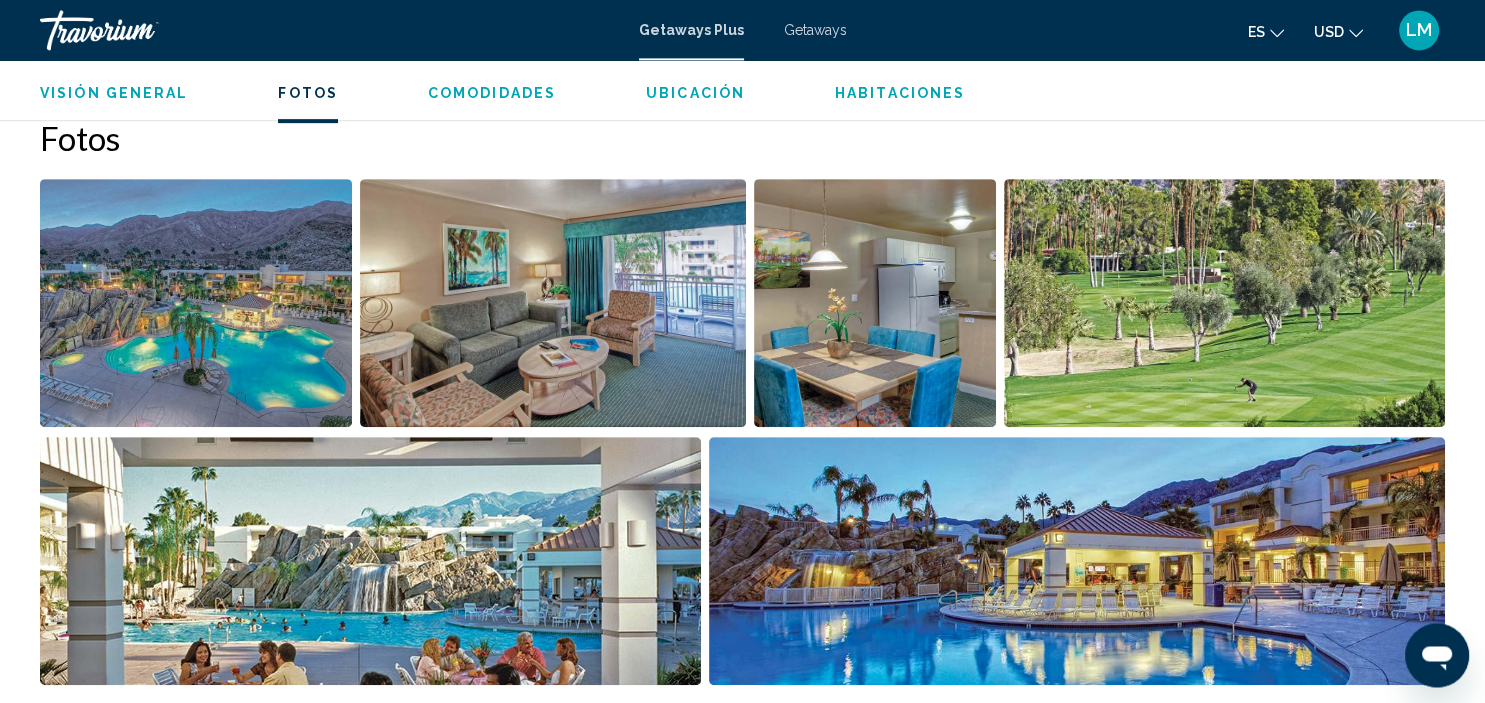 scroll, scrollTop: 907, scrollLeft: 0, axis: vertical 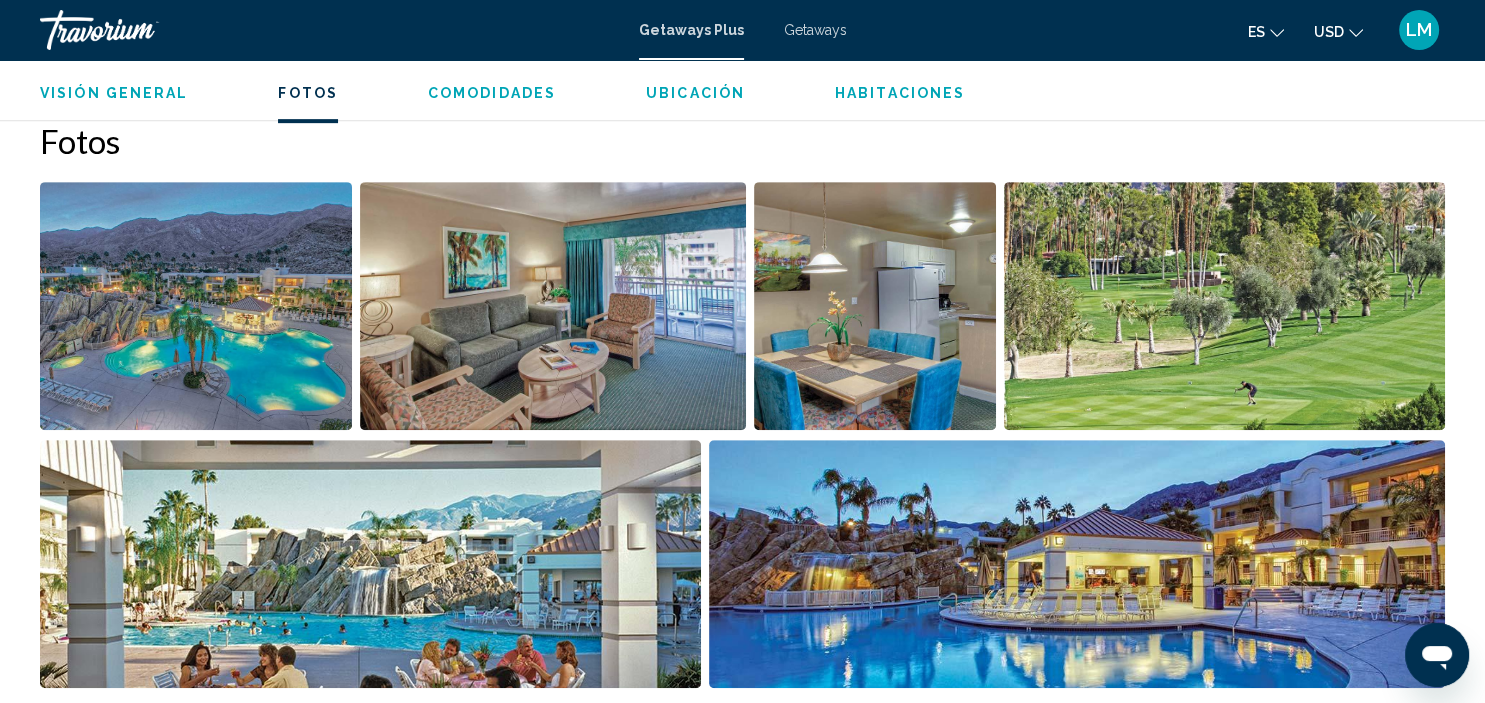 click at bounding box center [196, 306] 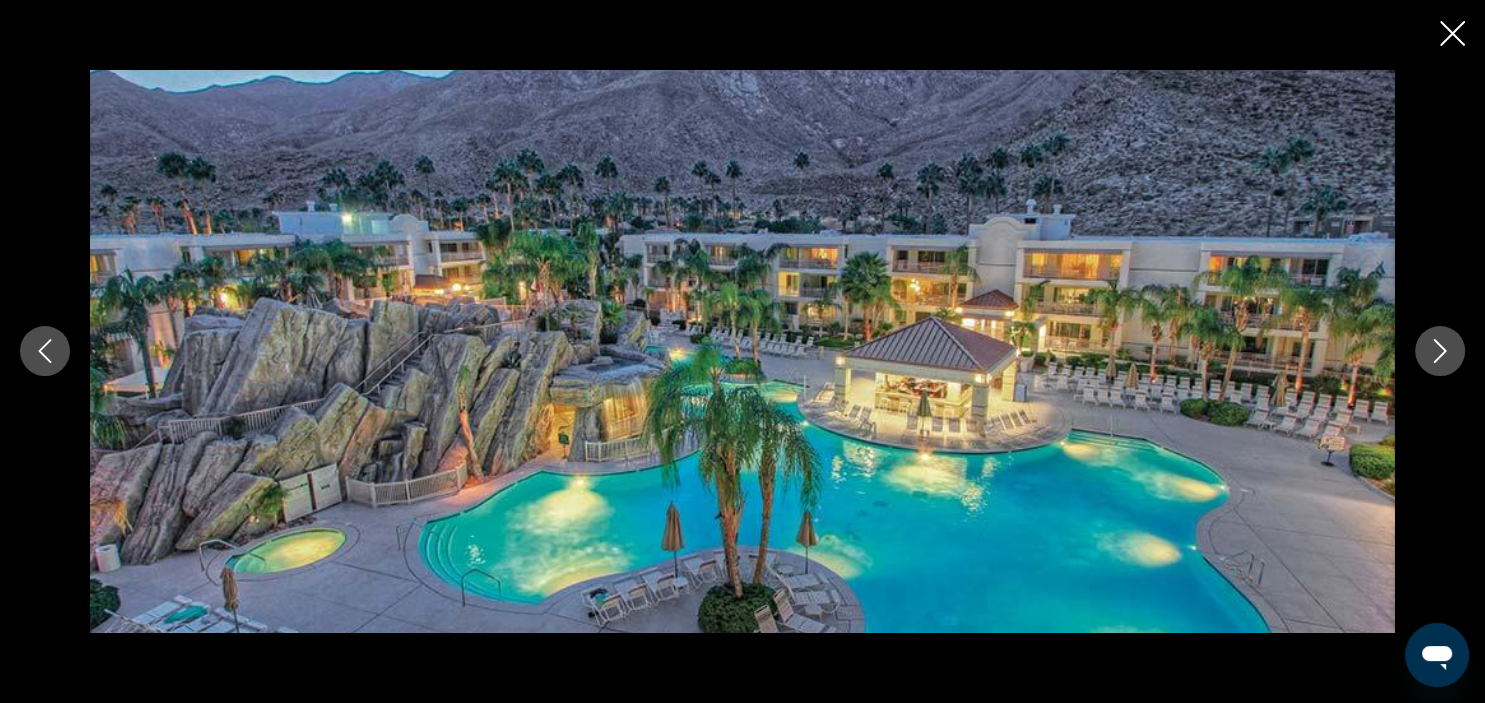 click 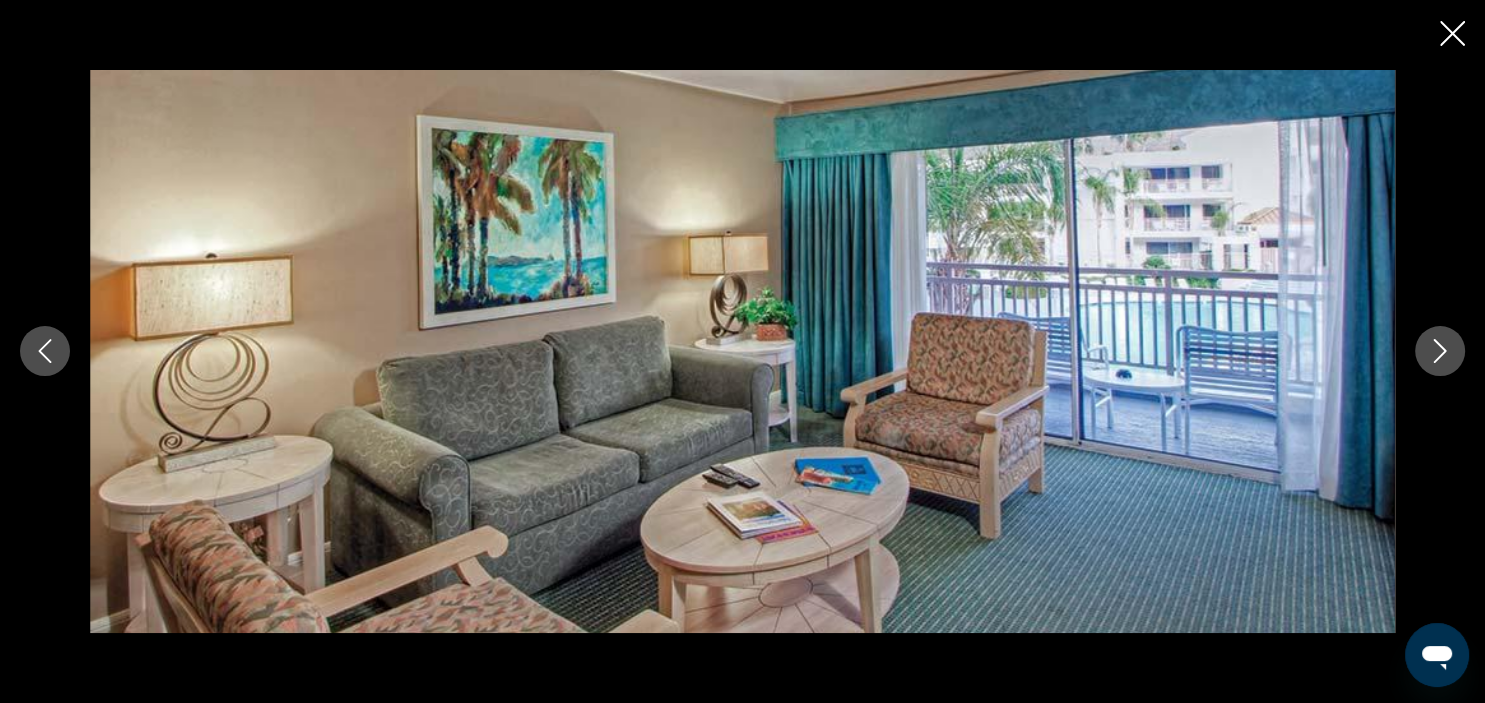 click 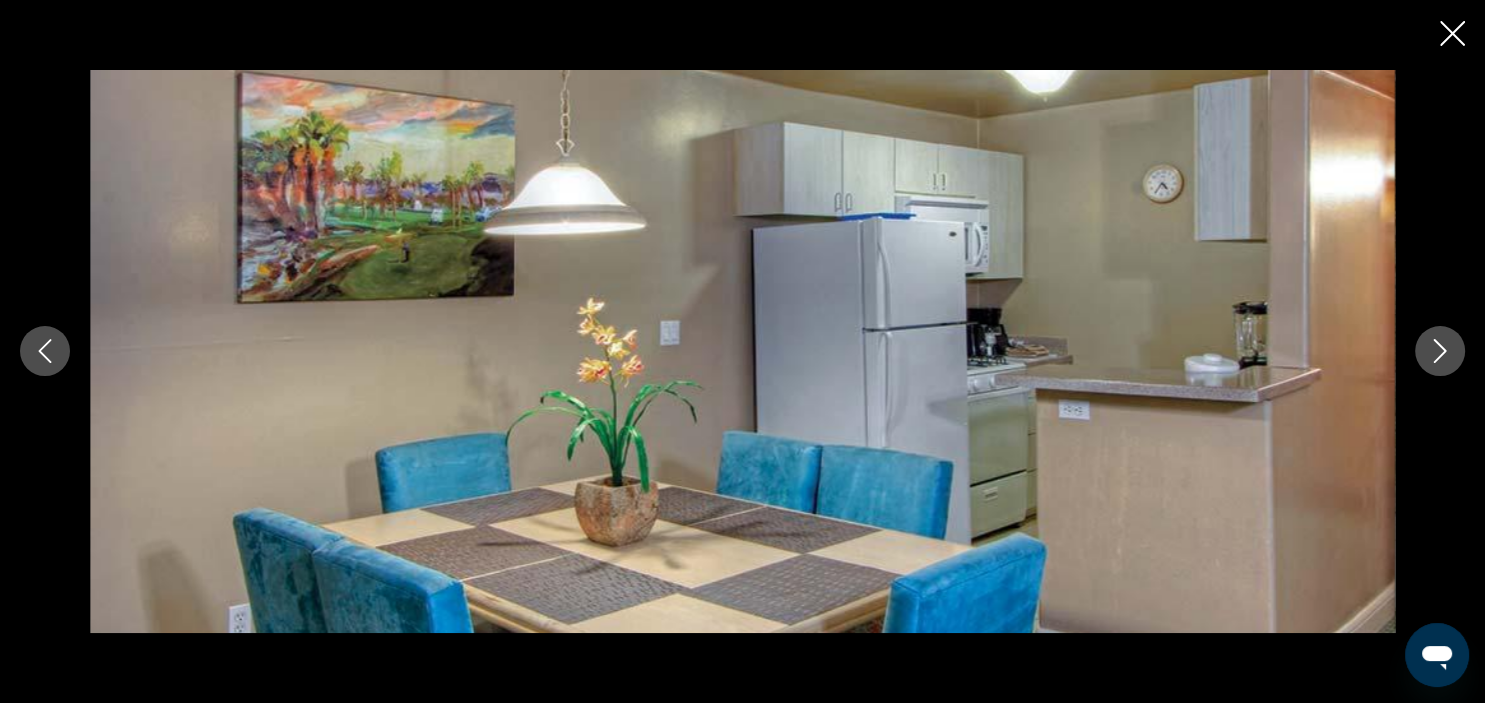 click 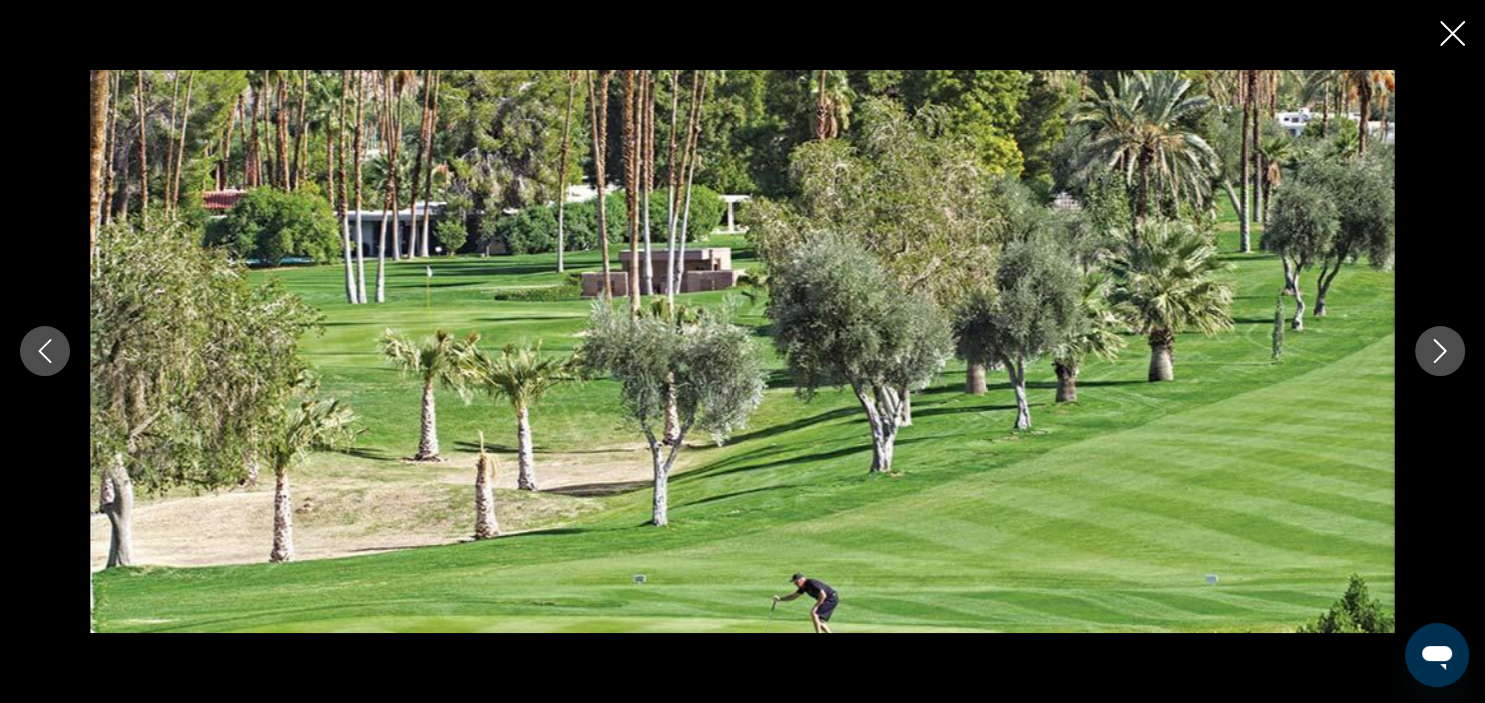 click 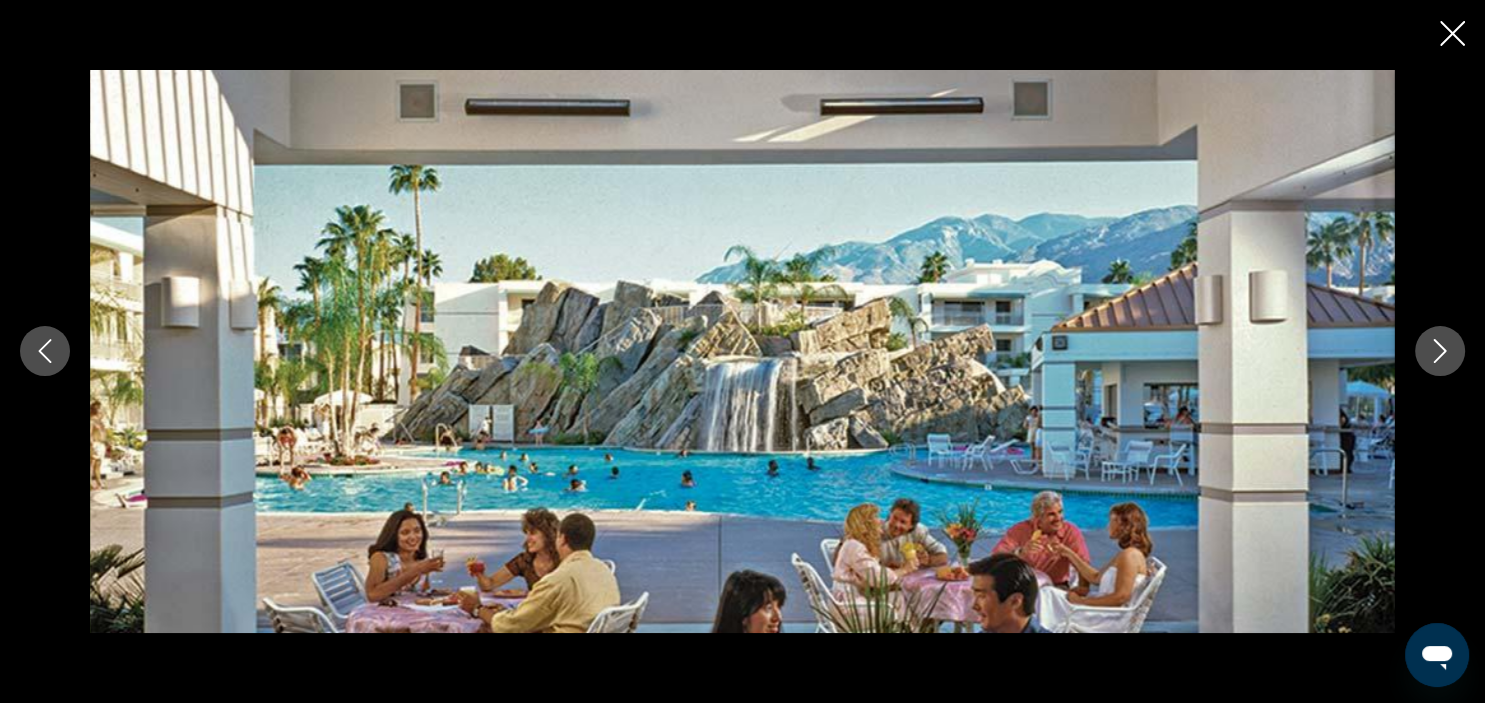 click 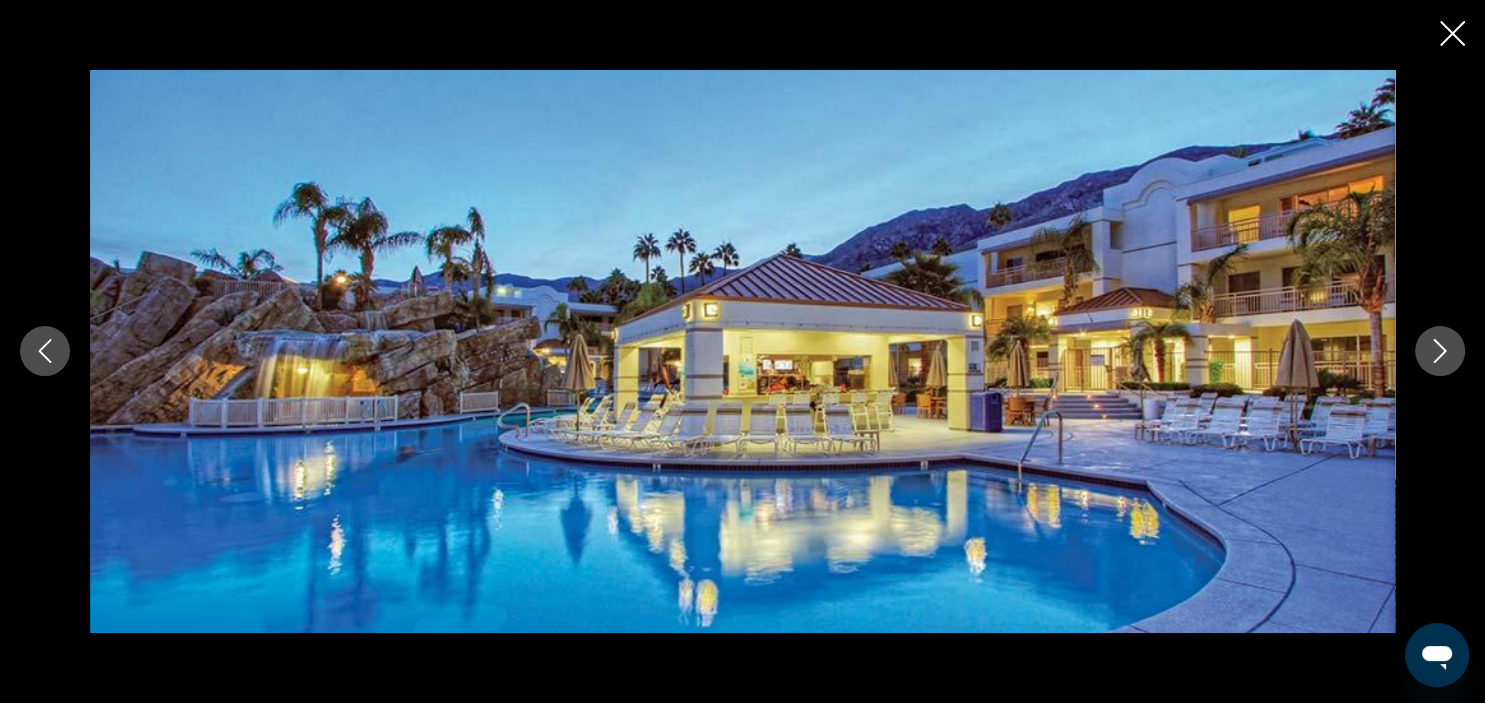 click 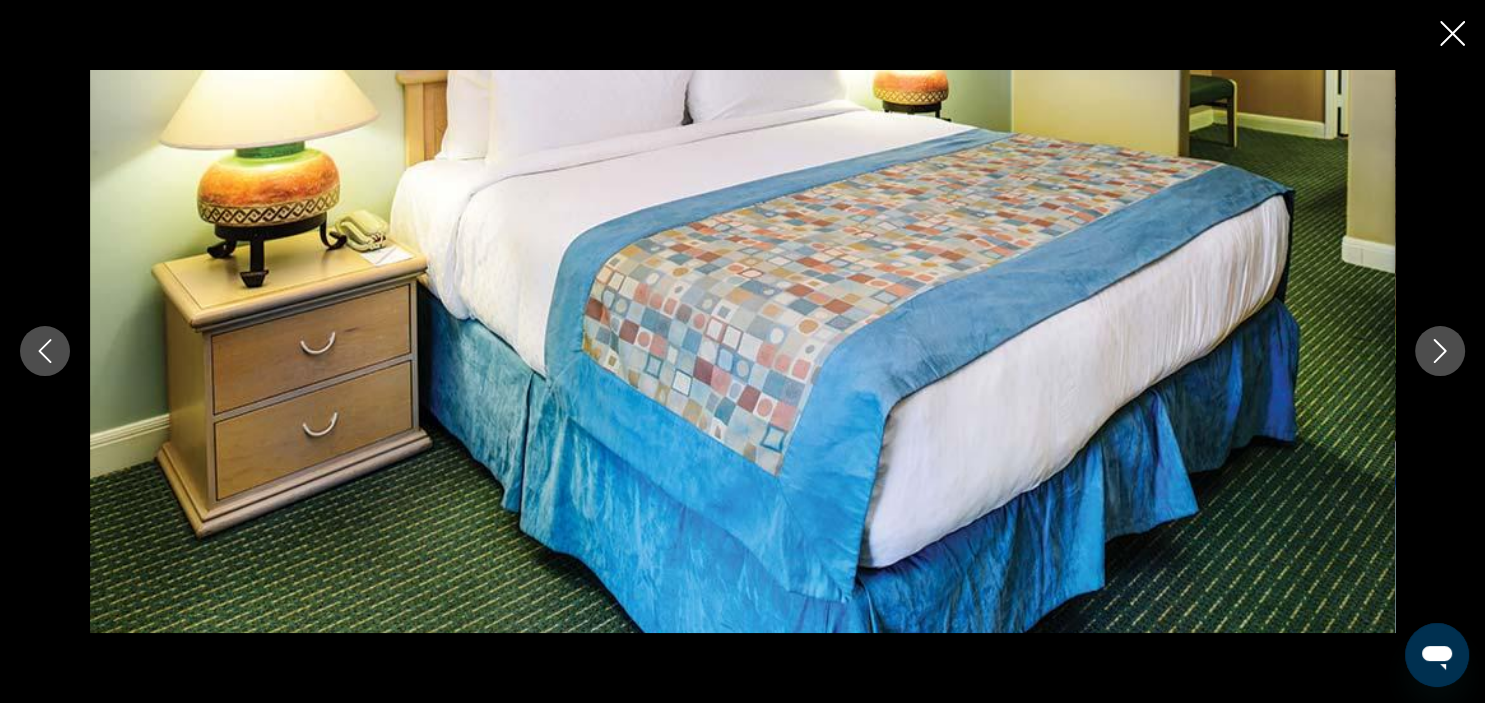 click 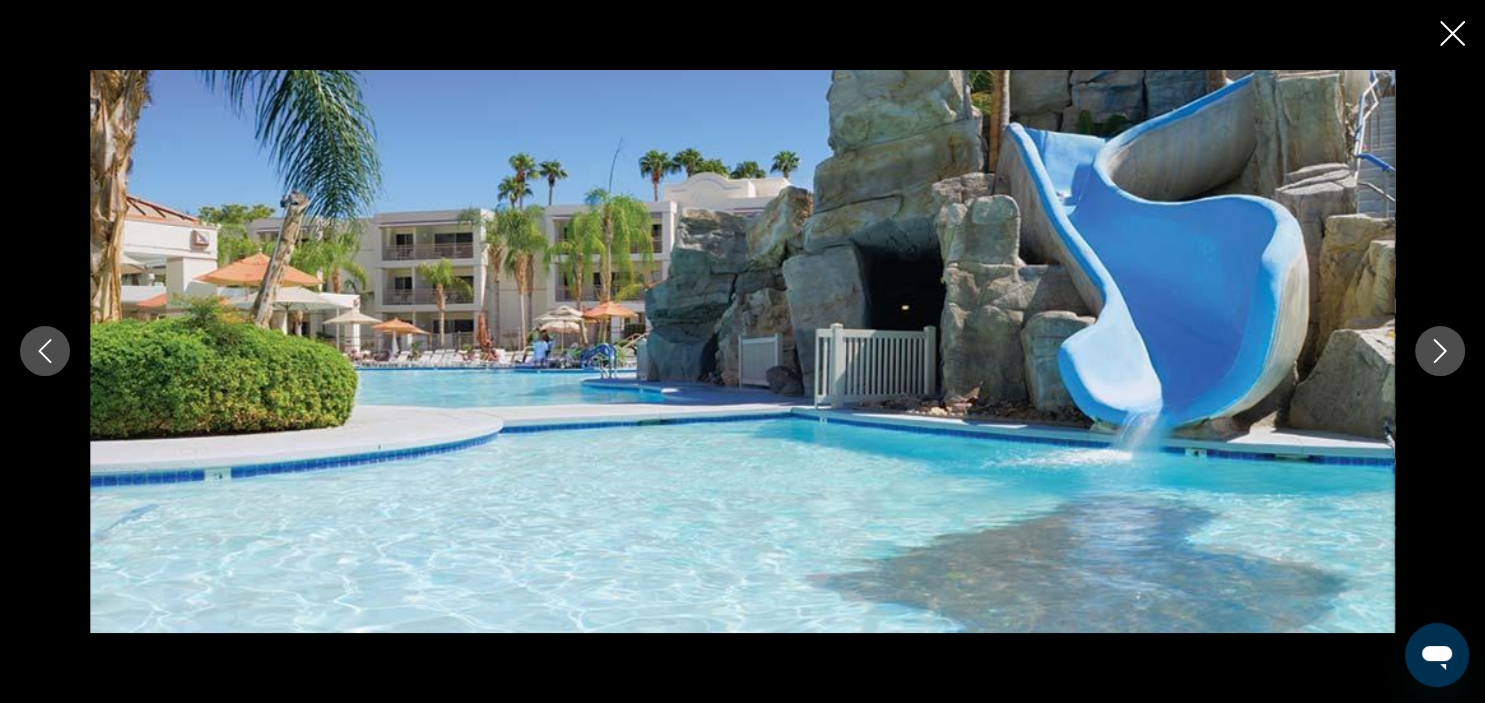 click 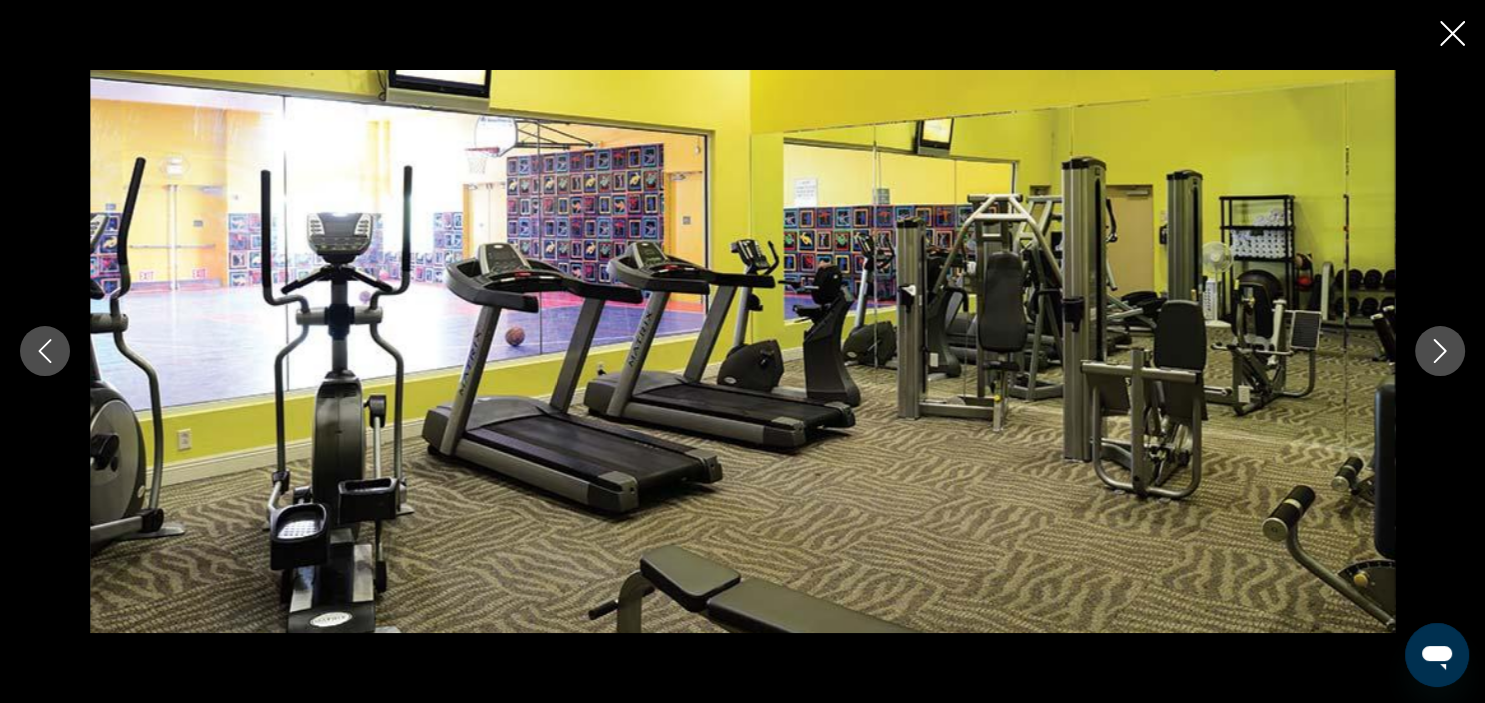 click 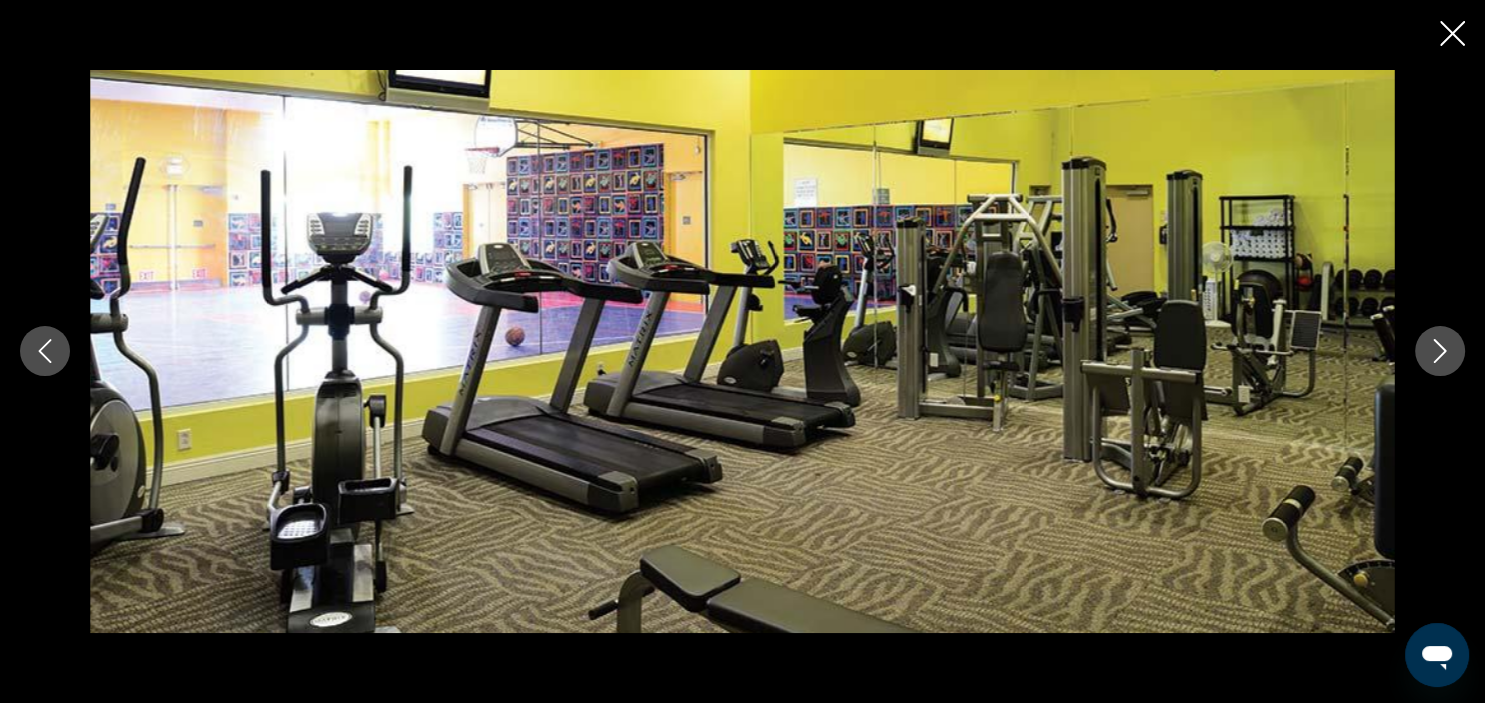 click 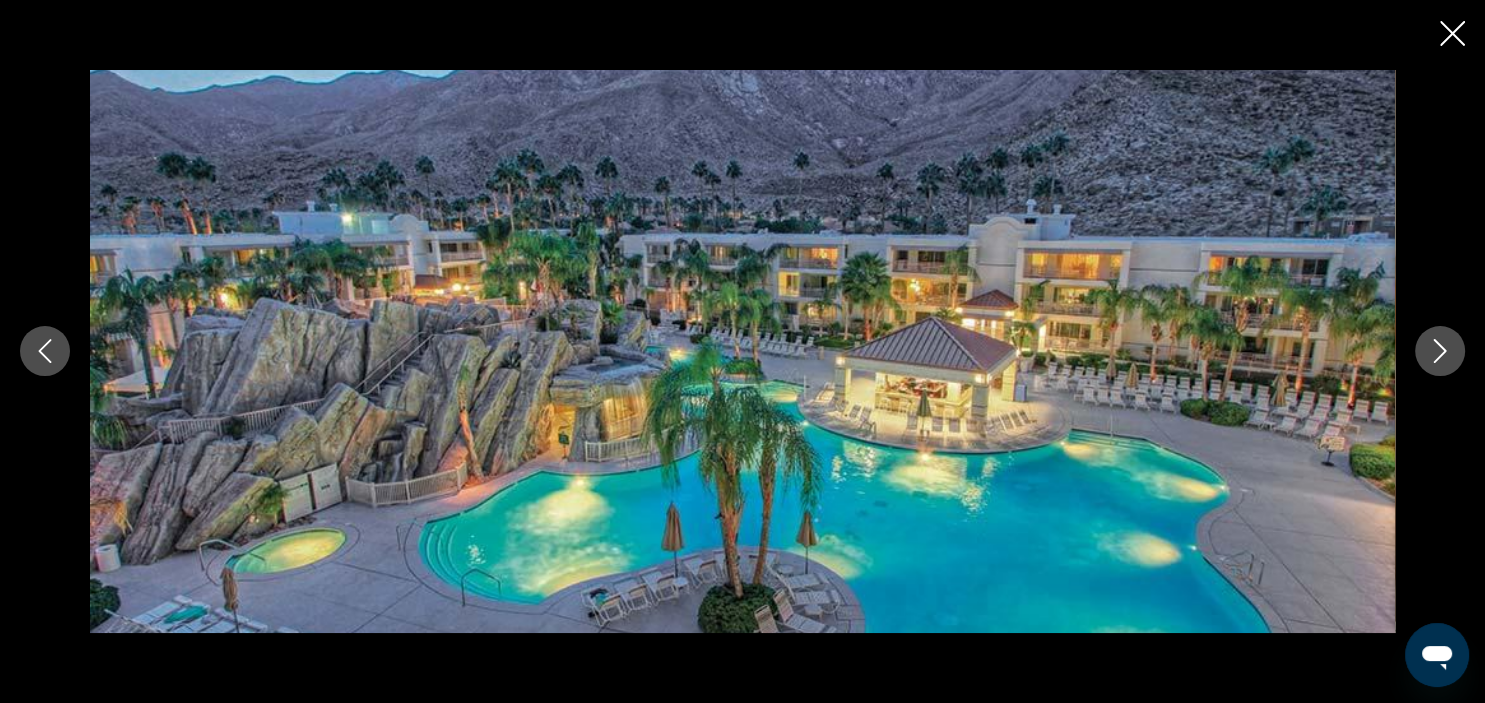 click 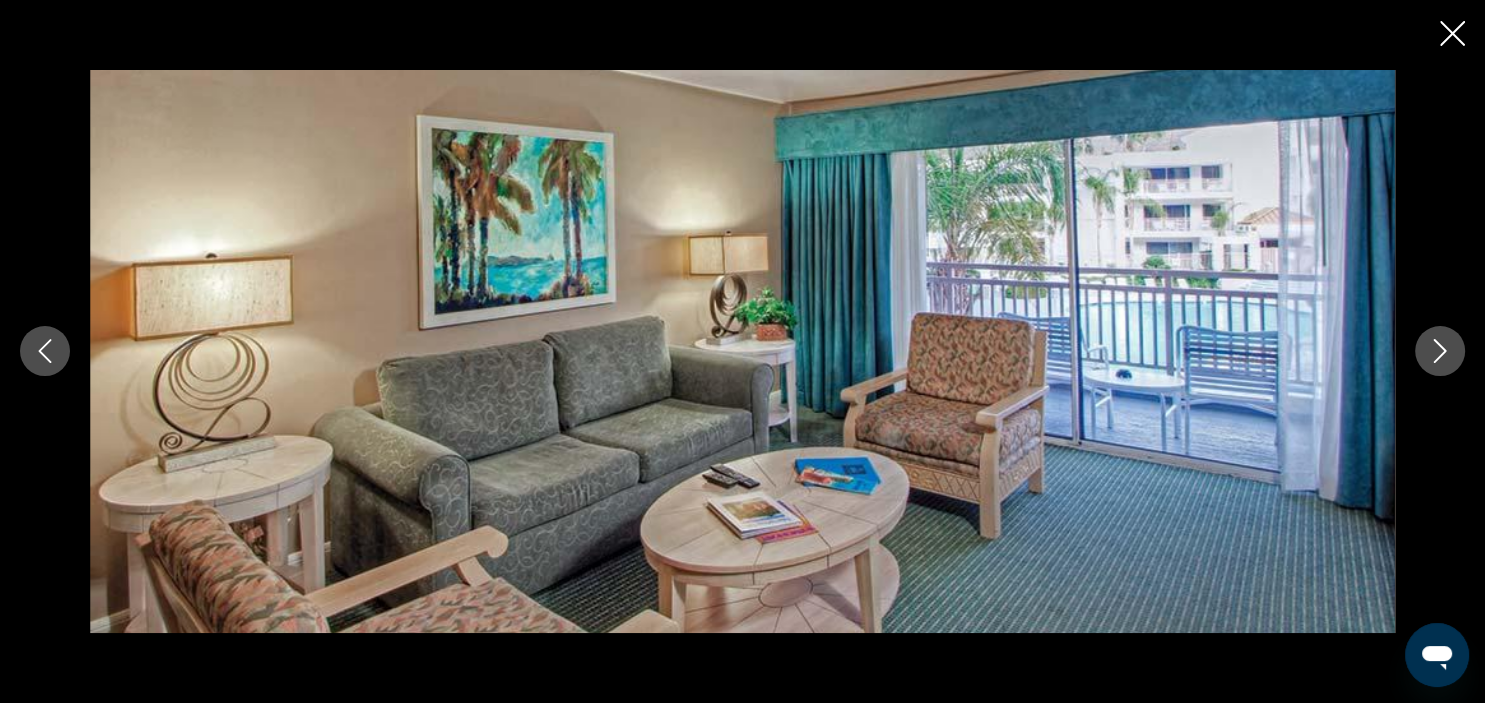 drag, startPoint x: 1435, startPoint y: 347, endPoint x: 1454, endPoint y: 31, distance: 316.57068 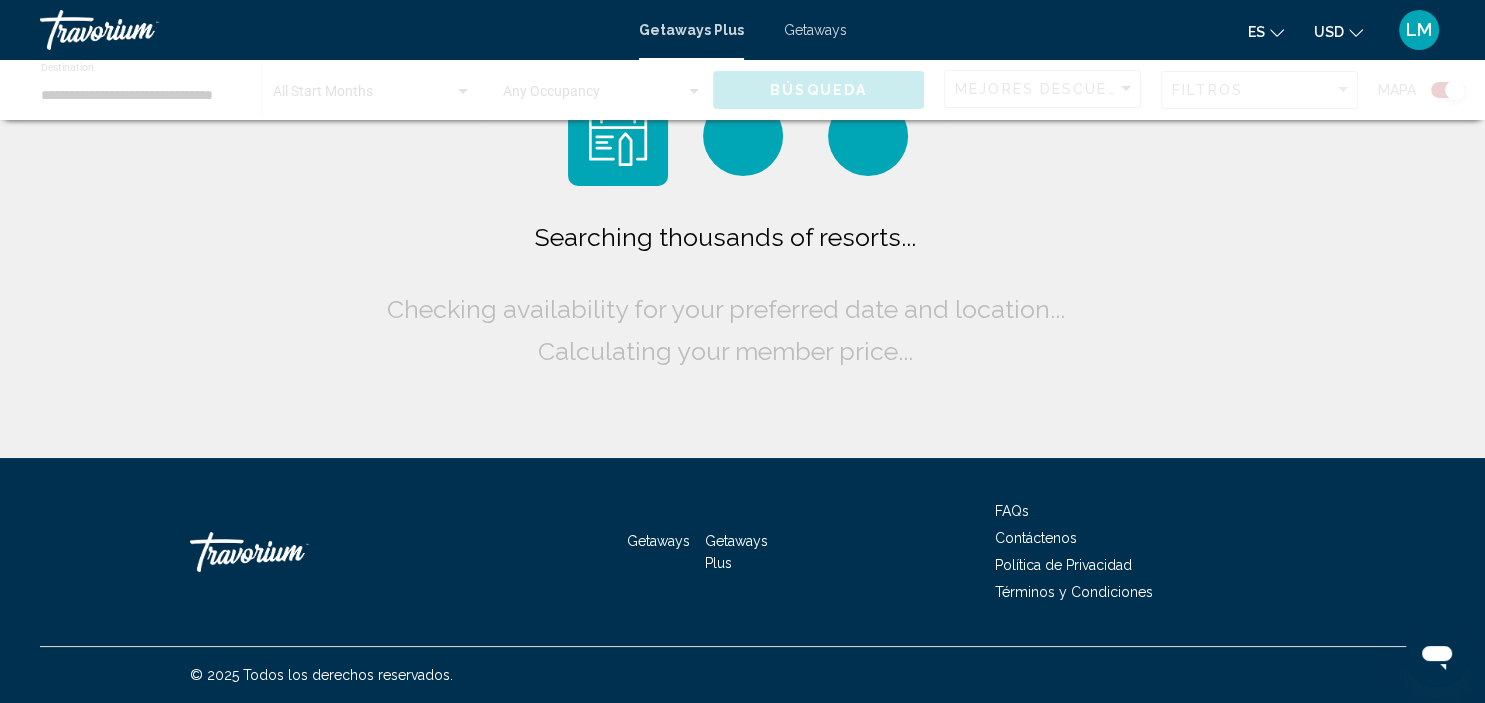 scroll, scrollTop: 0, scrollLeft: 0, axis: both 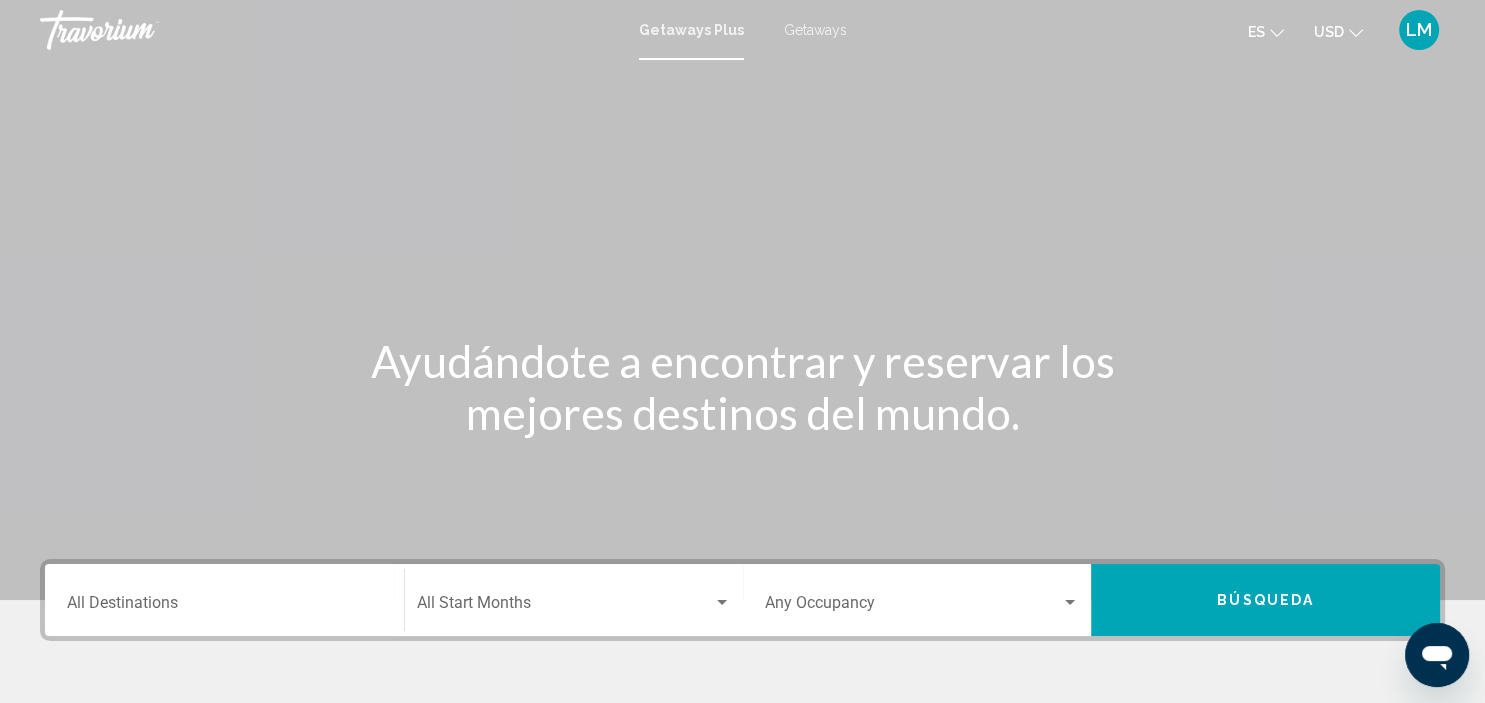 click on "Destination All Destinations" at bounding box center (224, 607) 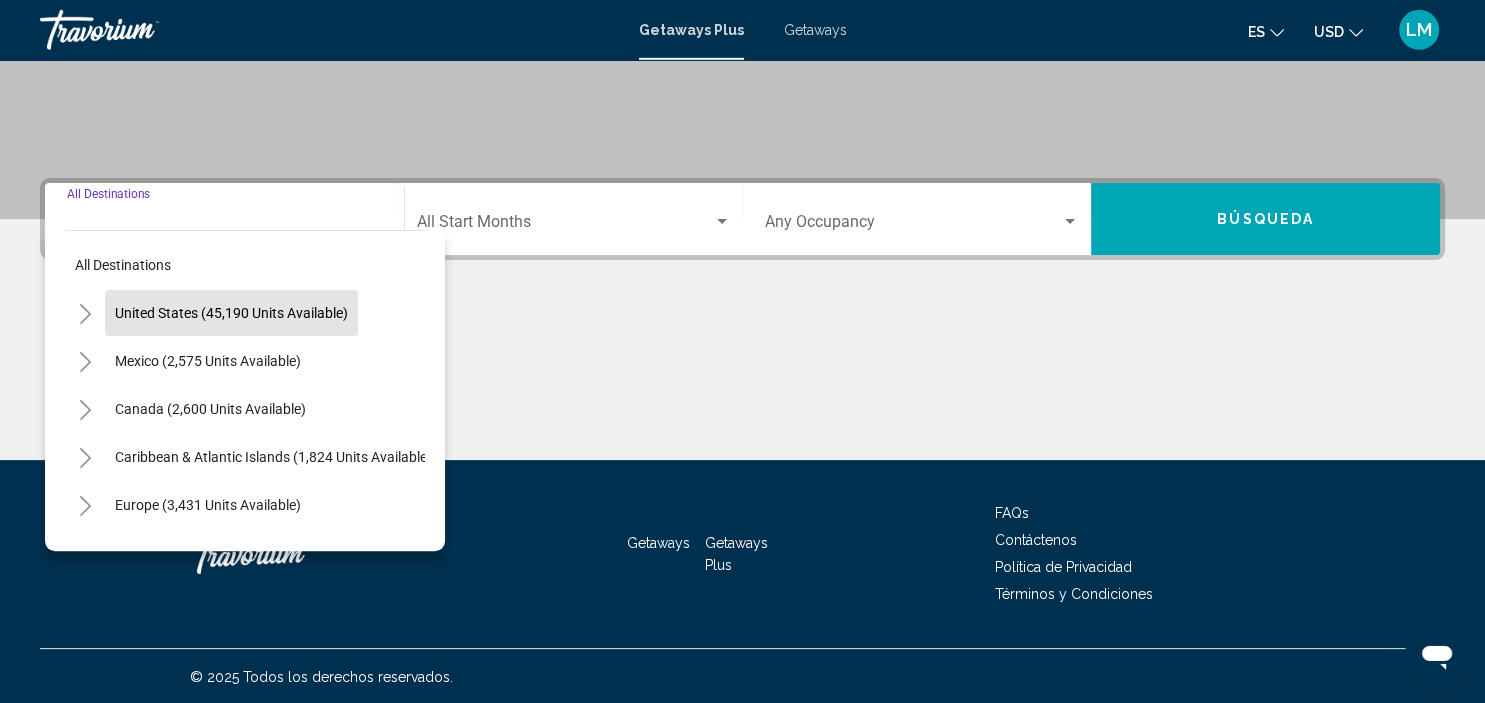 scroll, scrollTop: 382, scrollLeft: 0, axis: vertical 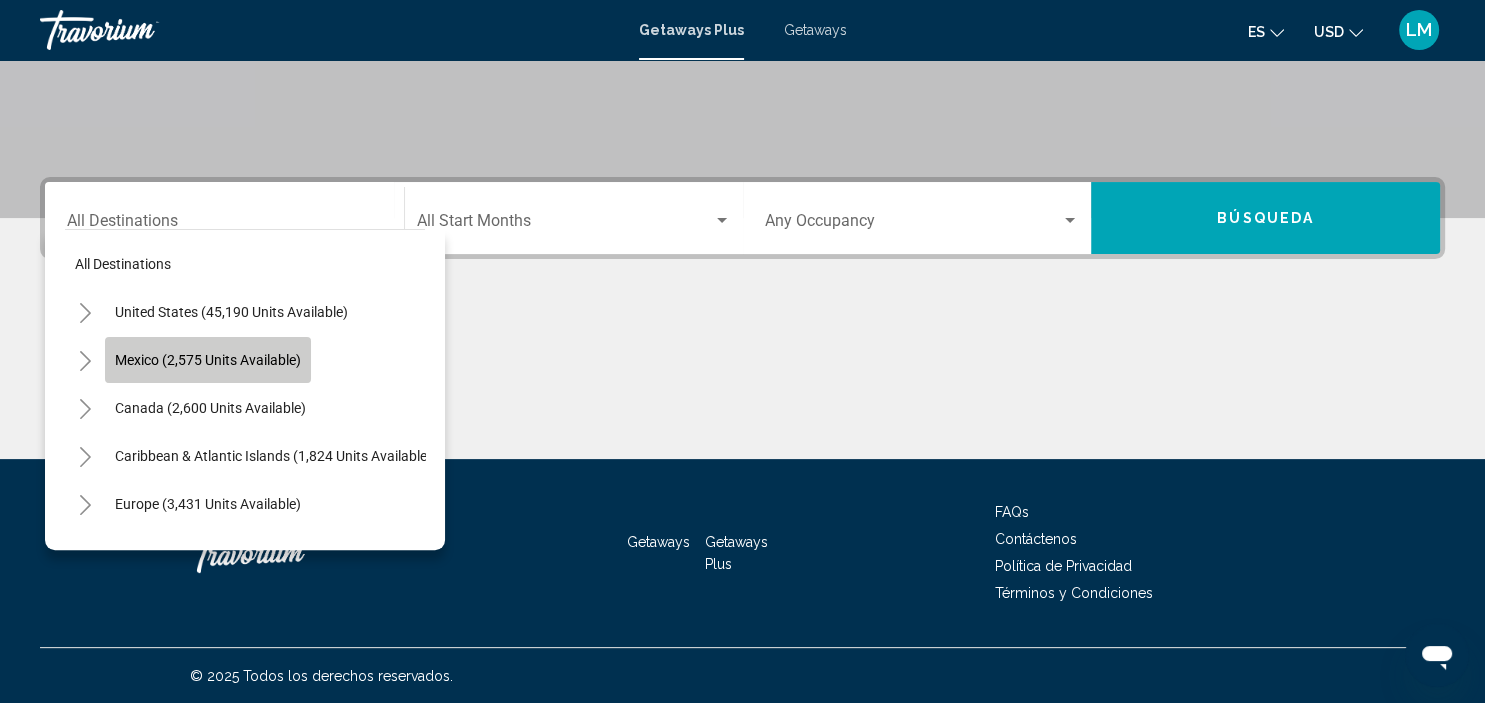 click on "Mexico (2,575 units available)" 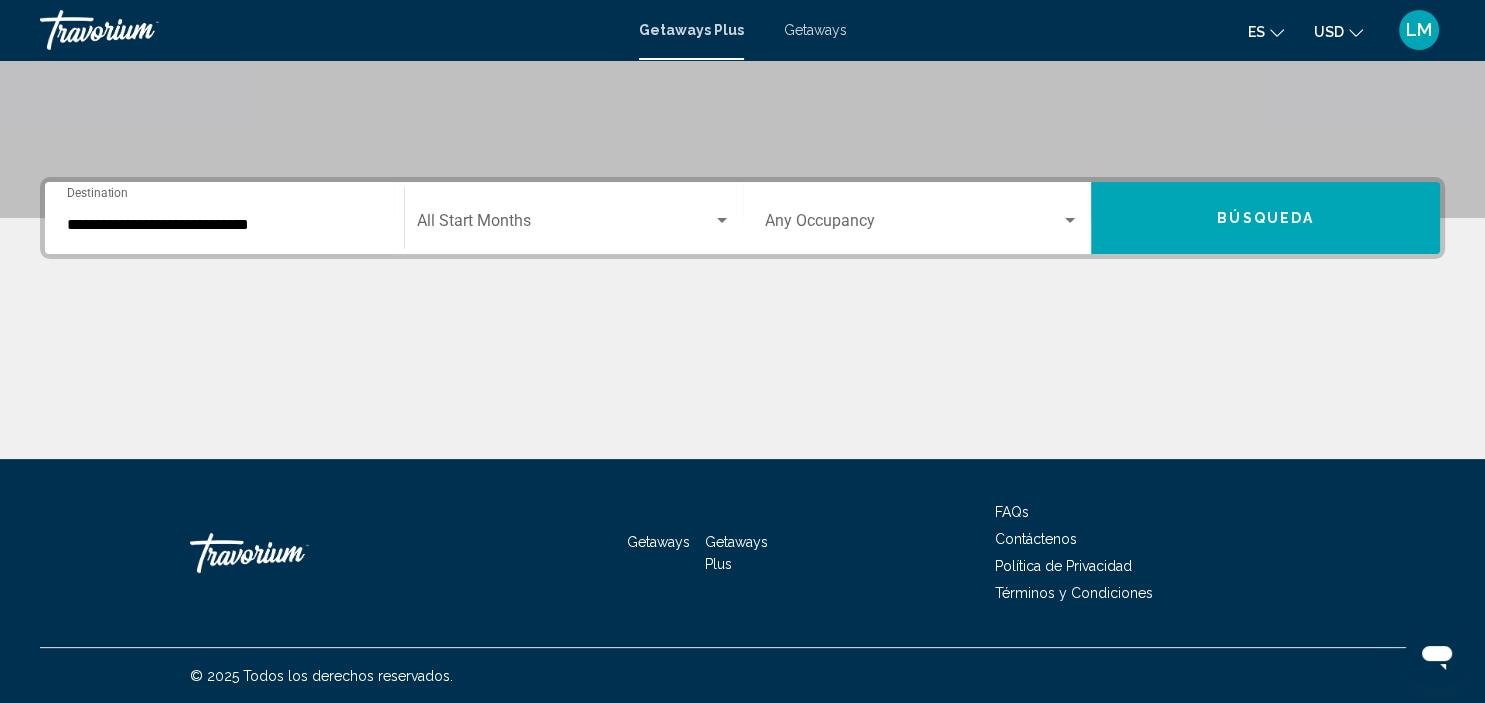 click on "**********" at bounding box center (224, 218) 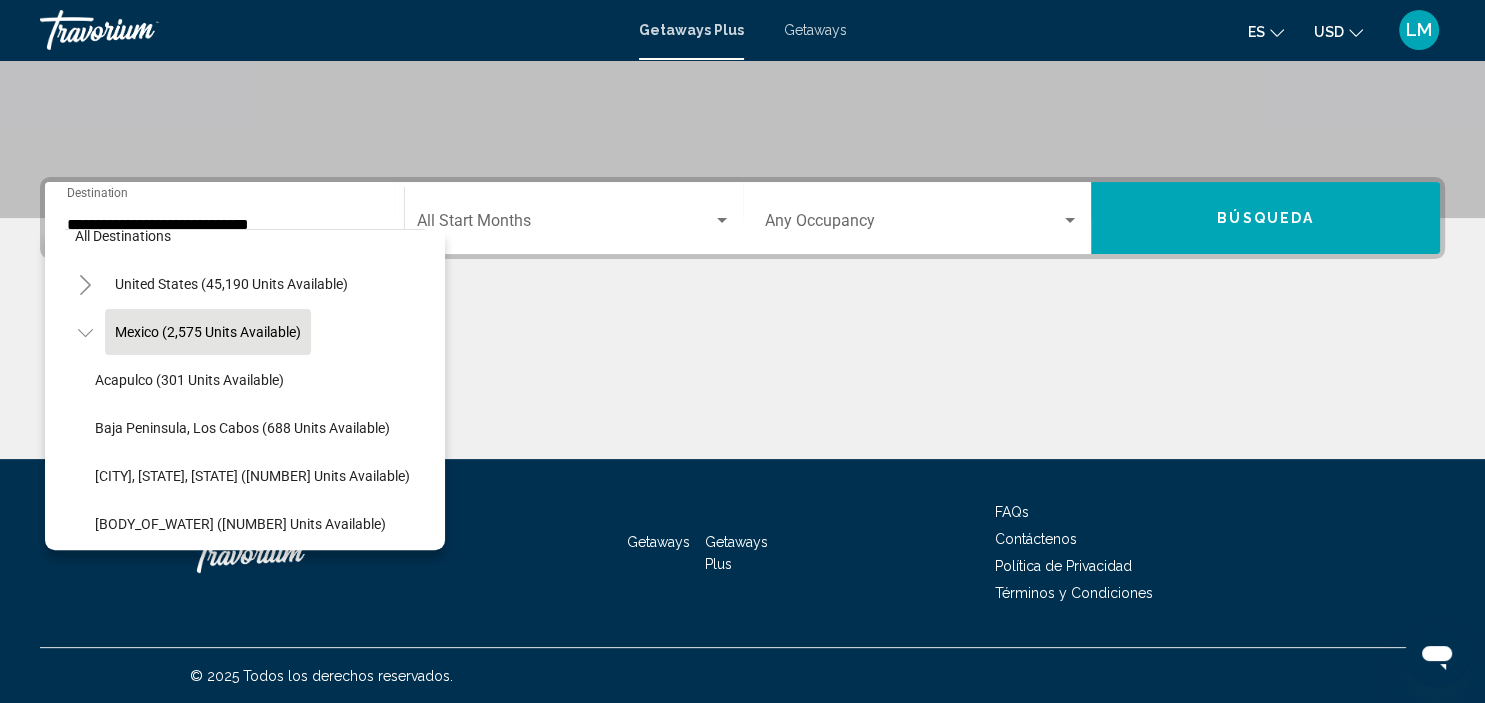 scroll, scrollTop: 34, scrollLeft: 0, axis: vertical 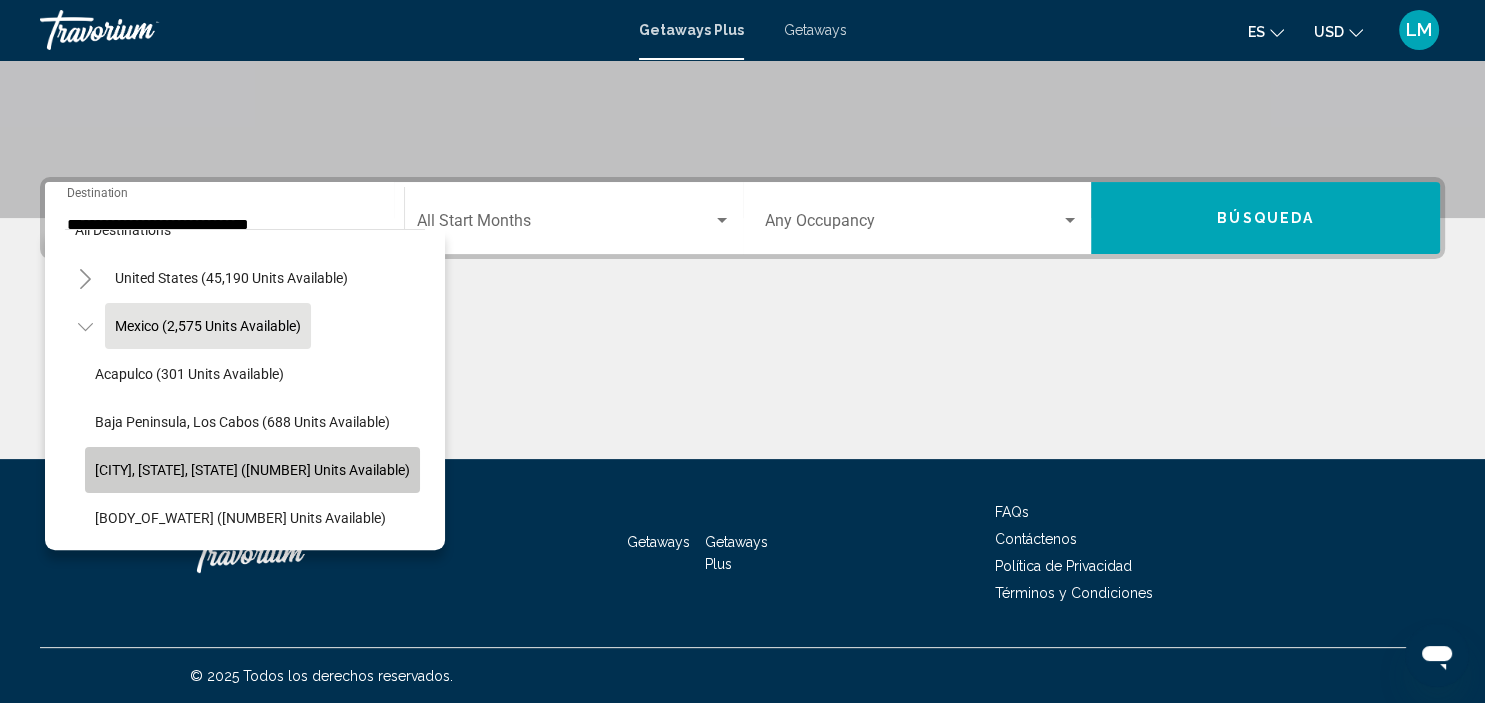 click on "[CITY], [STATE], [STATE] ([NUMBER] units available)" 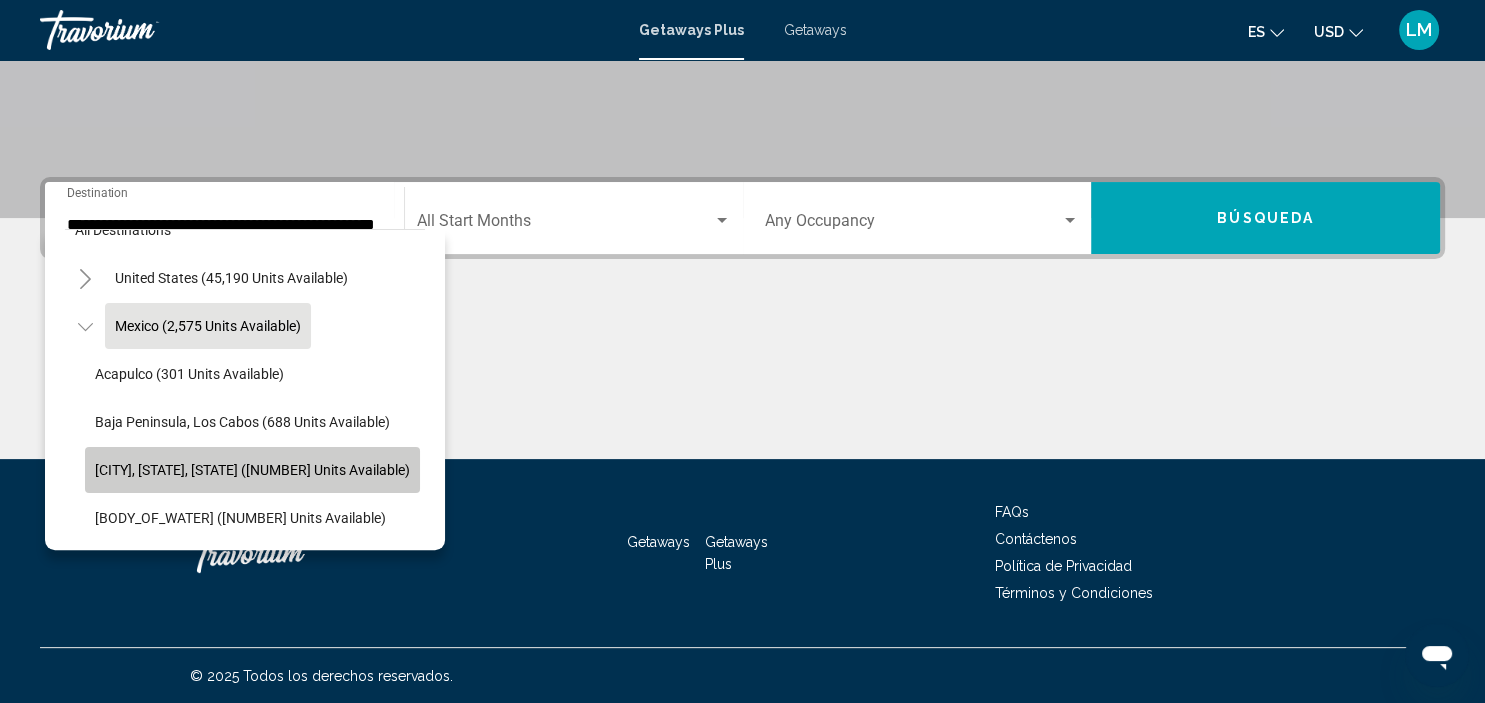 scroll, scrollTop: 0, scrollLeft: 54, axis: horizontal 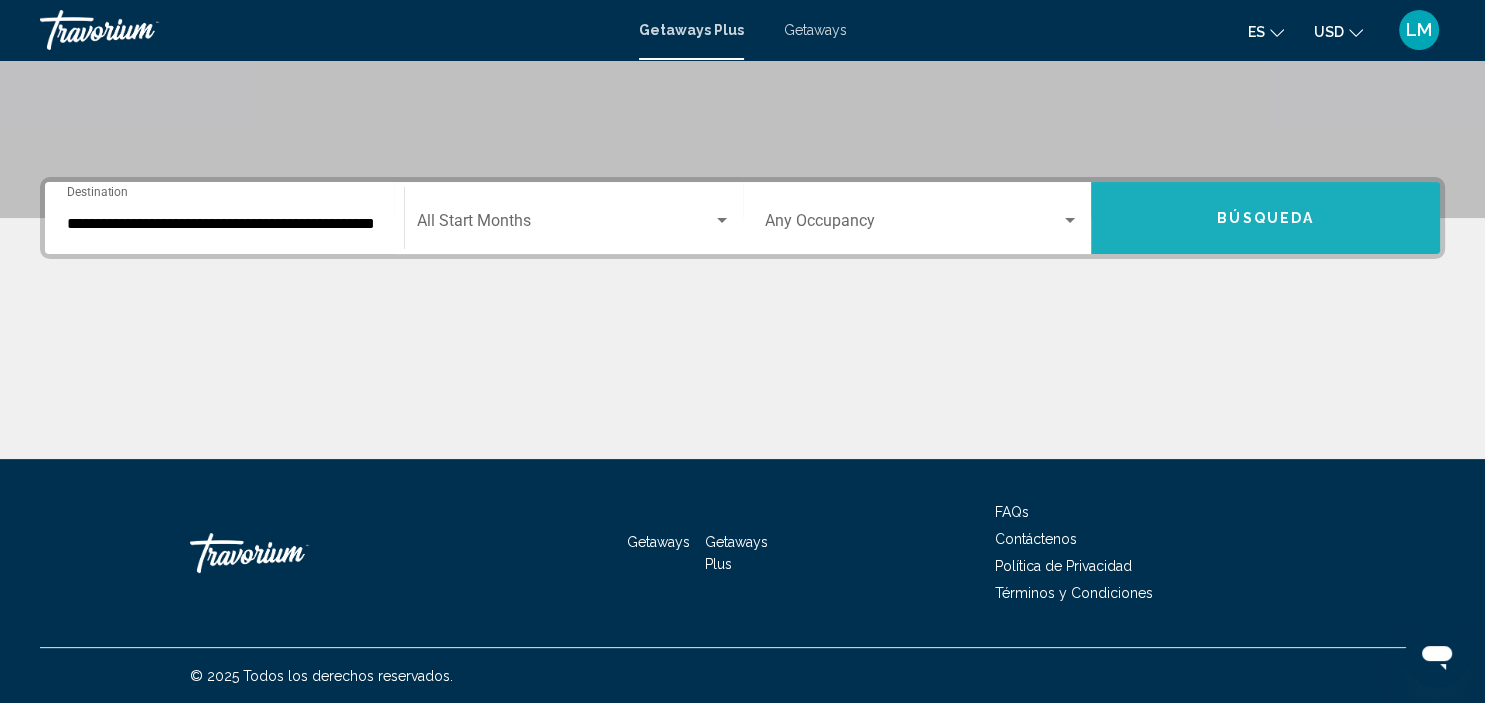 click on "Búsqueda" at bounding box center [1265, 218] 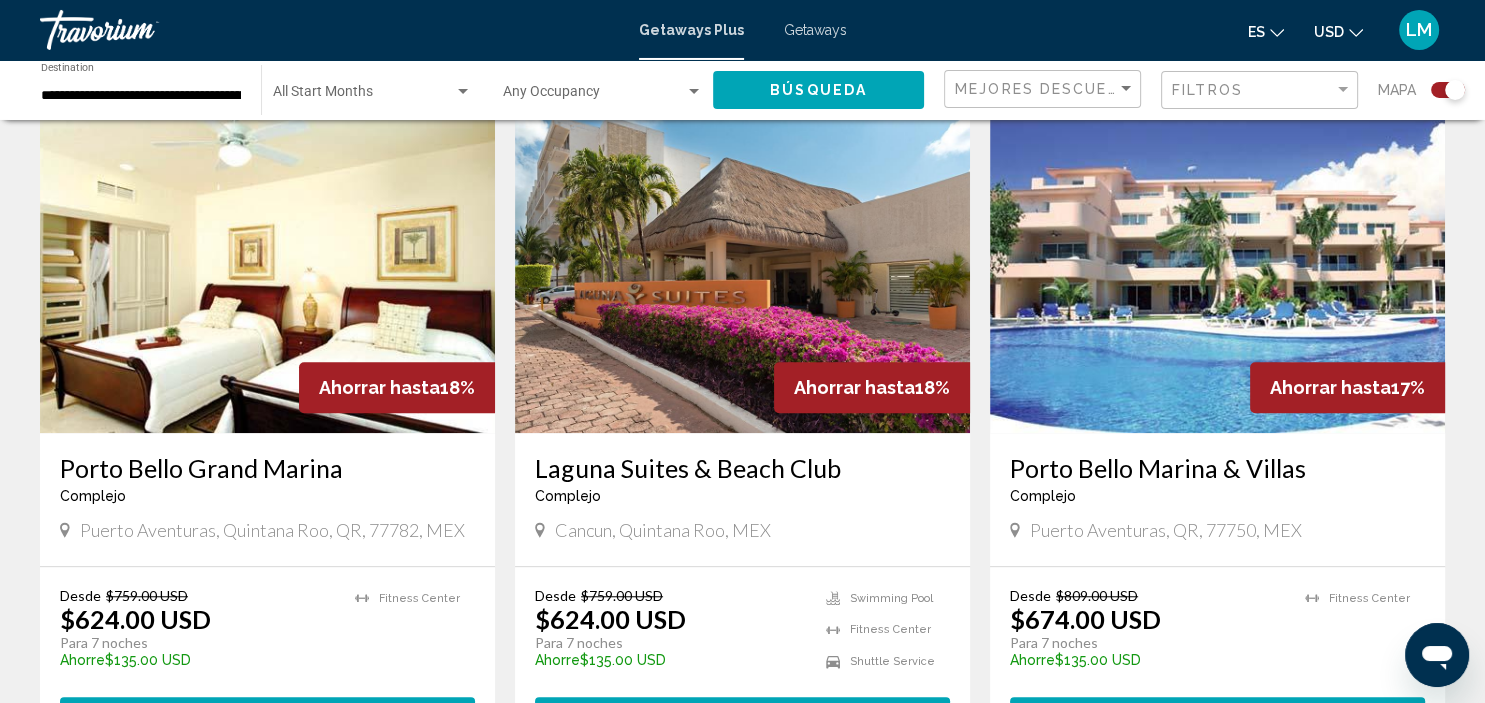 scroll, scrollTop: 1458, scrollLeft: 0, axis: vertical 